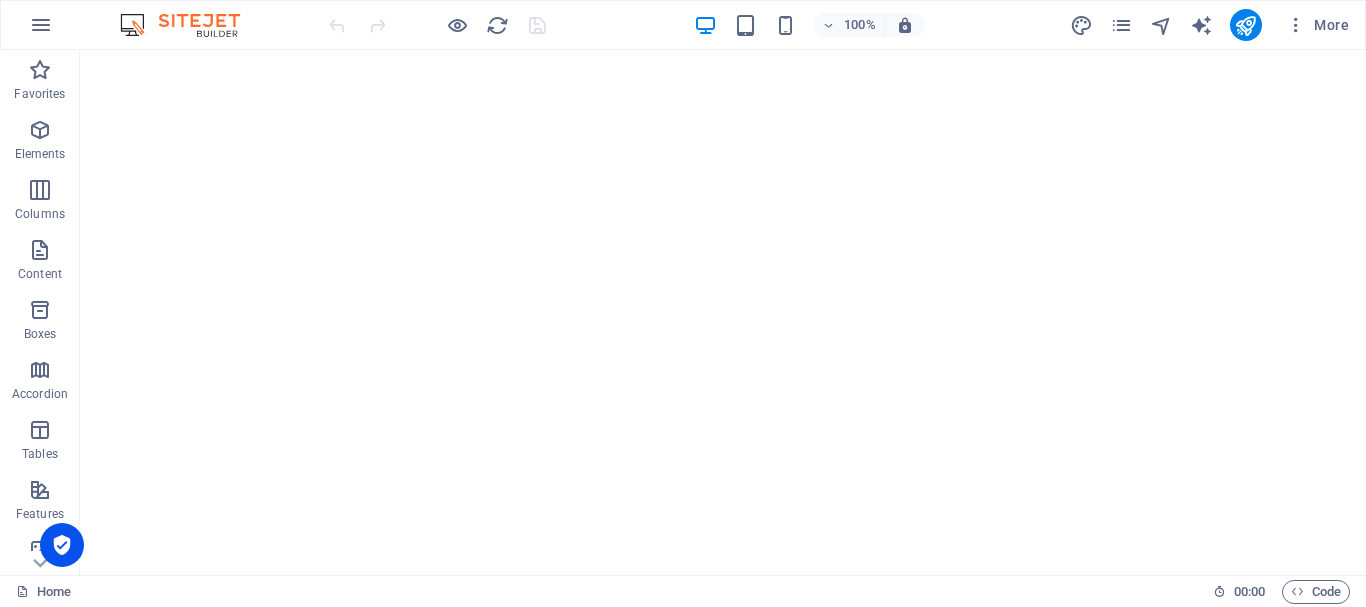 scroll, scrollTop: 0, scrollLeft: 0, axis: both 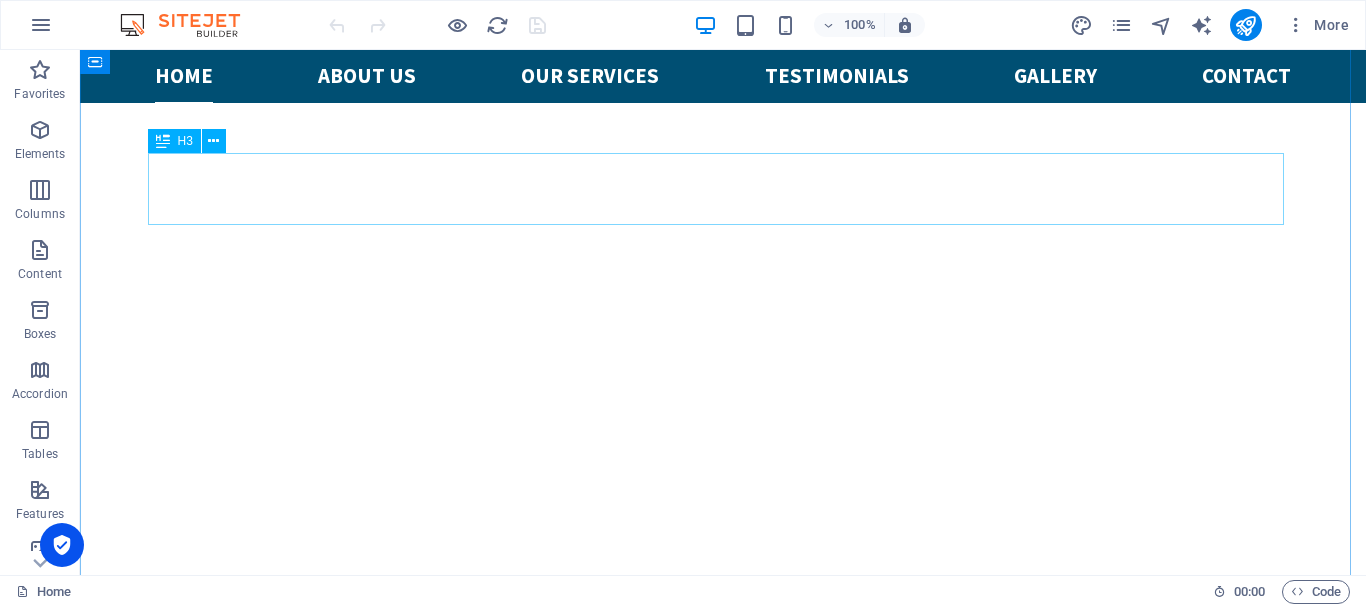 click on "Lorem ipsum dolor sit amet, consetetur sadipscing elitr,  sed diam nonumy eirmod tempor invidunt ut labore" at bounding box center (723, 1226) 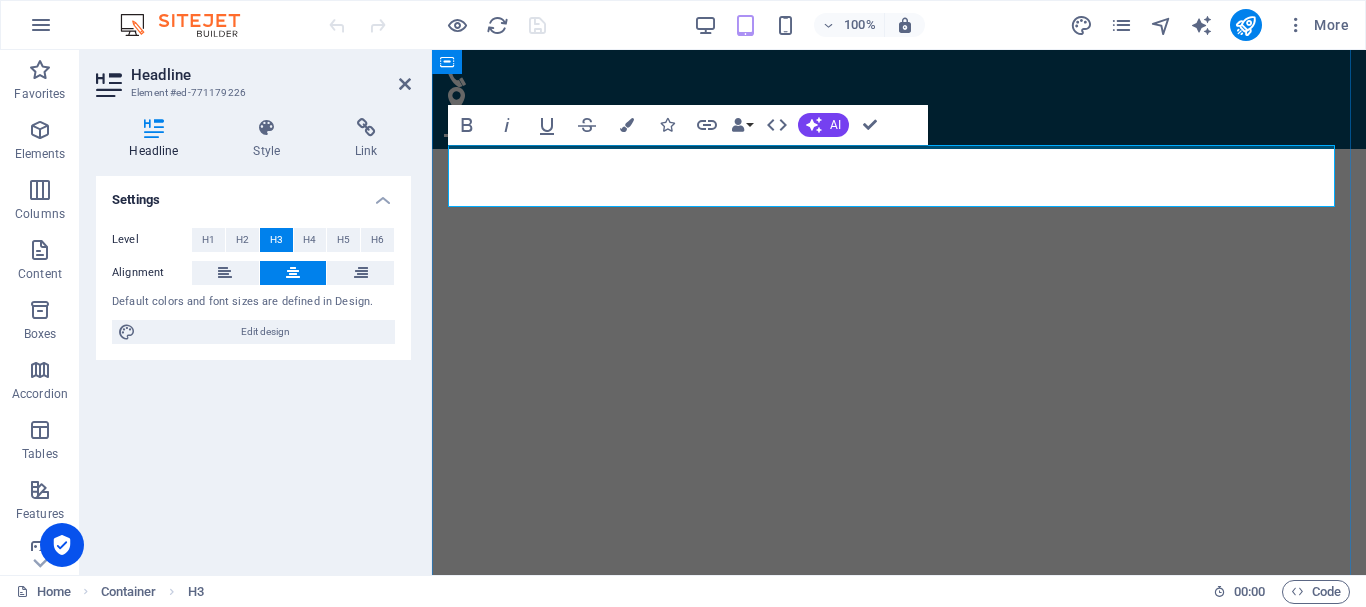 scroll, scrollTop: 715, scrollLeft: 0, axis: vertical 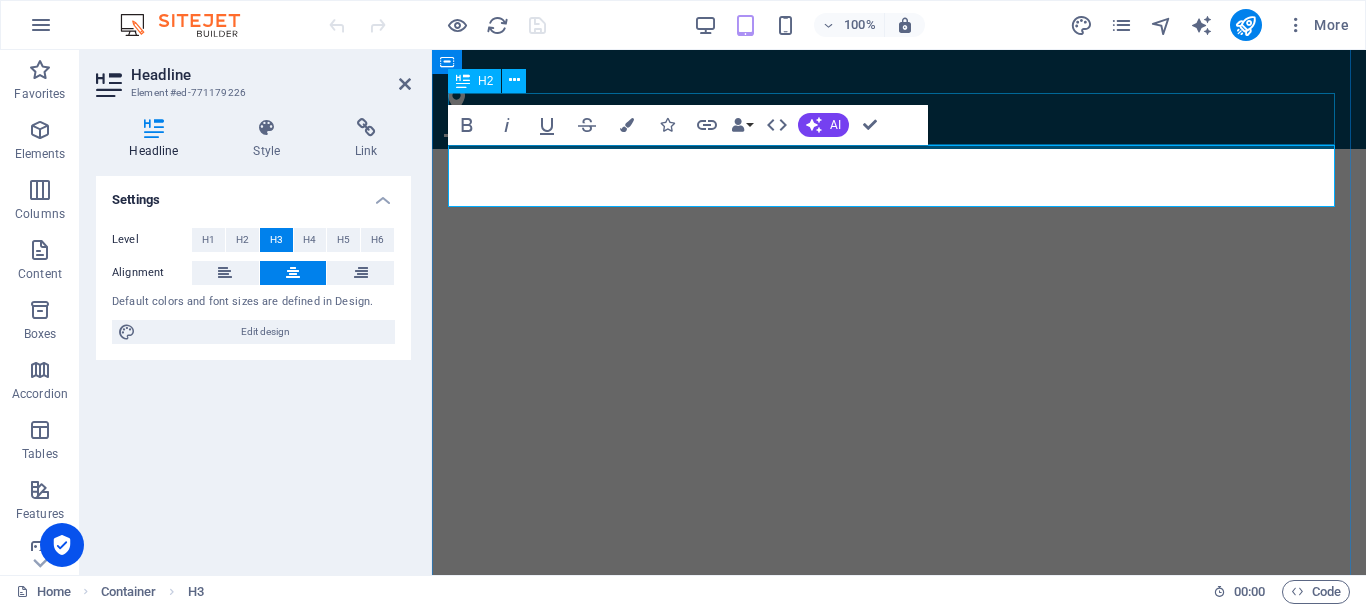 click on "CarFix" at bounding box center (899, 1086) 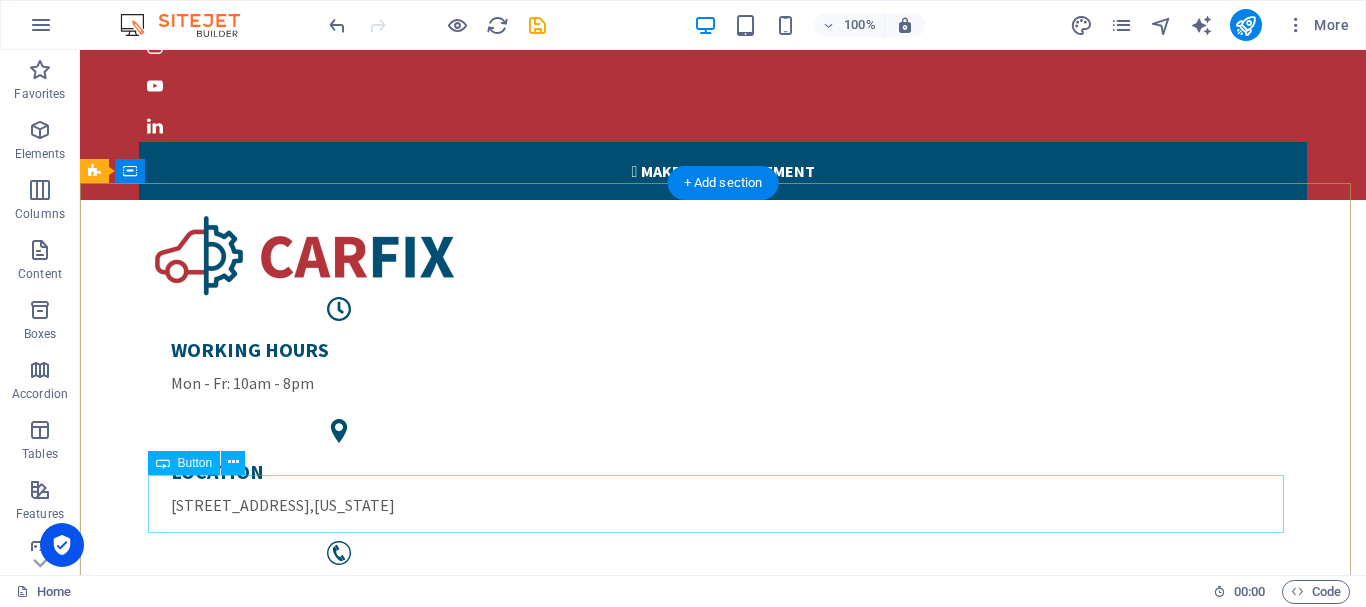 scroll, scrollTop: 0, scrollLeft: 0, axis: both 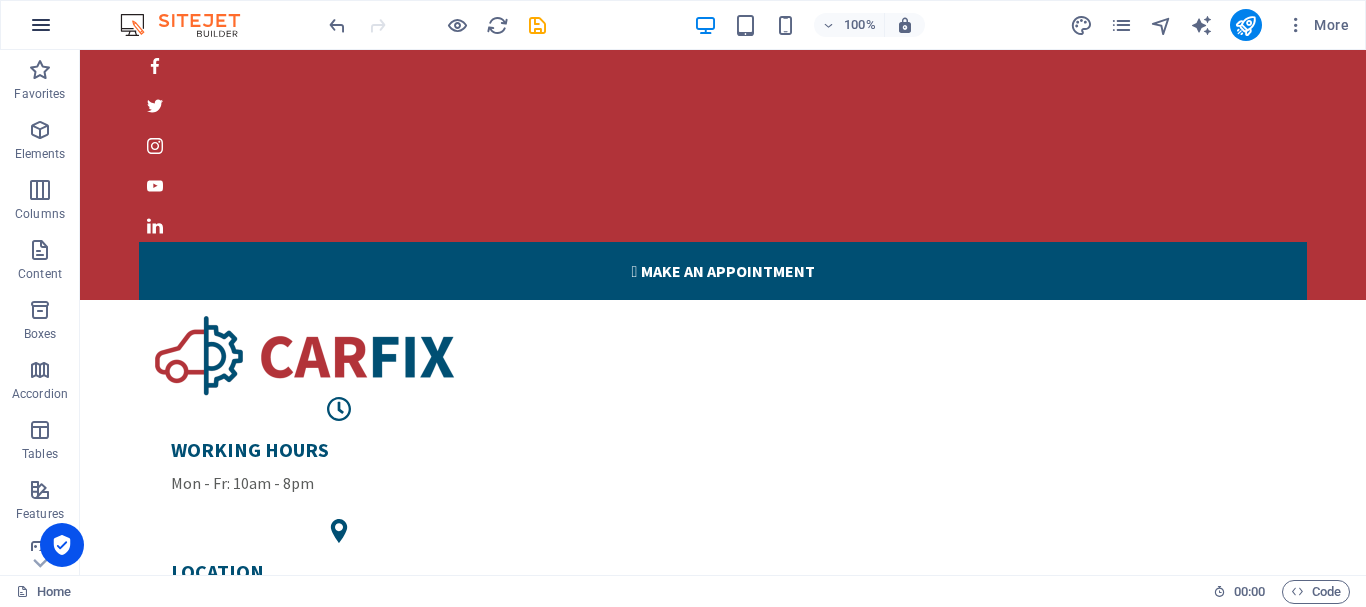click at bounding box center (41, 25) 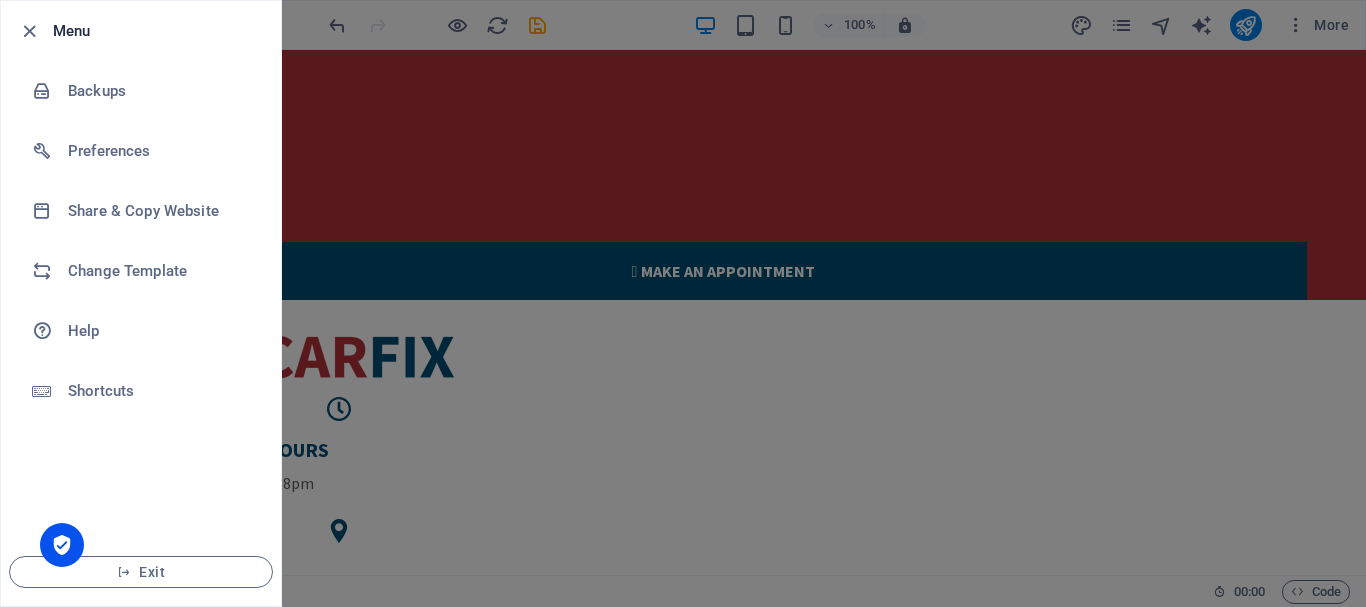 click at bounding box center (683, 303) 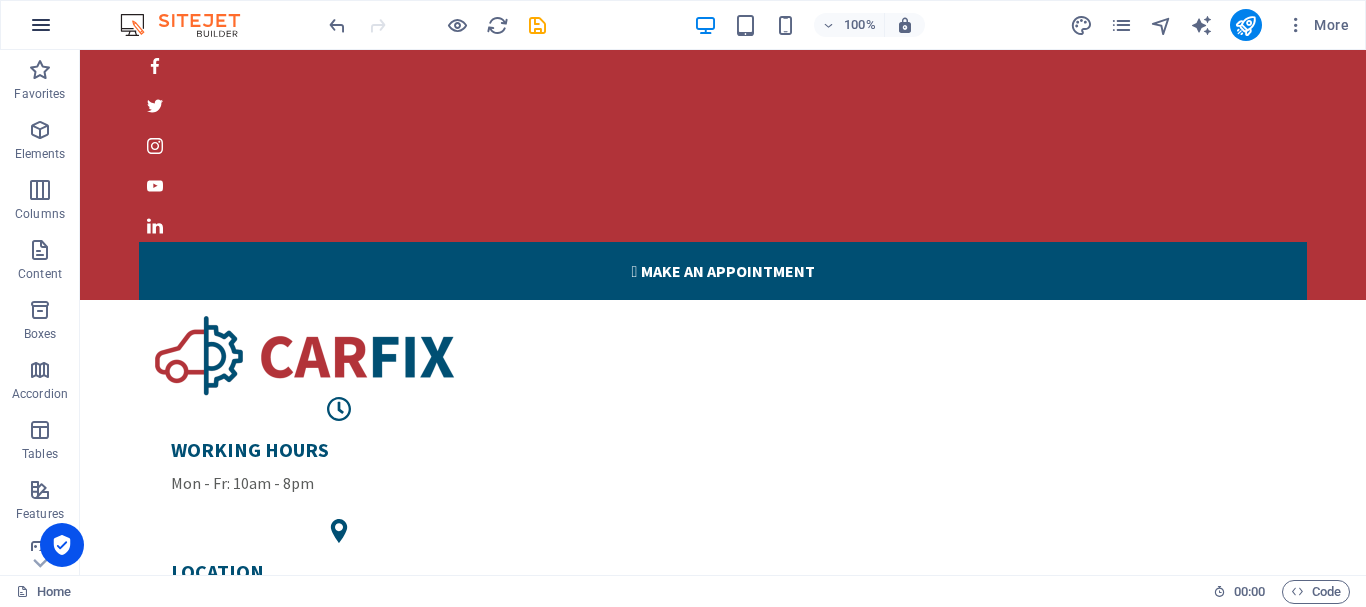 click at bounding box center (41, 25) 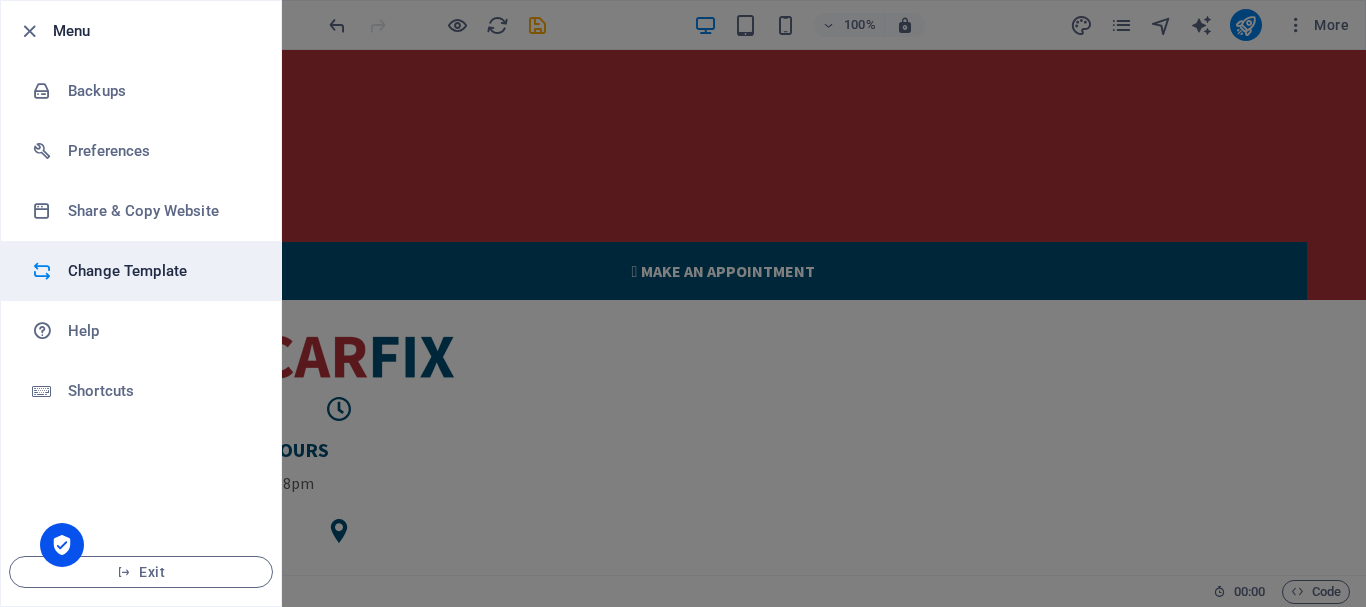 click on "Change Template" at bounding box center [160, 271] 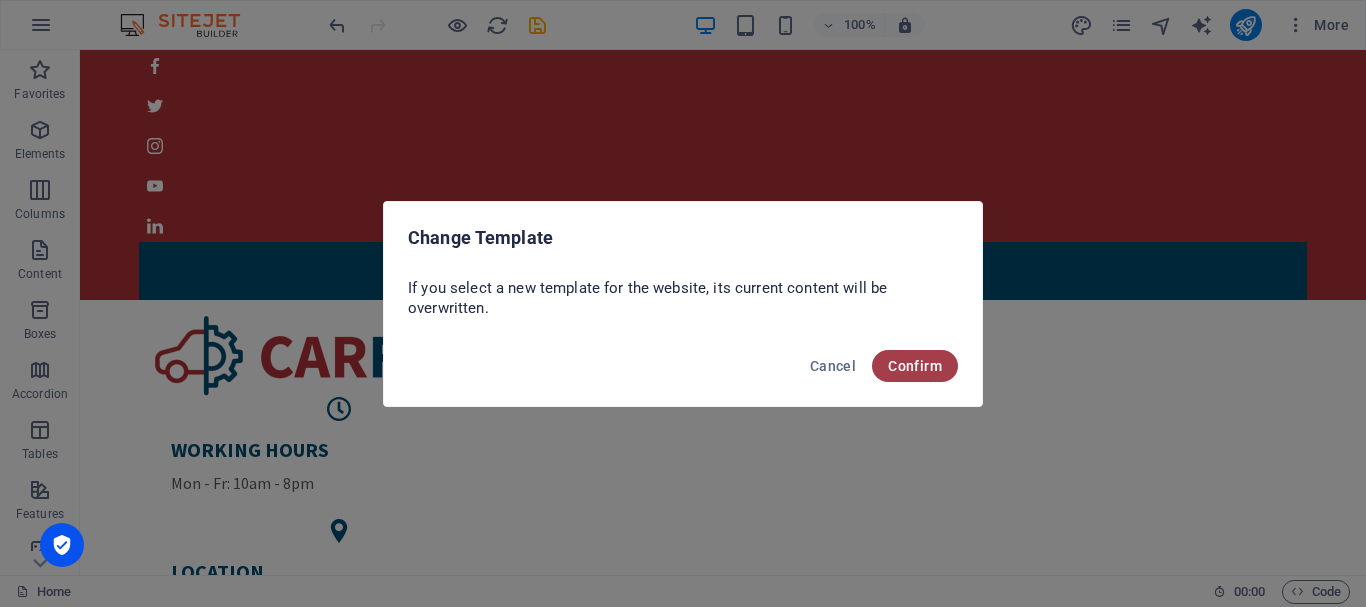 click on "Confirm" at bounding box center [915, 366] 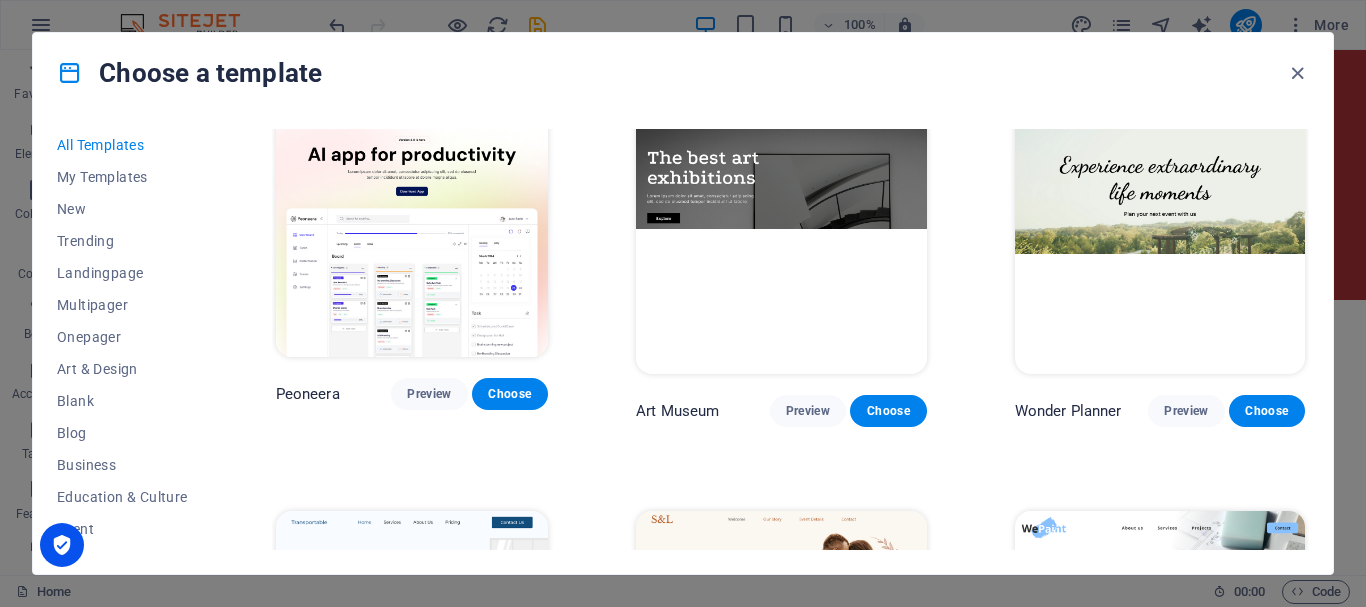 scroll, scrollTop: 0, scrollLeft: 0, axis: both 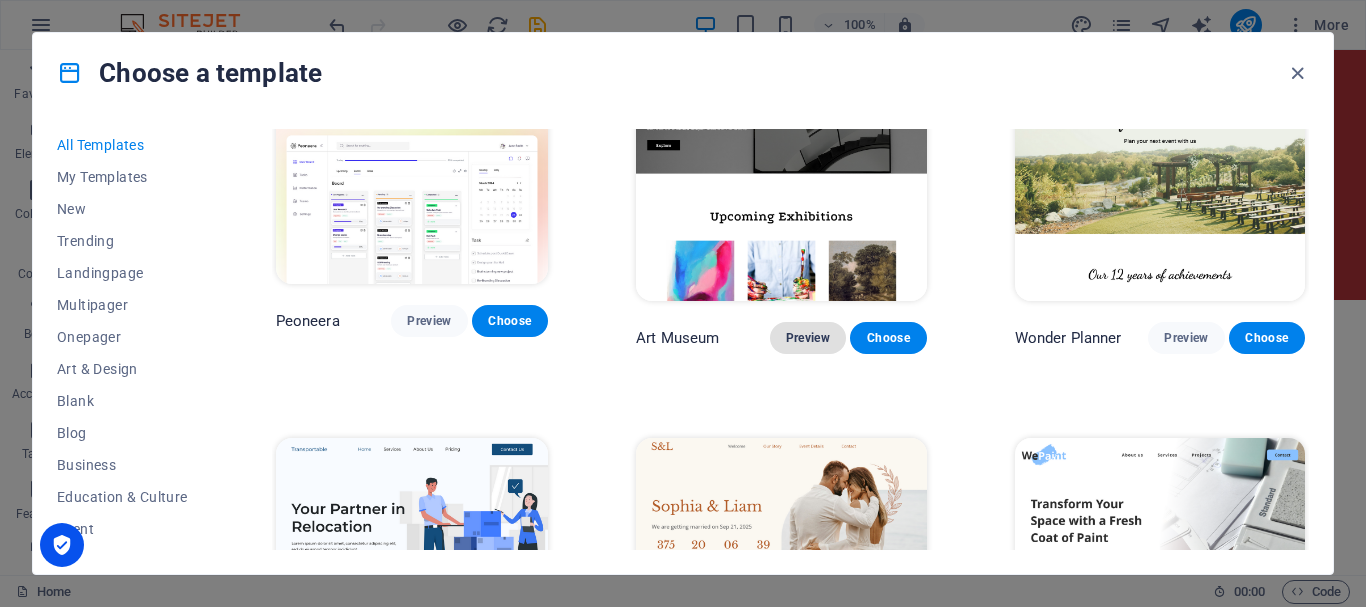 click on "Preview" at bounding box center [808, 338] 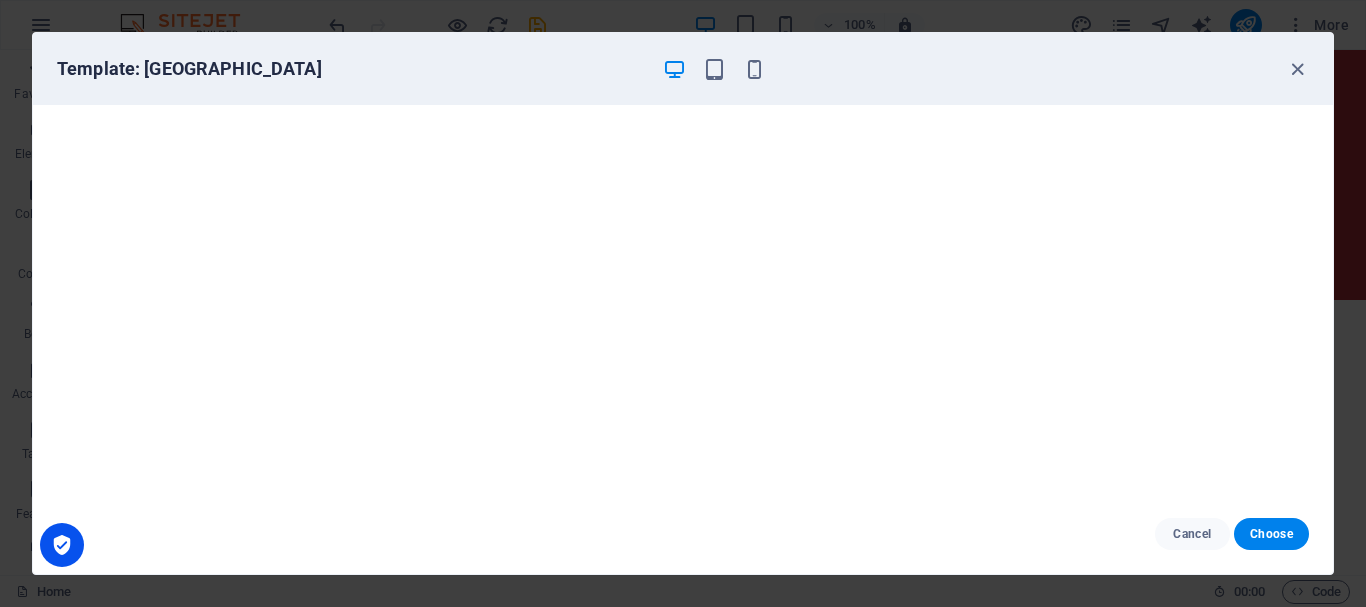 scroll, scrollTop: 0, scrollLeft: 0, axis: both 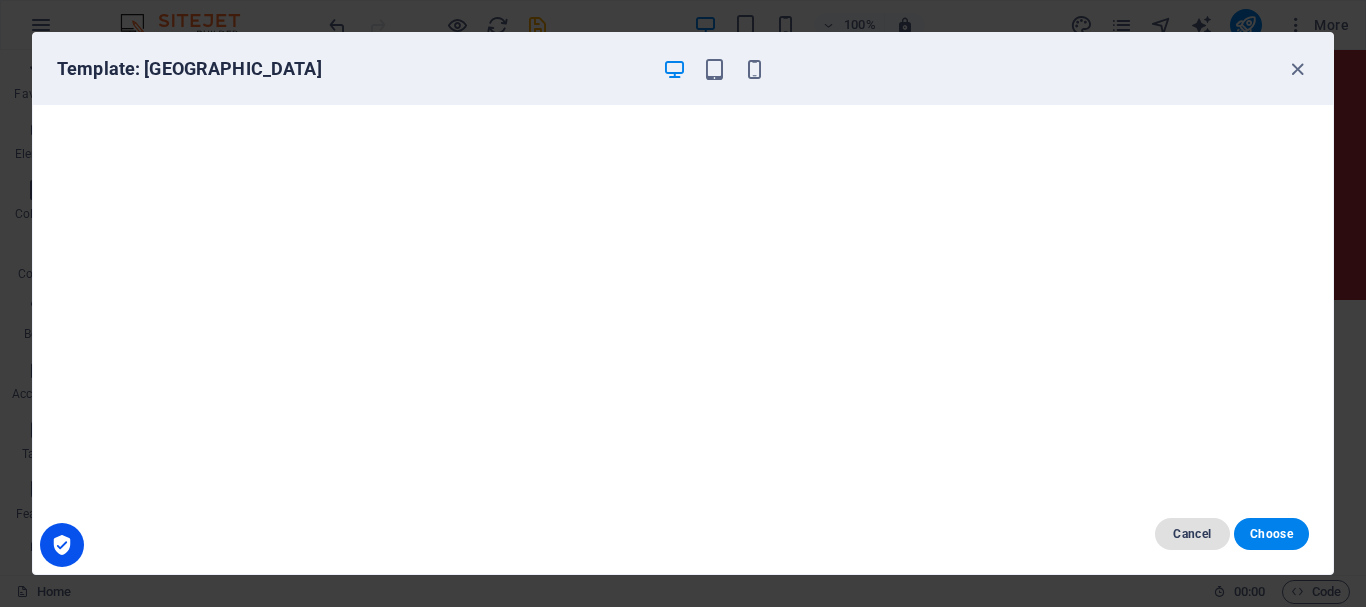 click on "Cancel" at bounding box center (1192, 534) 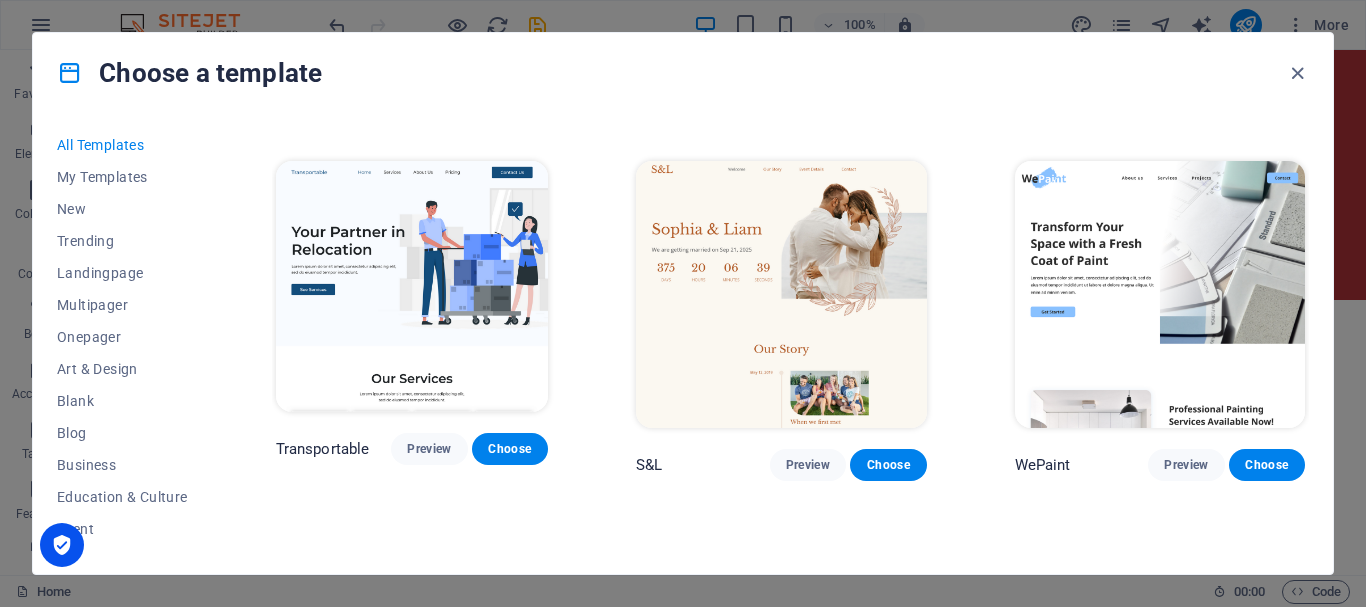 scroll, scrollTop: 400, scrollLeft: 0, axis: vertical 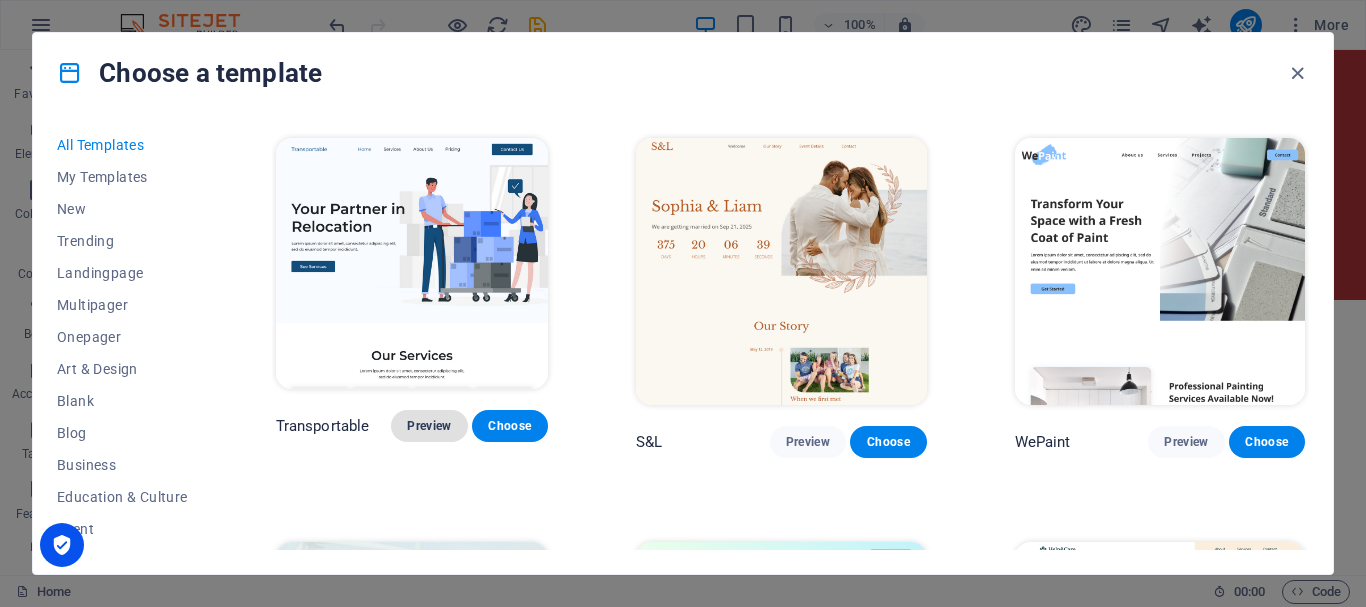 click on "Preview" at bounding box center (429, 426) 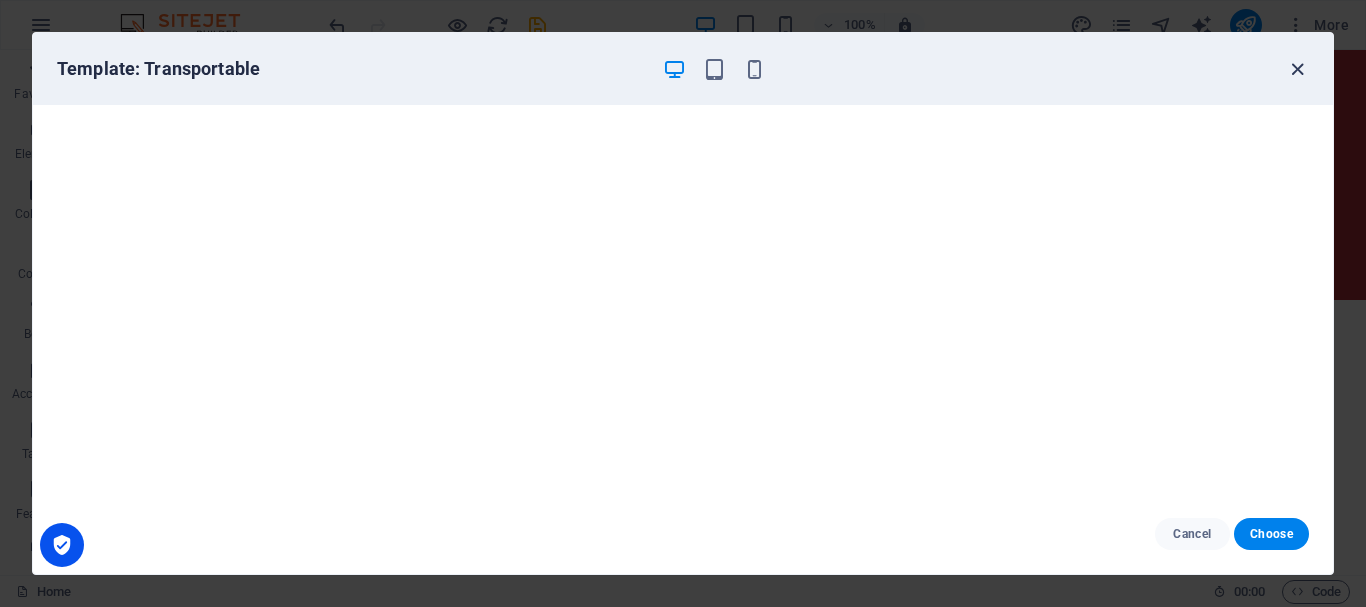 click at bounding box center (1297, 69) 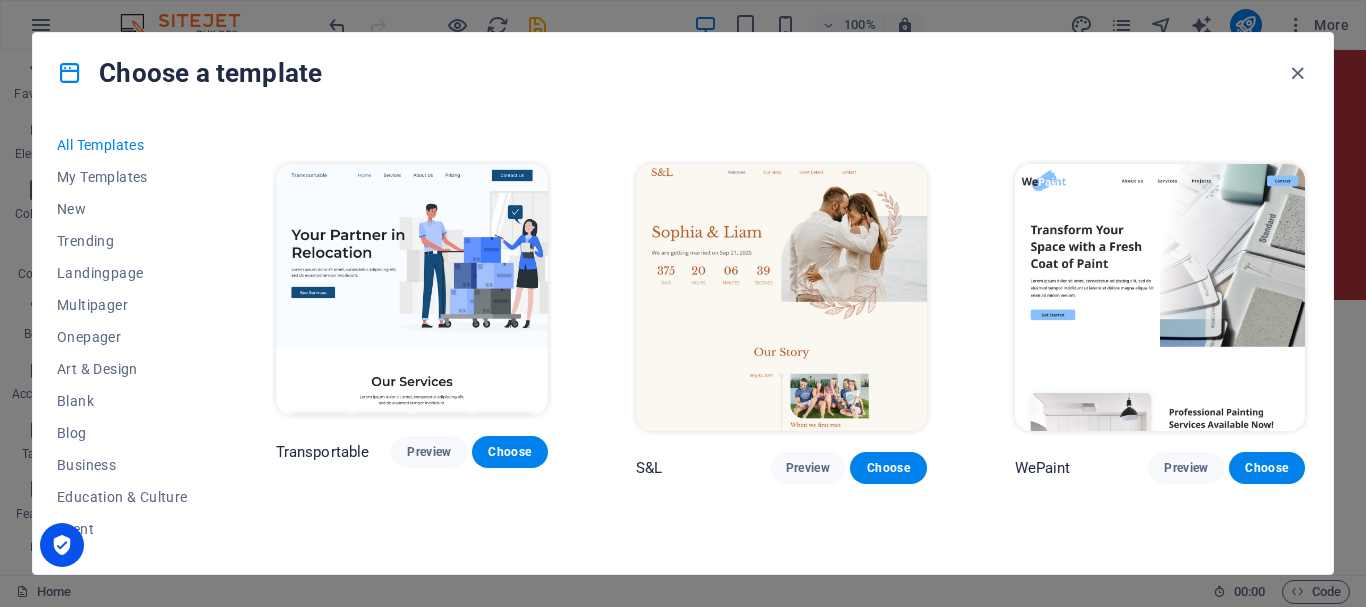 scroll, scrollTop: 400, scrollLeft: 0, axis: vertical 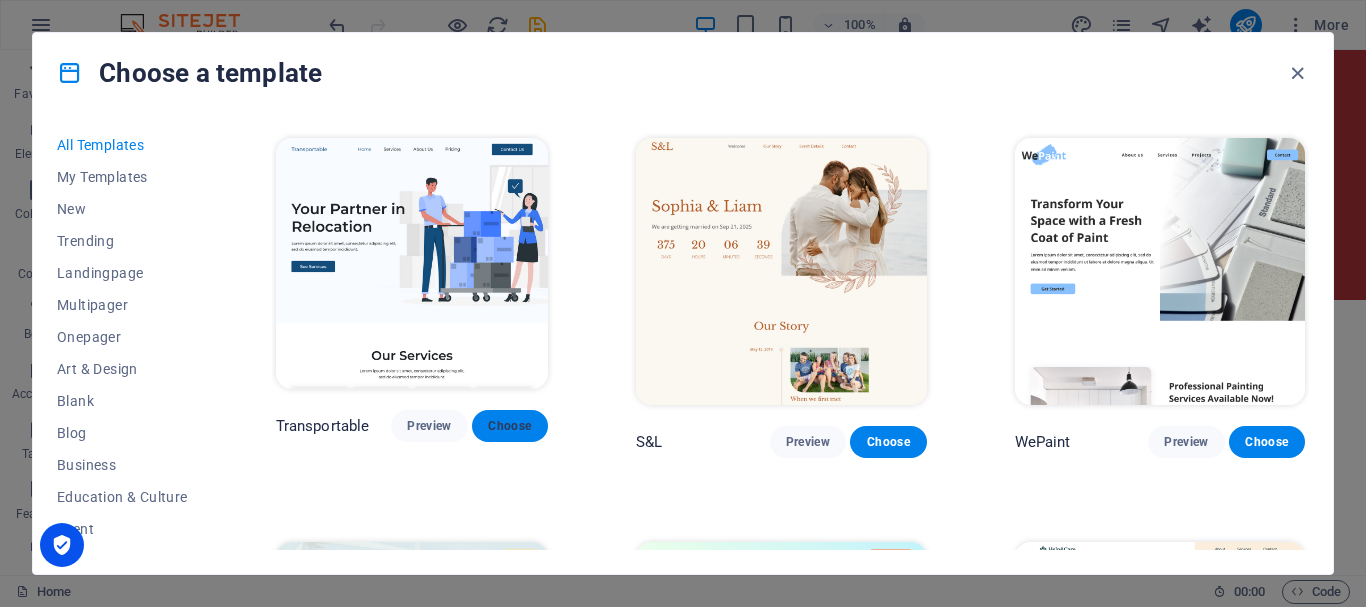 click on "Choose" at bounding box center (510, 426) 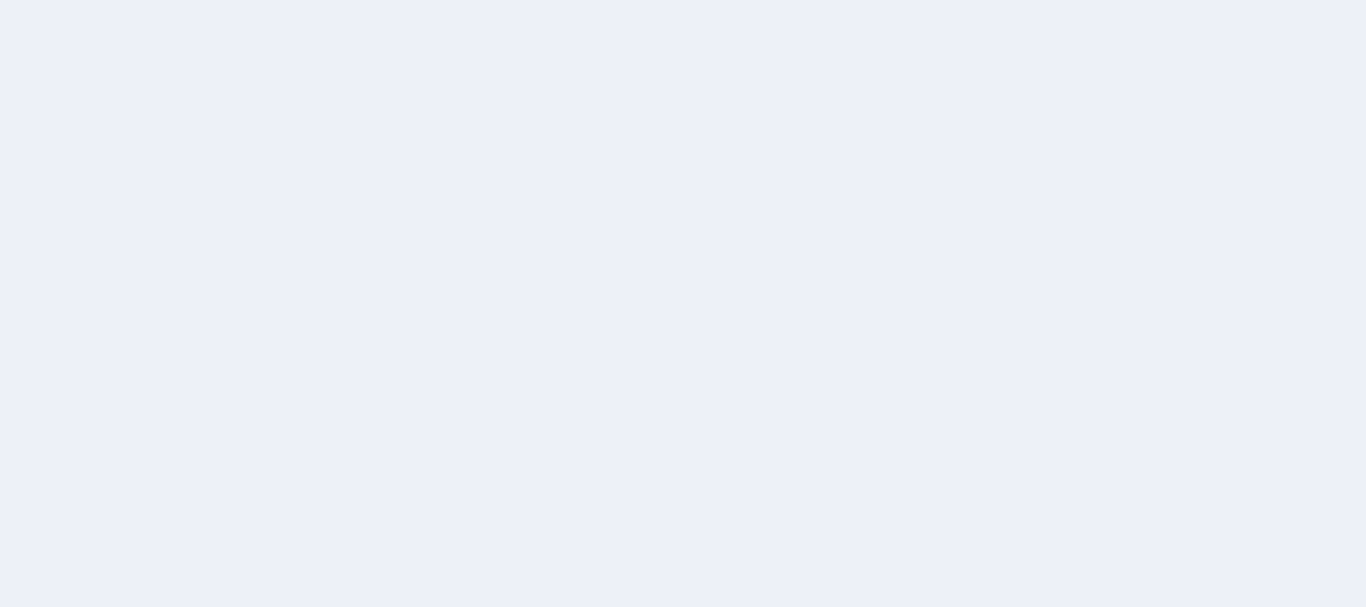 scroll, scrollTop: 0, scrollLeft: 0, axis: both 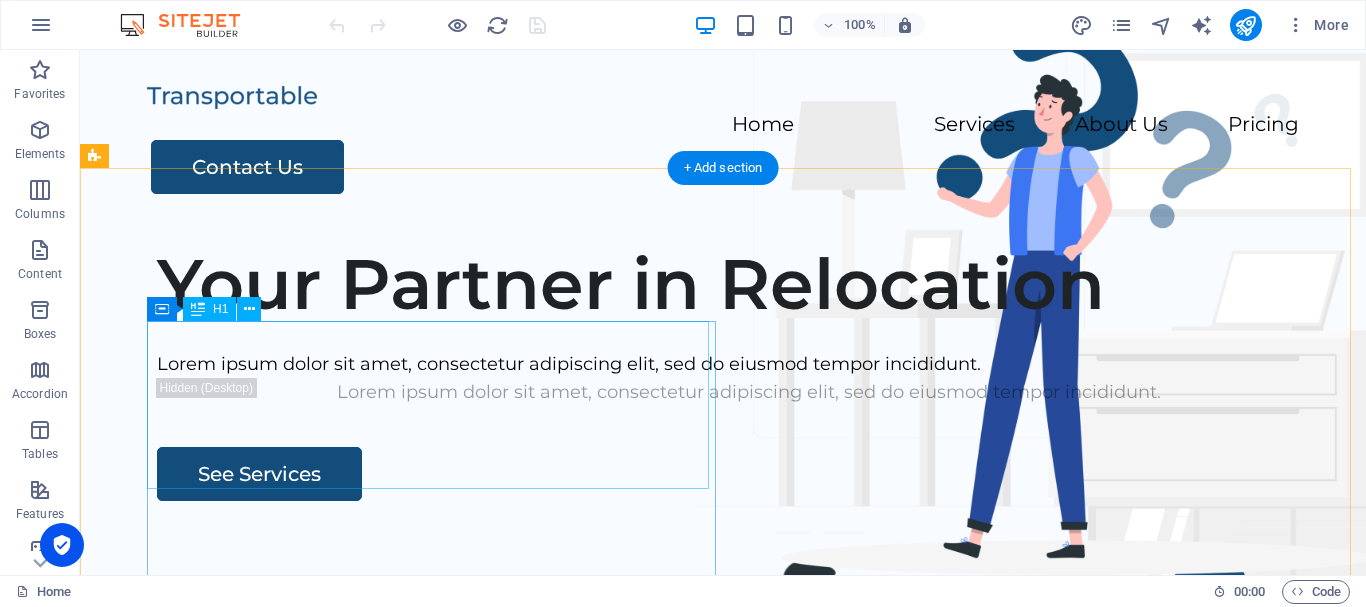 click on "Your Partner in Relocation" at bounding box center (749, 284) 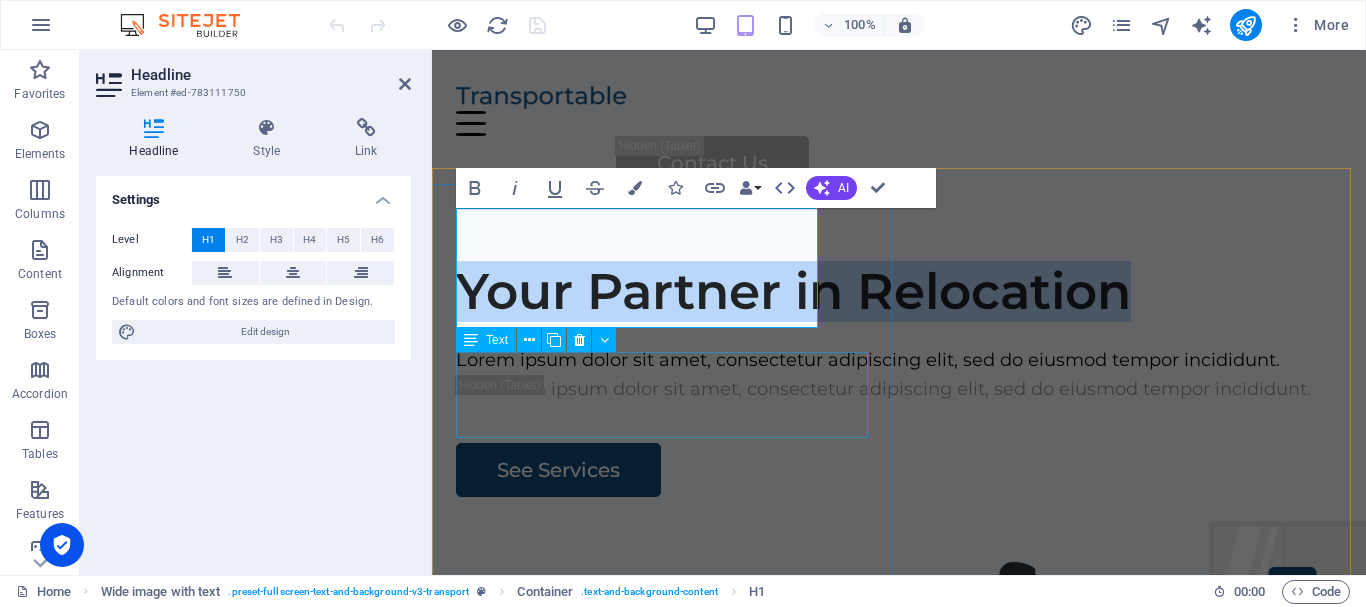 type 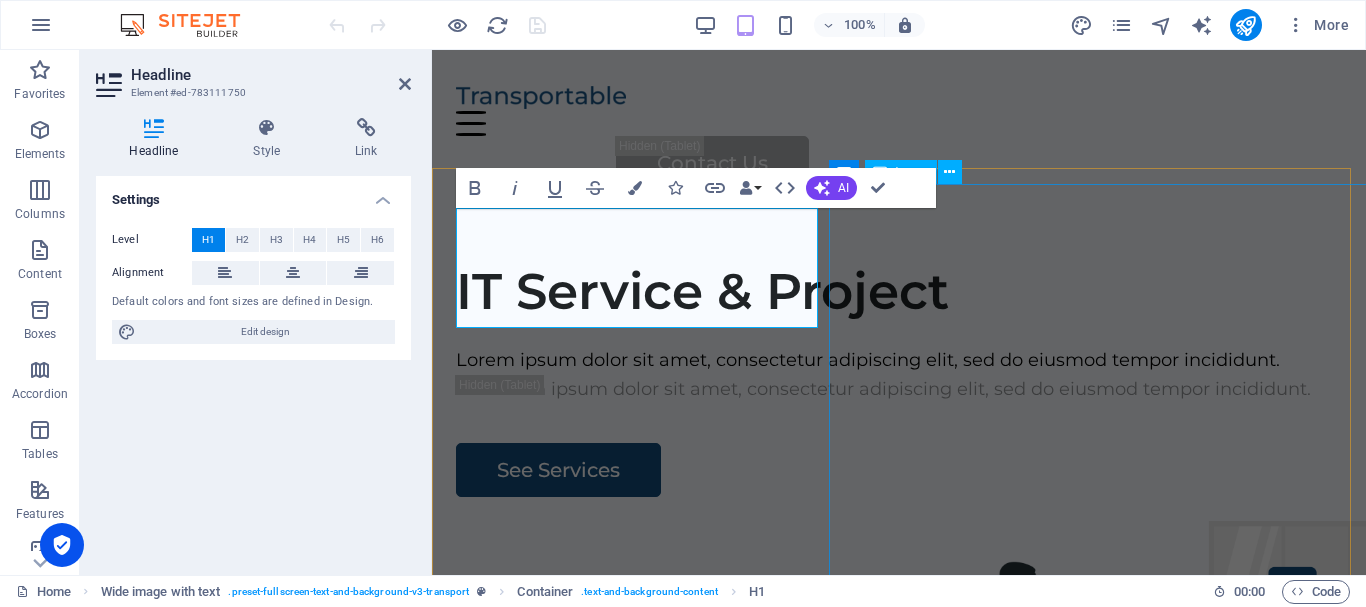 click at bounding box center [1170, 751] 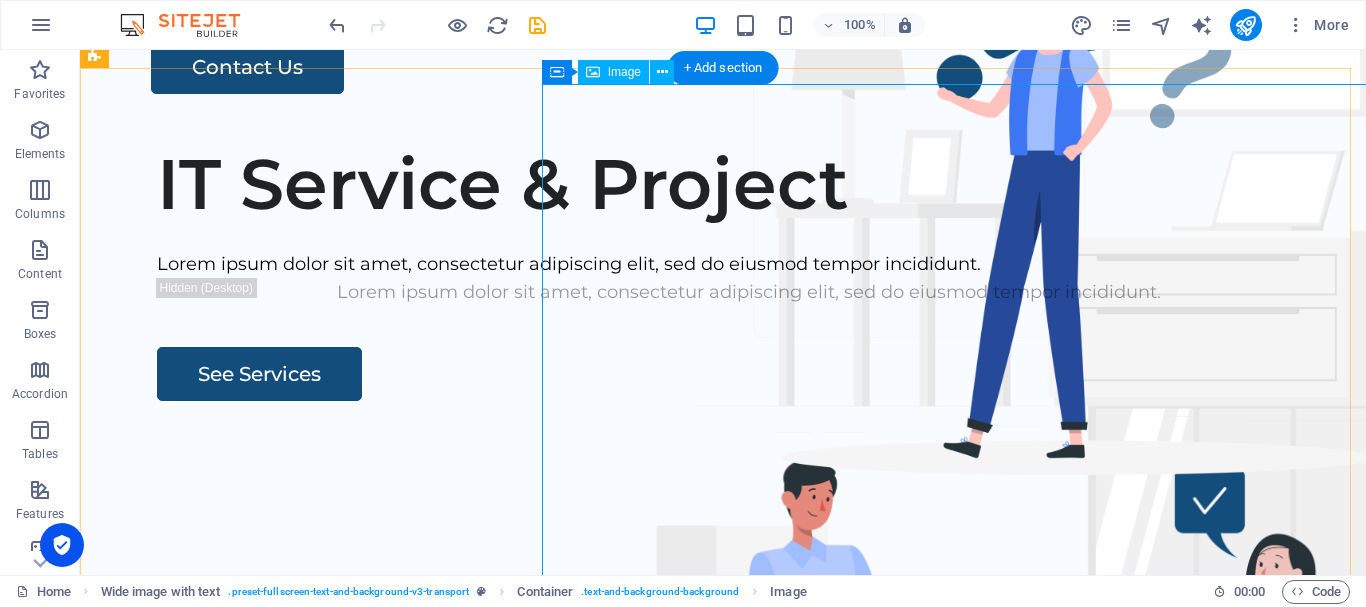 scroll, scrollTop: 0, scrollLeft: 0, axis: both 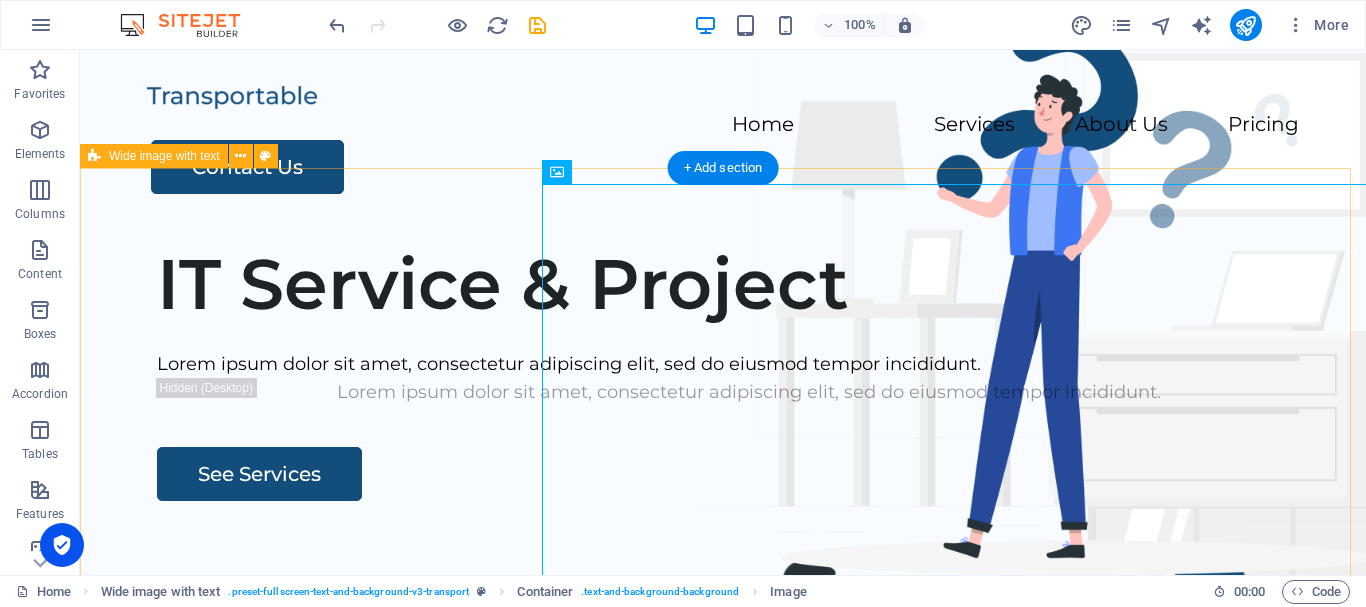 click on "IT Service & Project Lorem ipsum dolor sit amet, consectetur adipiscing elit, sed do eiusmod tempor incididunt.  Lorem ipsum dolor sit amet, consectetur adipiscing elit, sed do eiusmod tempor incididunt.  See Services" at bounding box center (723, 609) 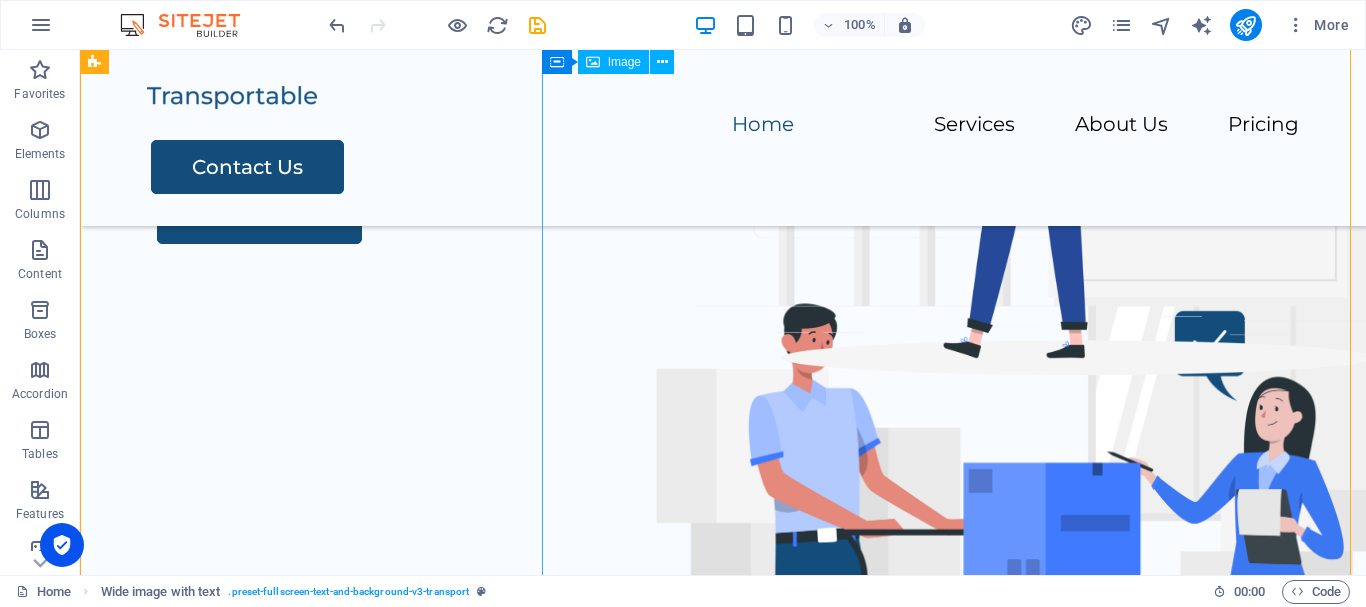 scroll, scrollTop: 0, scrollLeft: 0, axis: both 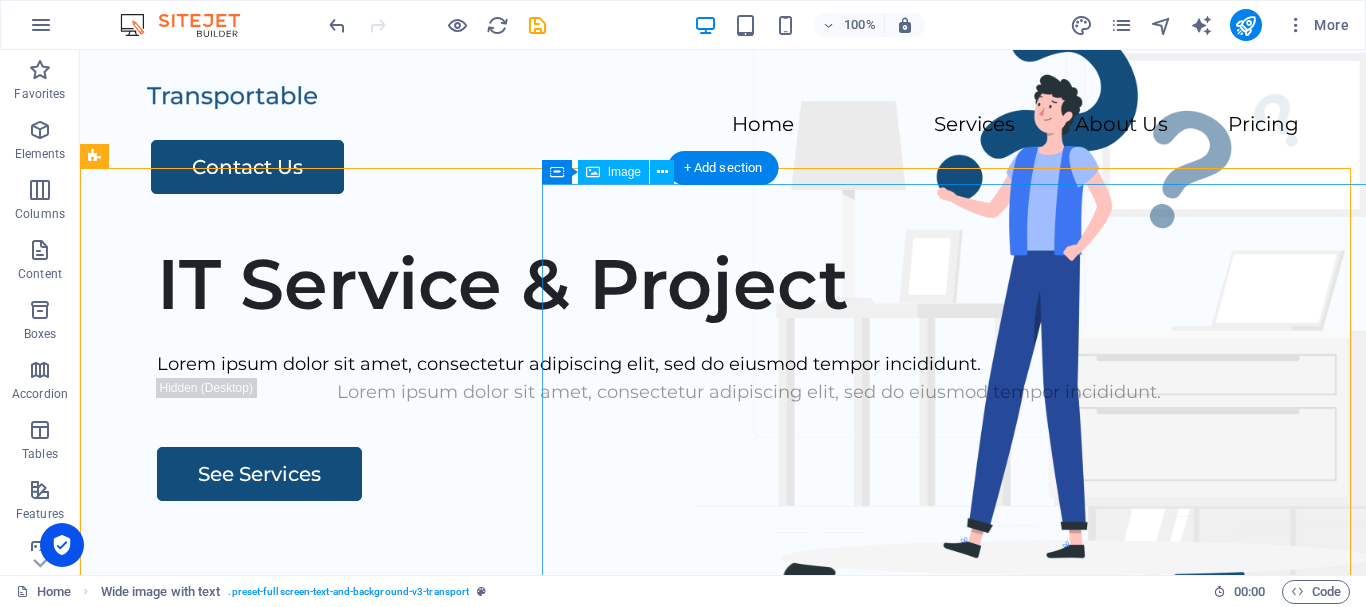 click at bounding box center (1031, 836) 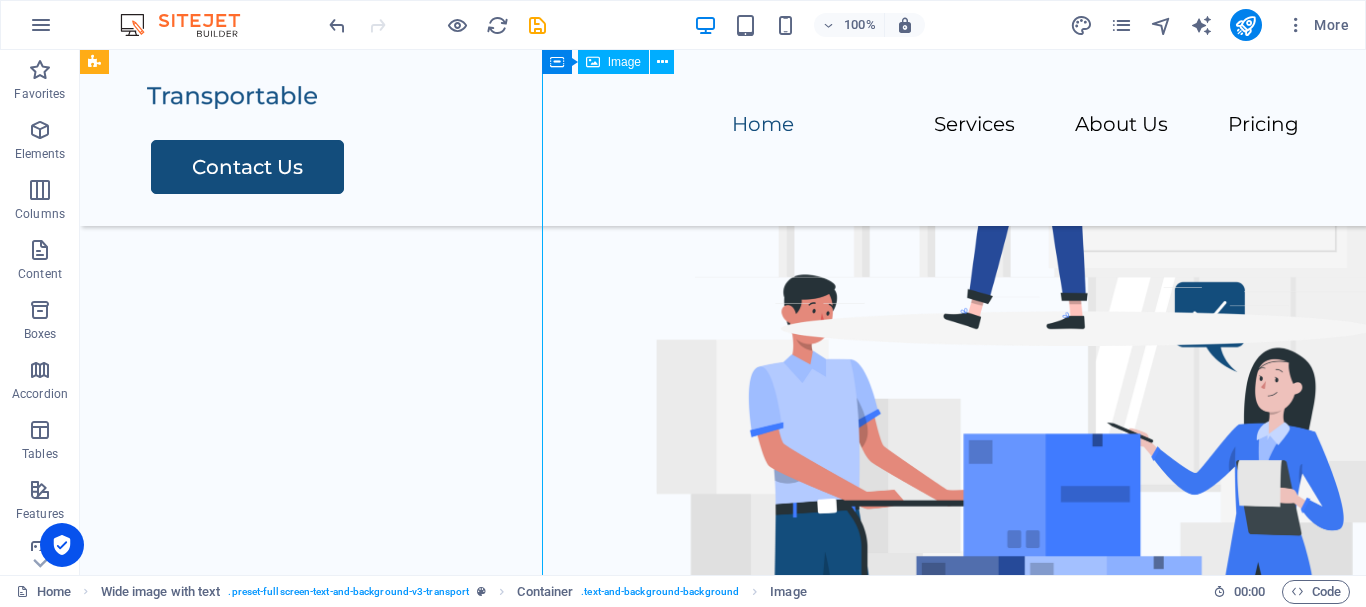 scroll, scrollTop: 200, scrollLeft: 0, axis: vertical 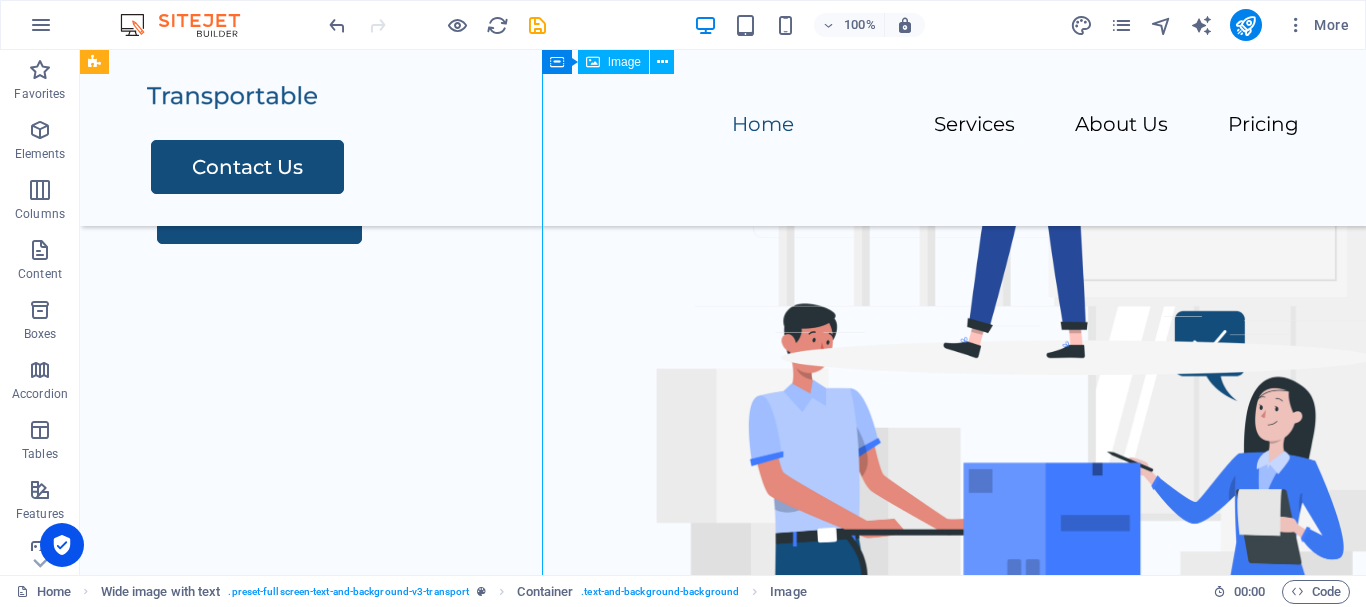 click at bounding box center [1031, 579] 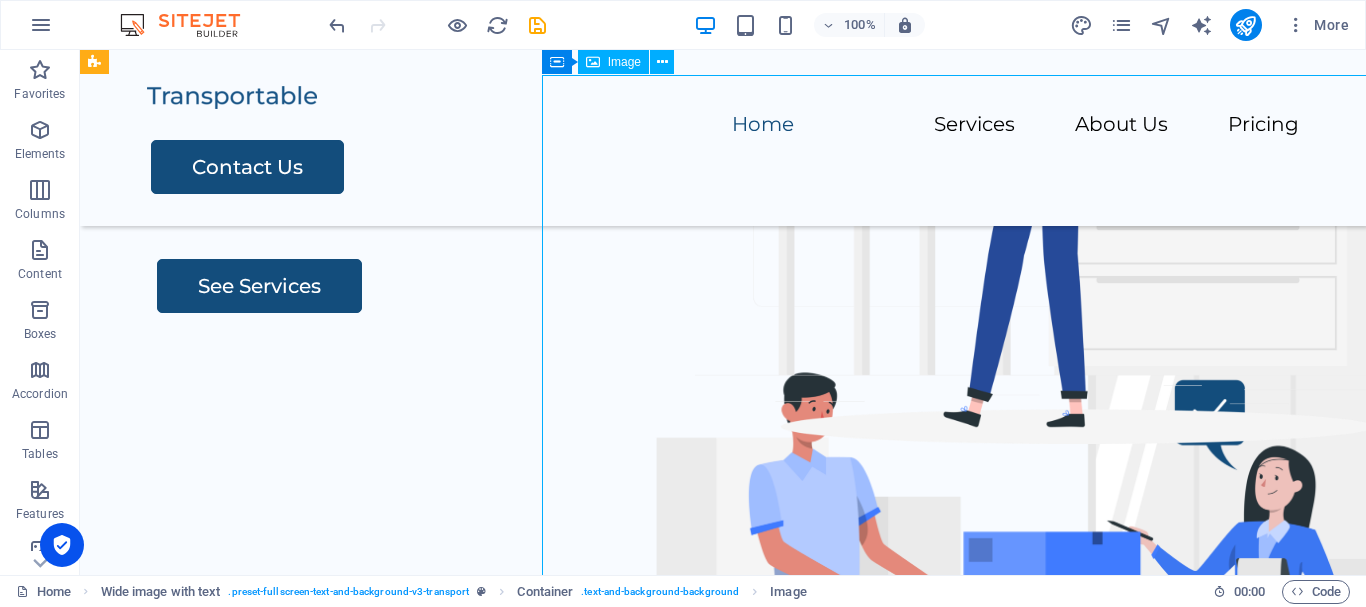 scroll, scrollTop: 100, scrollLeft: 0, axis: vertical 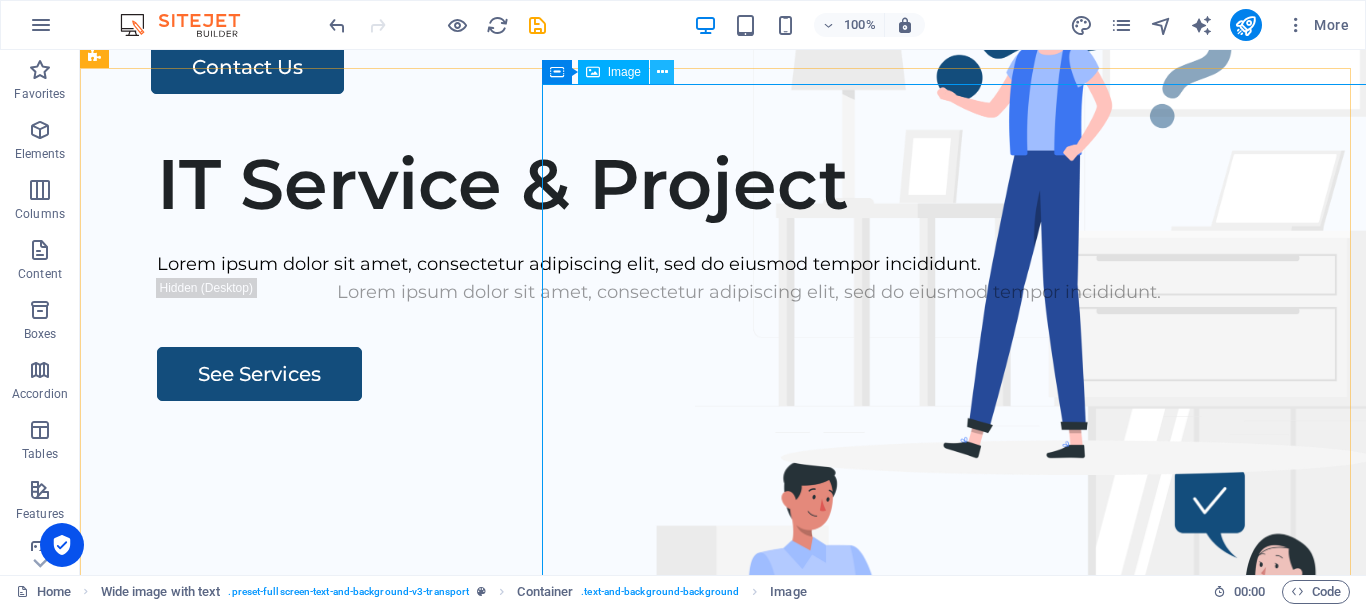 click at bounding box center (662, 72) 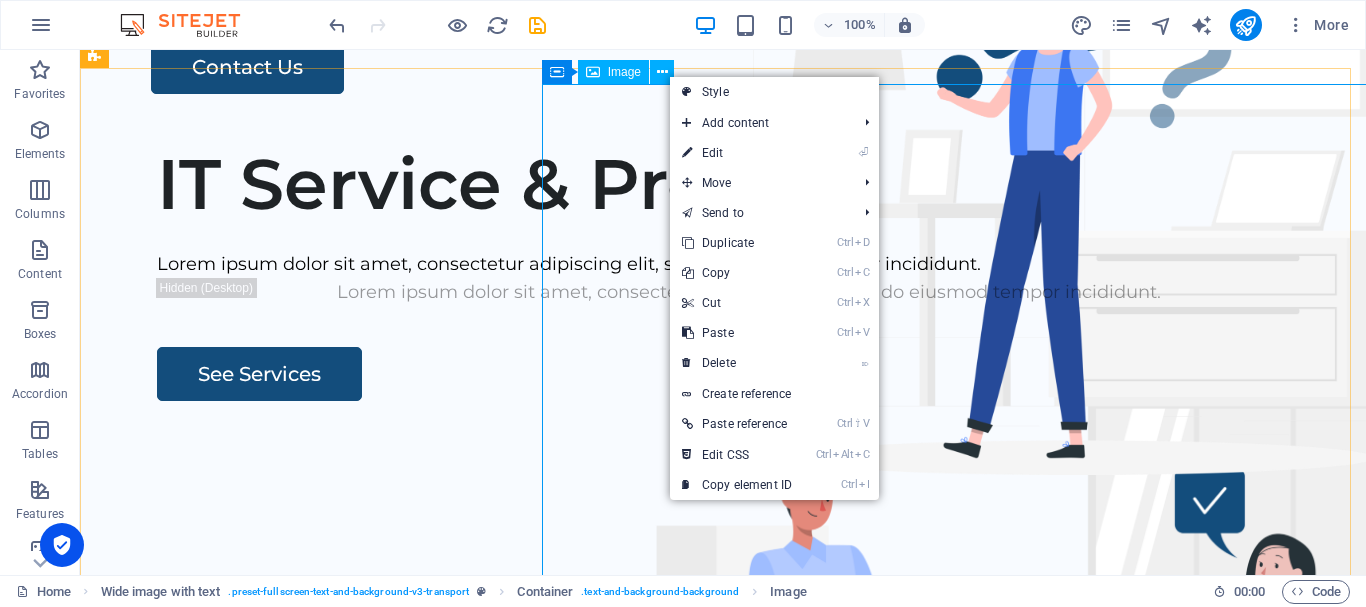 click on "Image" at bounding box center [613, 72] 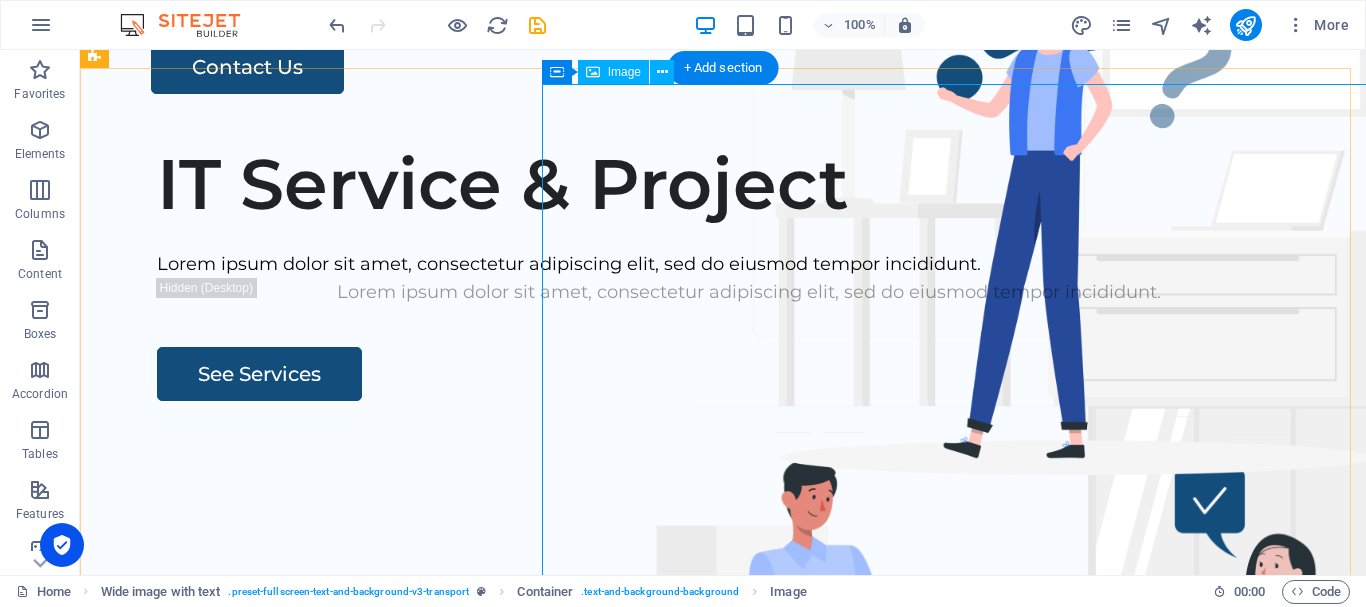 click at bounding box center [1031, 736] 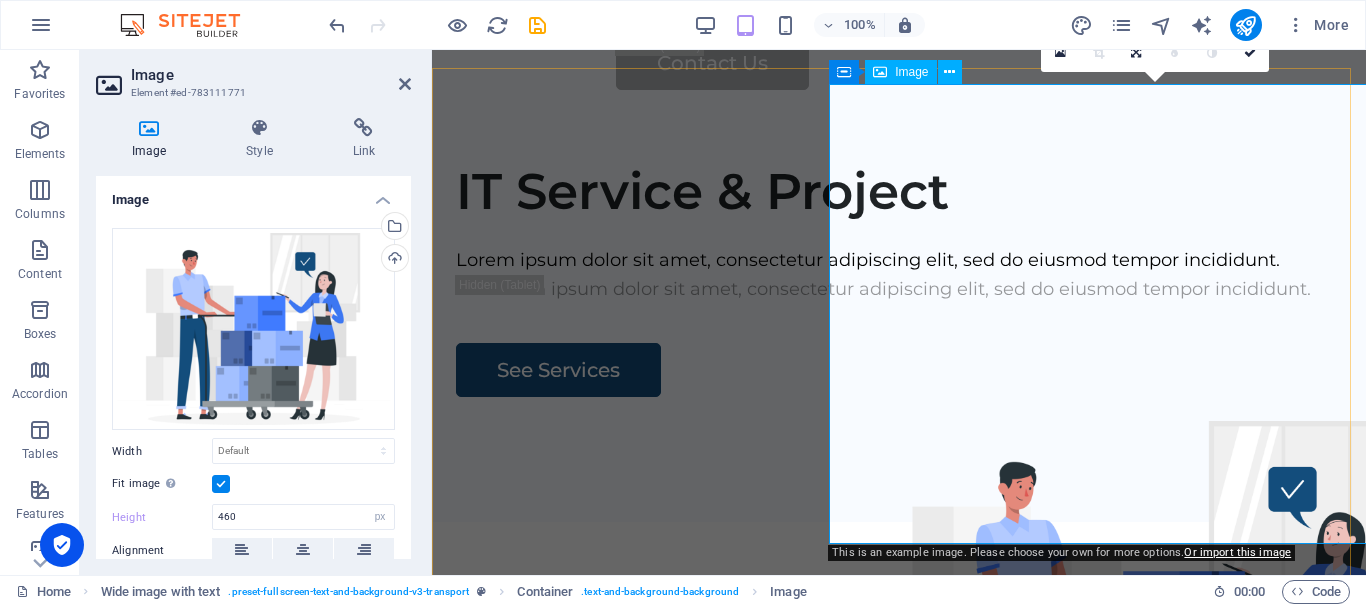 click at bounding box center (1170, 651) 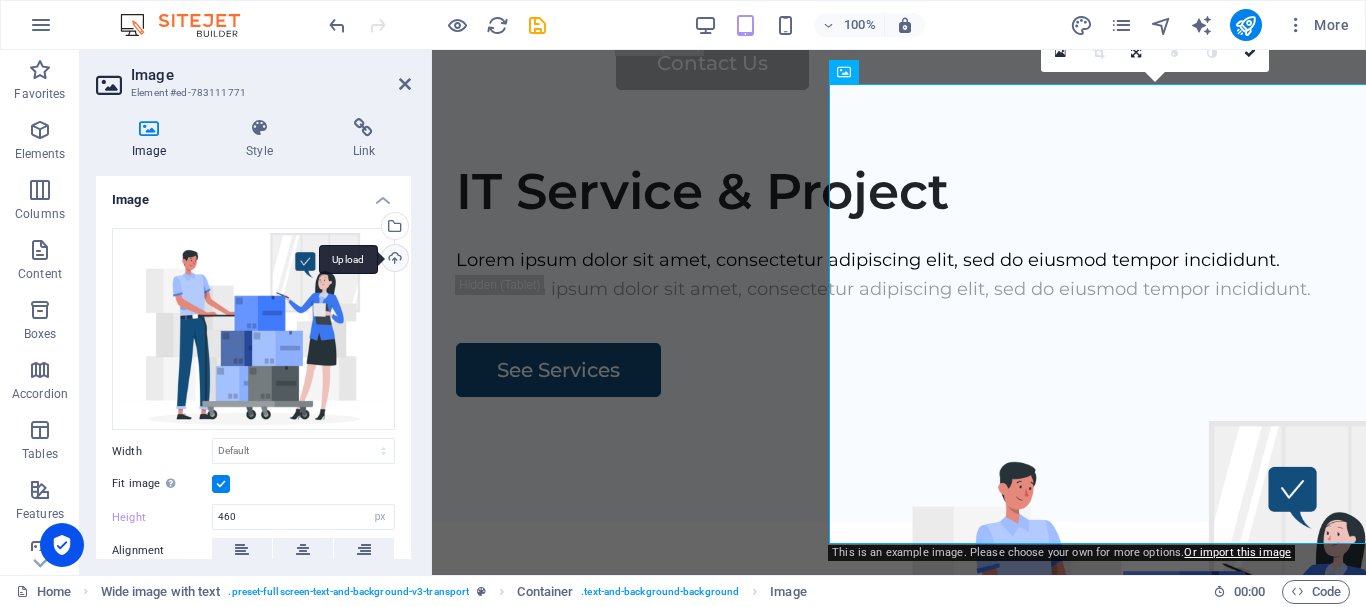 click on "Upload" at bounding box center (393, 260) 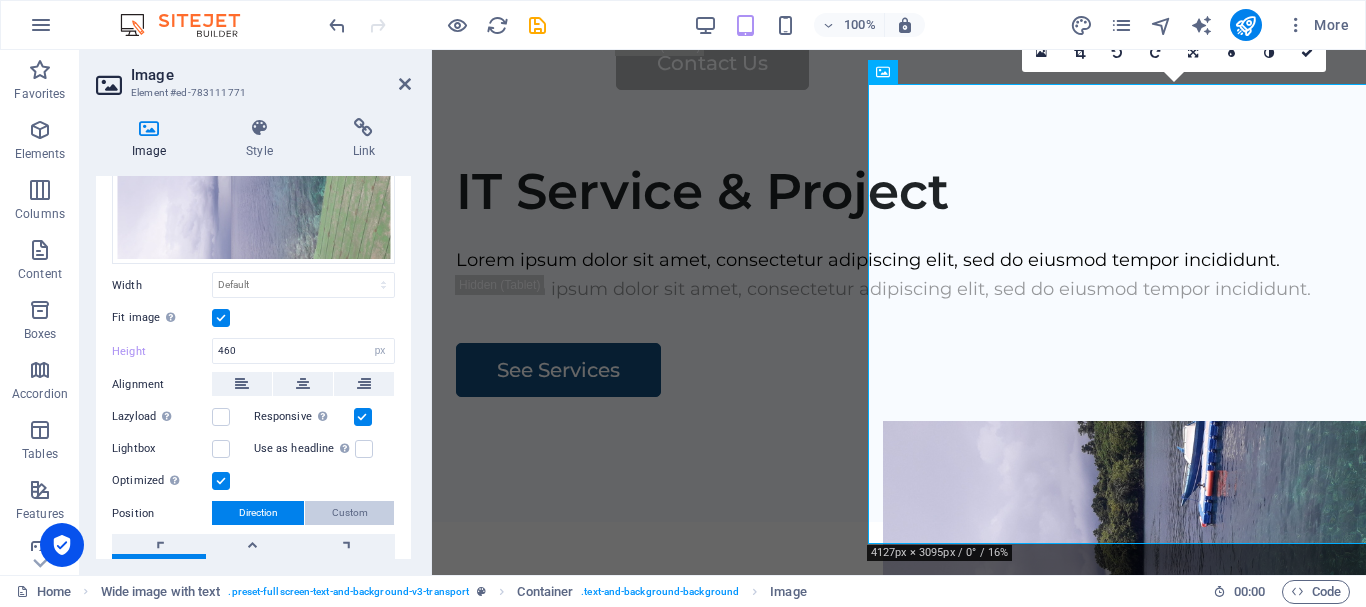 scroll, scrollTop: 0, scrollLeft: 0, axis: both 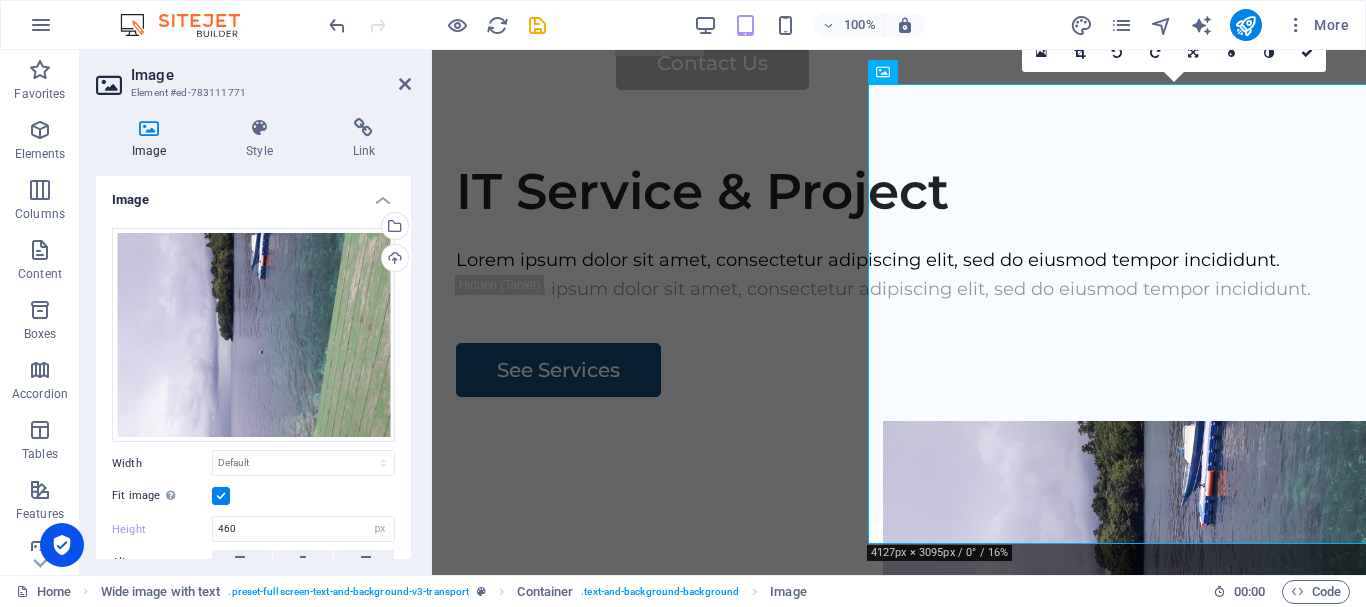 click at bounding box center (221, 496) 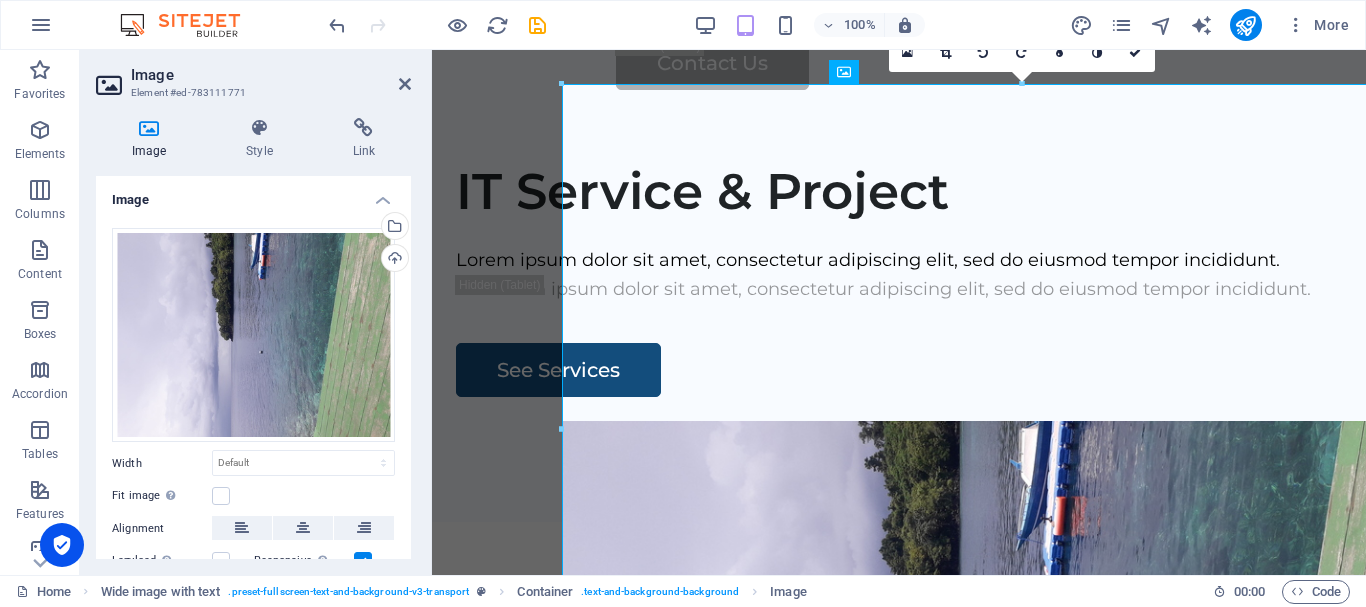 click at bounding box center (149, 128) 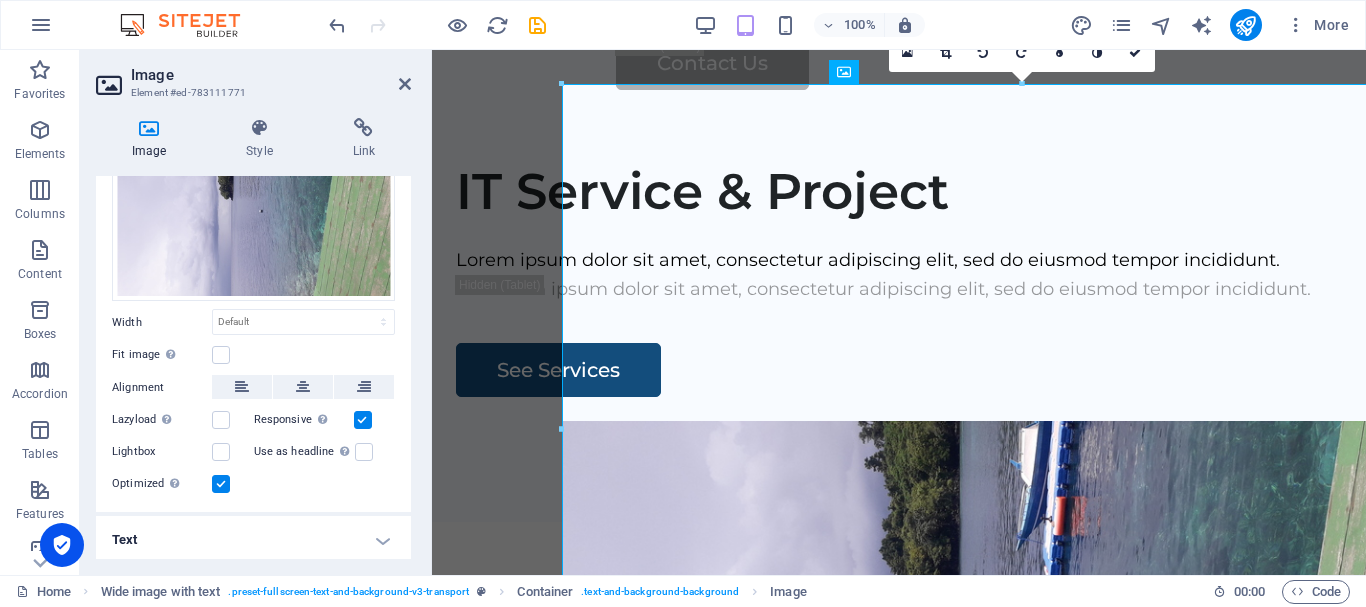 scroll, scrollTop: 143, scrollLeft: 0, axis: vertical 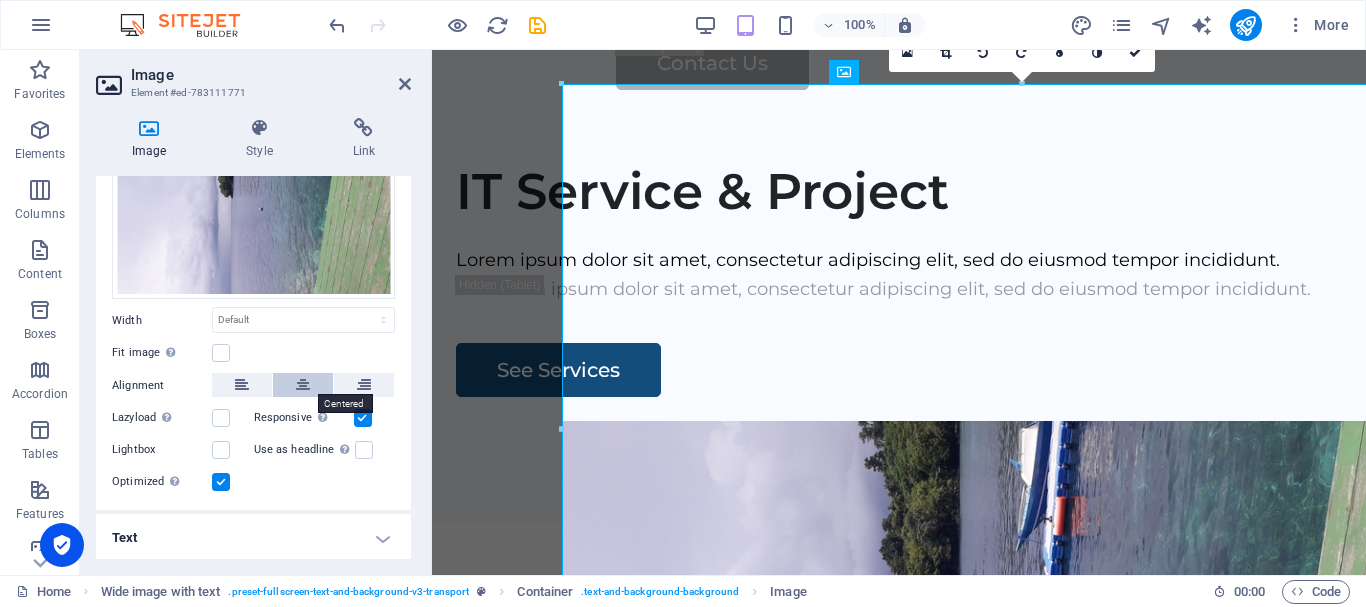 click at bounding box center [303, 385] 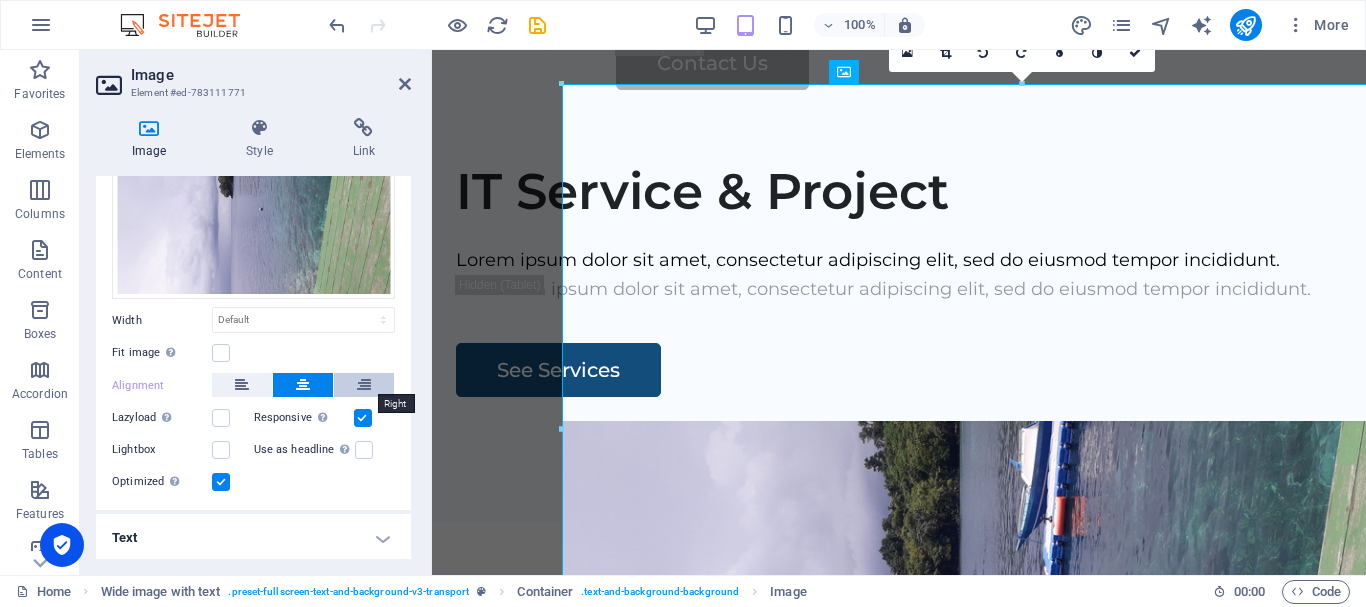 click at bounding box center [364, 385] 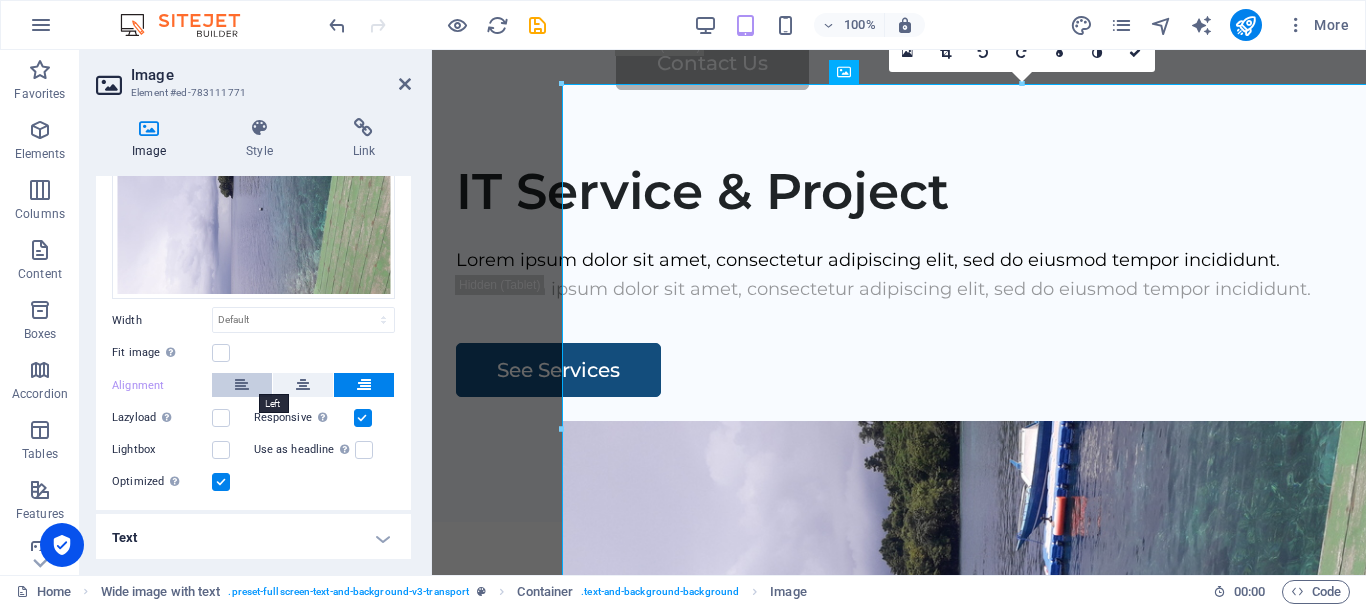 click at bounding box center [242, 385] 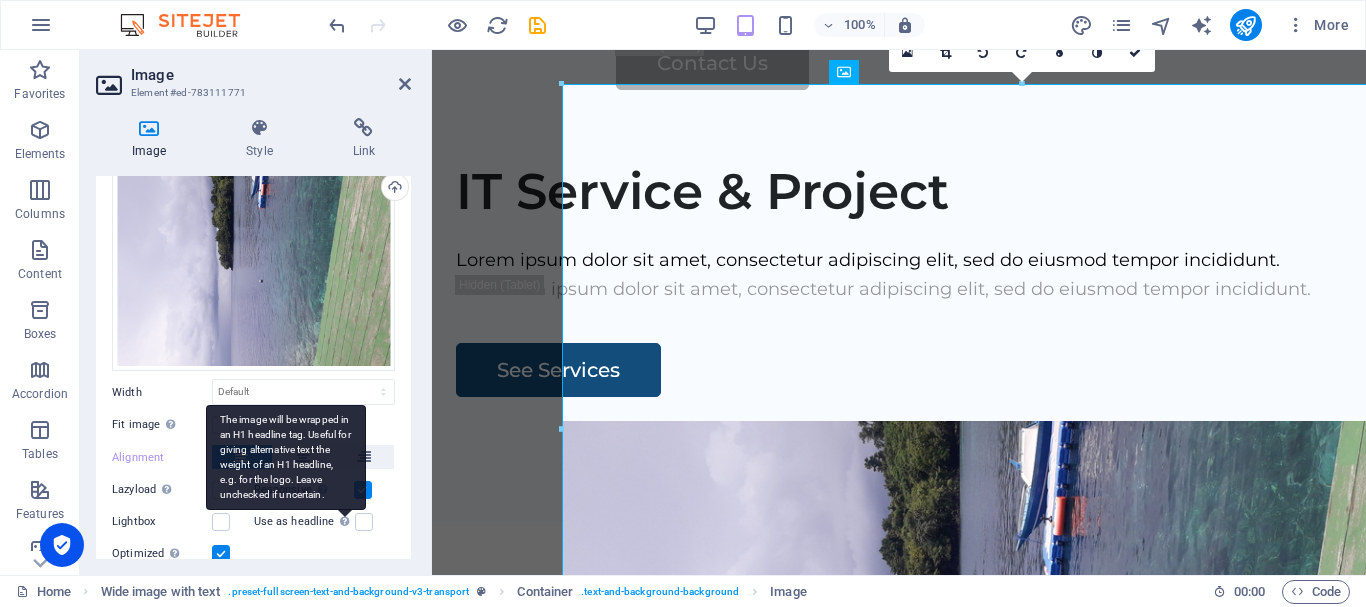 scroll, scrollTop: 143, scrollLeft: 0, axis: vertical 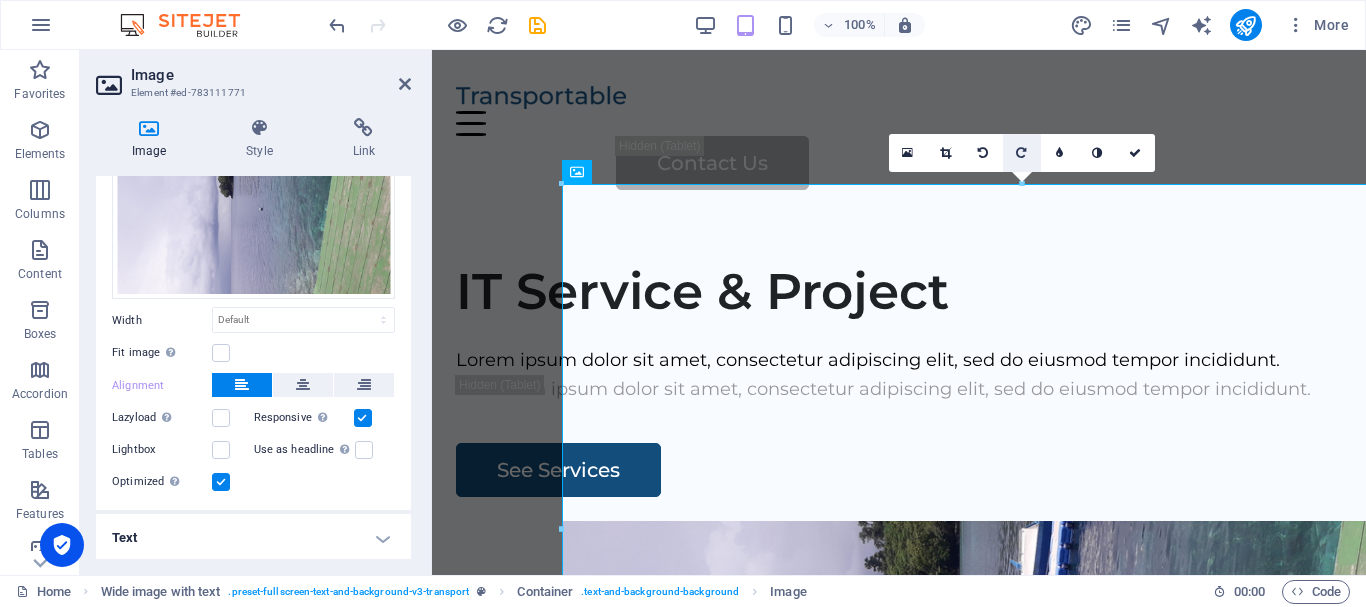 click at bounding box center [1021, 153] 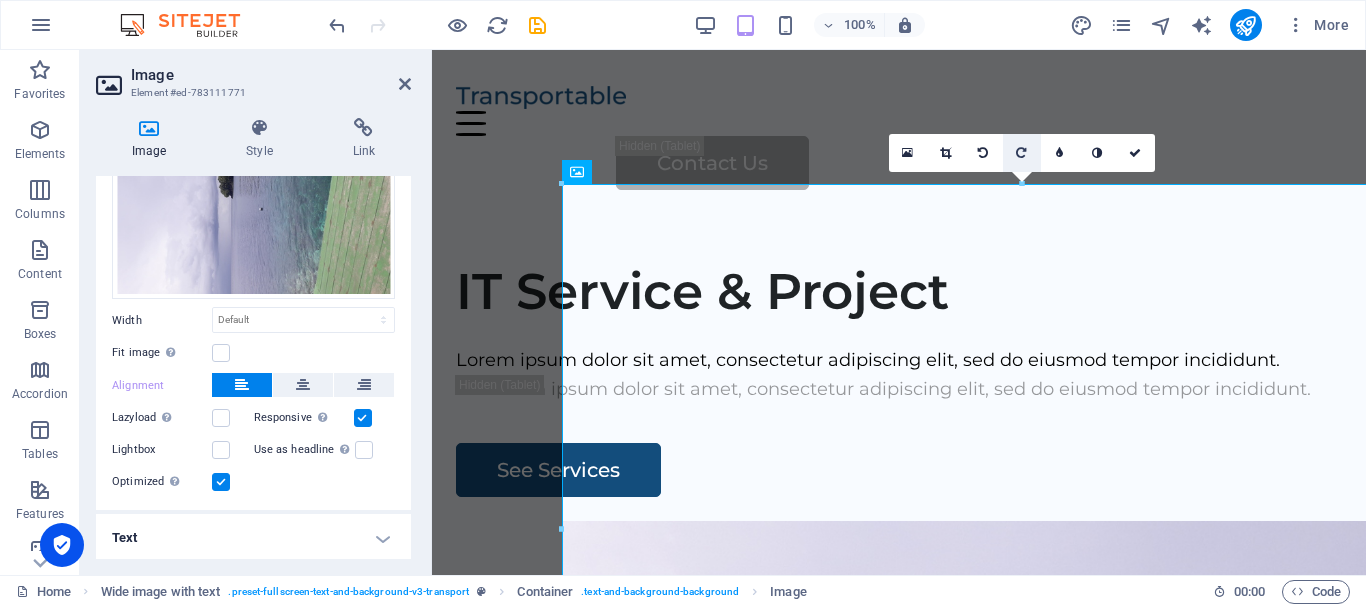 click at bounding box center (1021, 153) 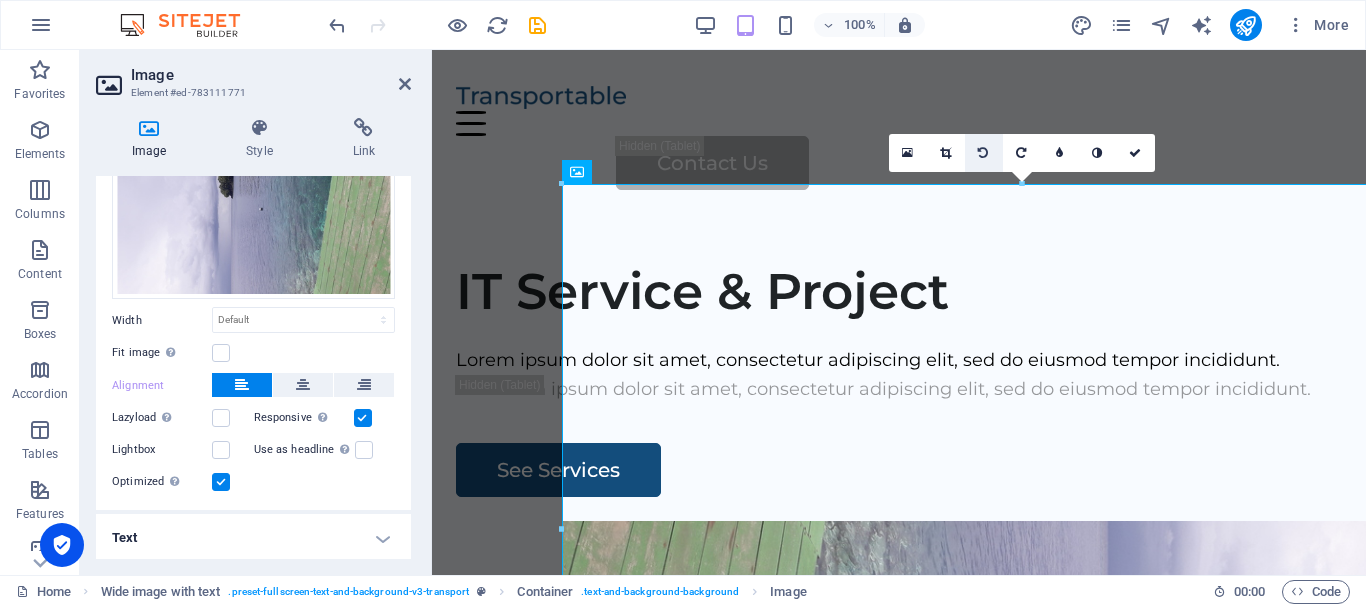 click at bounding box center [983, 153] 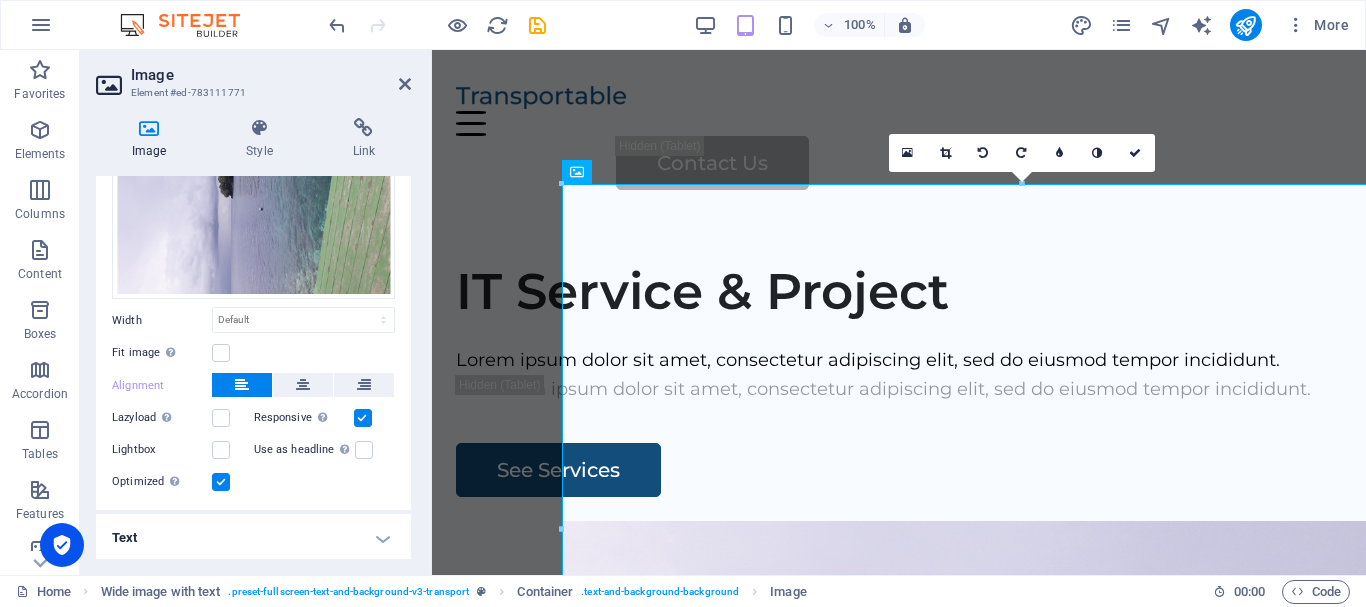 click at bounding box center (983, 153) 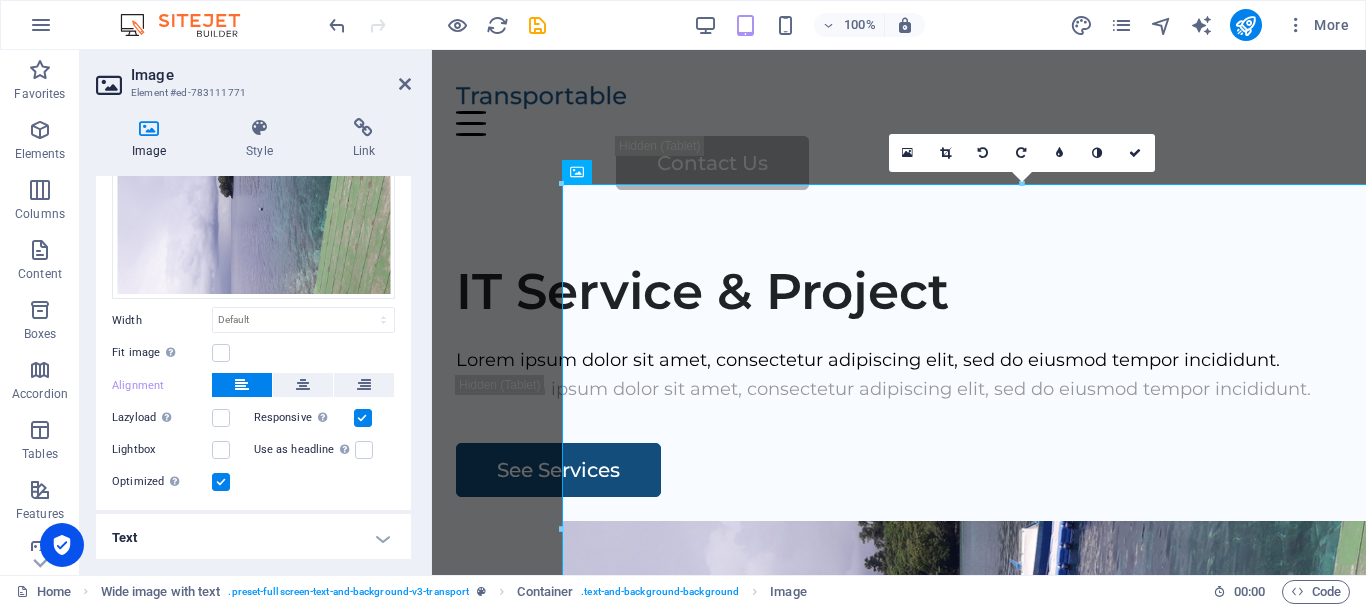 click at bounding box center (983, 153) 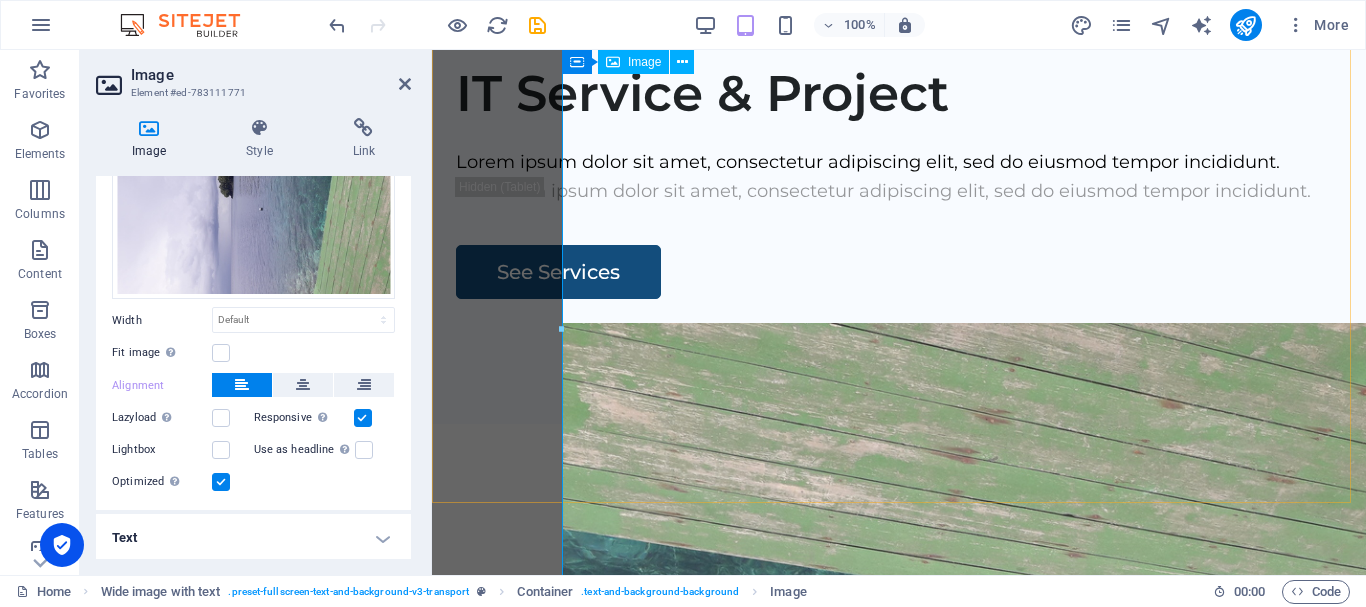 scroll, scrollTop: 200, scrollLeft: 0, axis: vertical 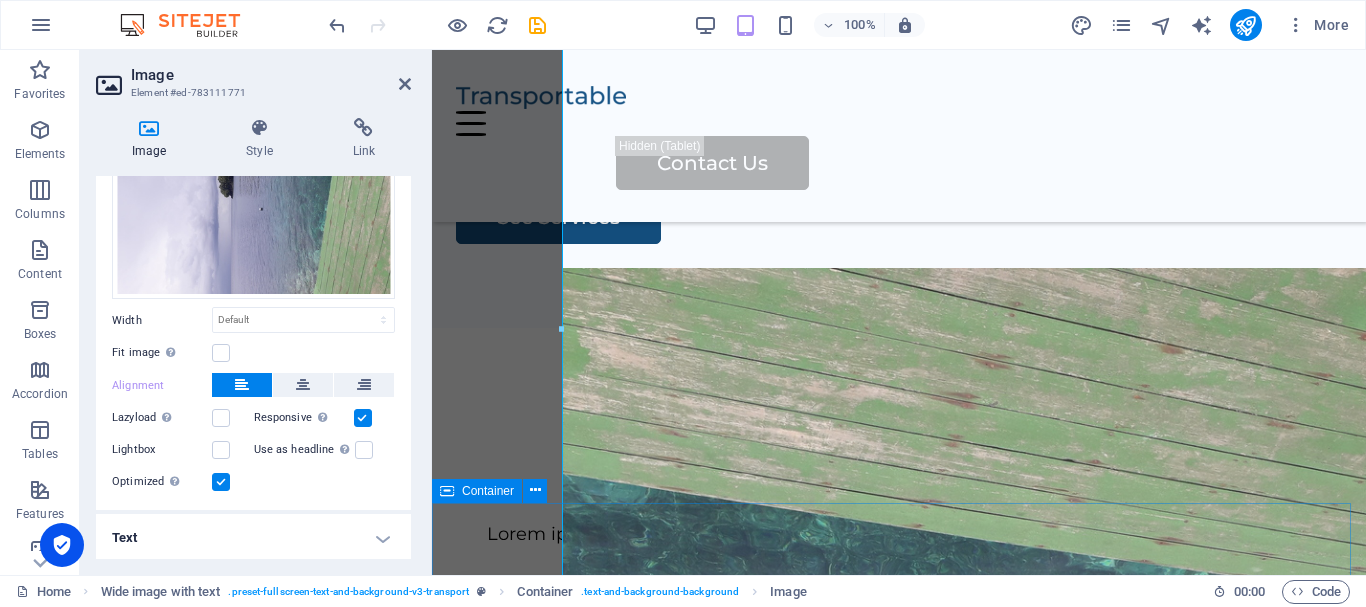 click on "Our Services Lorem ipsum dolor sit amet, consectetur adipiscing elit, sed do eiusmod tempor incididunt. Packing Lorem ipsum dolor sit amet, consectetur adipiscing elit. Transportation Lorem ipsum dolor sit amet, consectetur adipiscing elit. Storage Lorem ipsum dolor sit amet, consectetur adipiscing elit. Assembly Lorem ipsum dolor sit amet, consectetur adipiscing elit." at bounding box center (899, 1280) 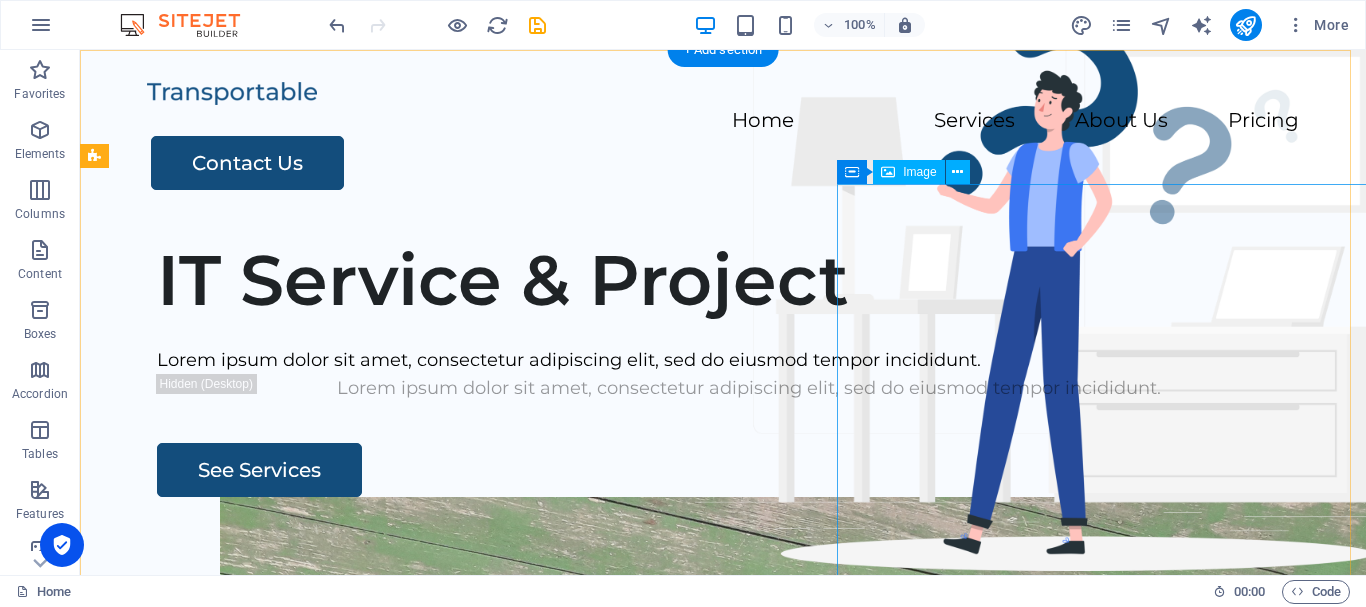 scroll, scrollTop: 0, scrollLeft: 0, axis: both 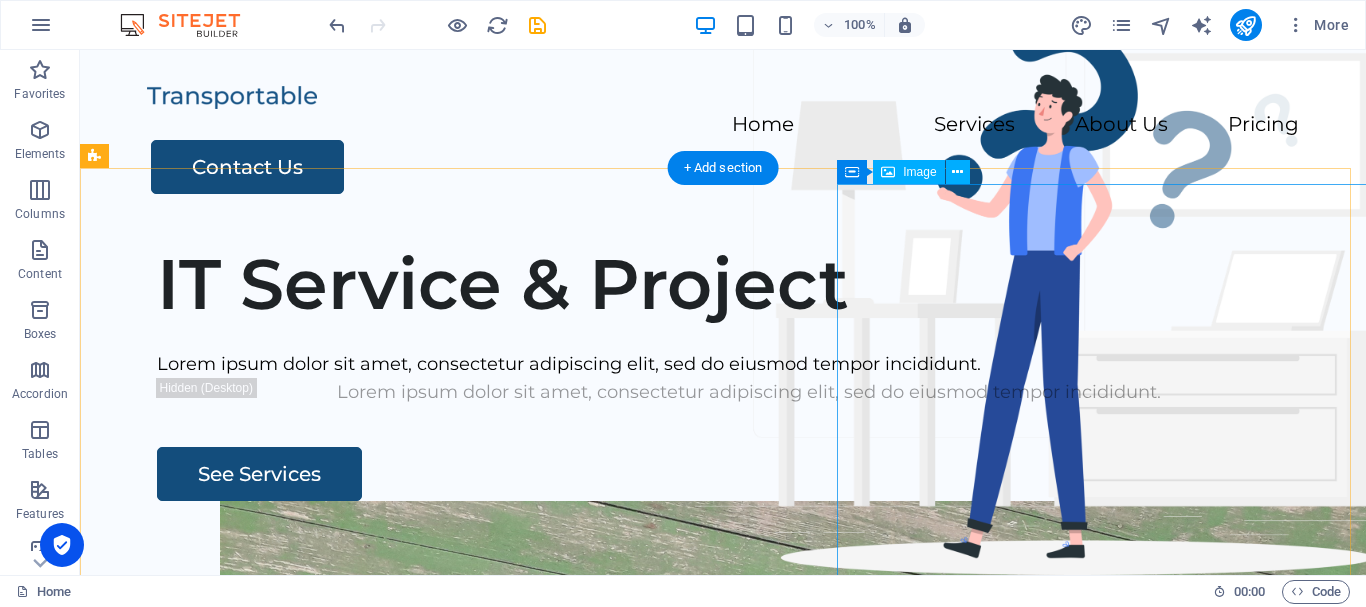 click at bounding box center (863, 1358) 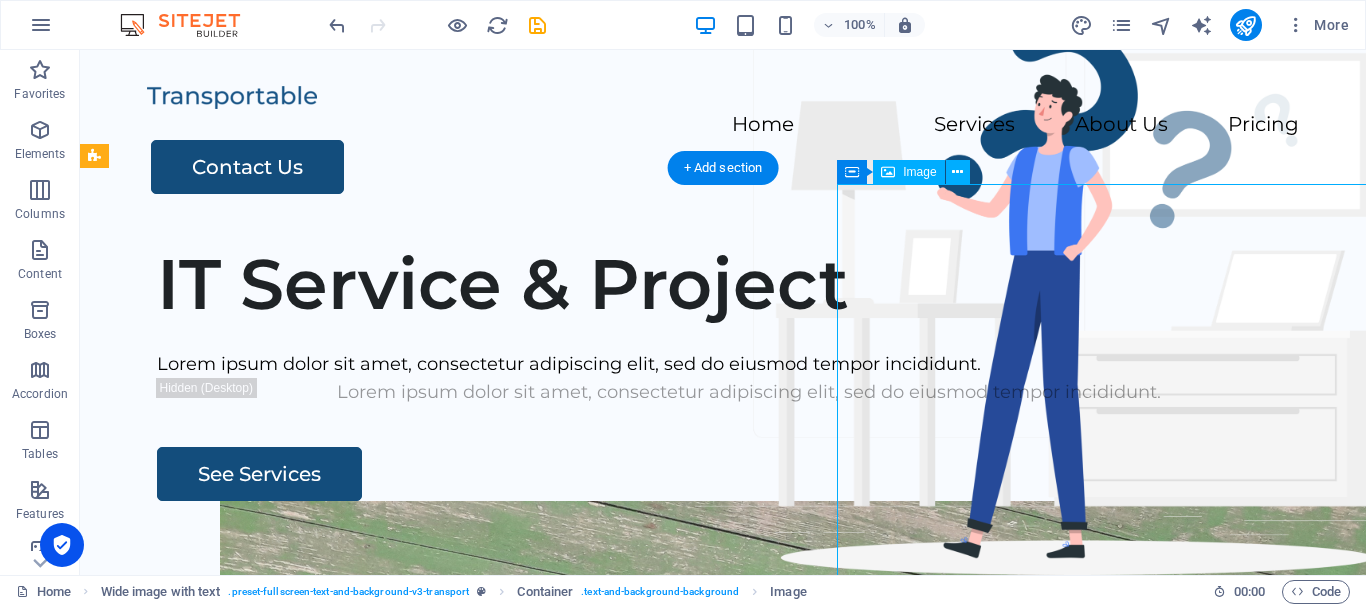 click at bounding box center [863, 1358] 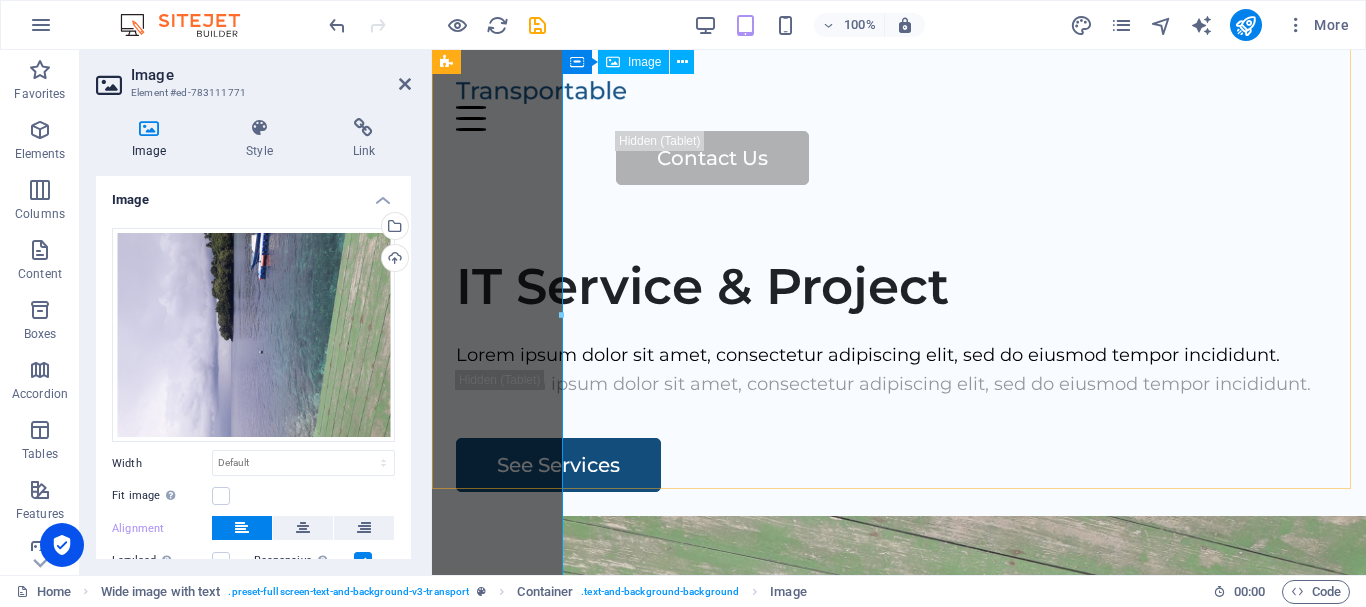 scroll, scrollTop: 0, scrollLeft: 0, axis: both 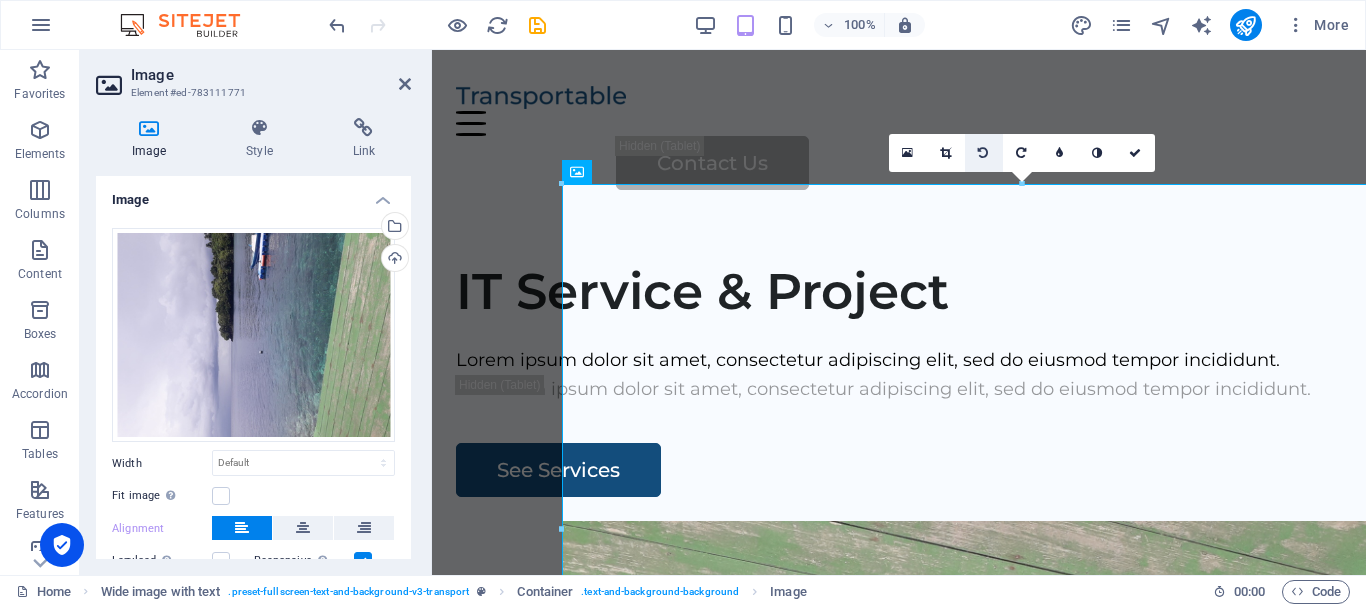 click at bounding box center [983, 153] 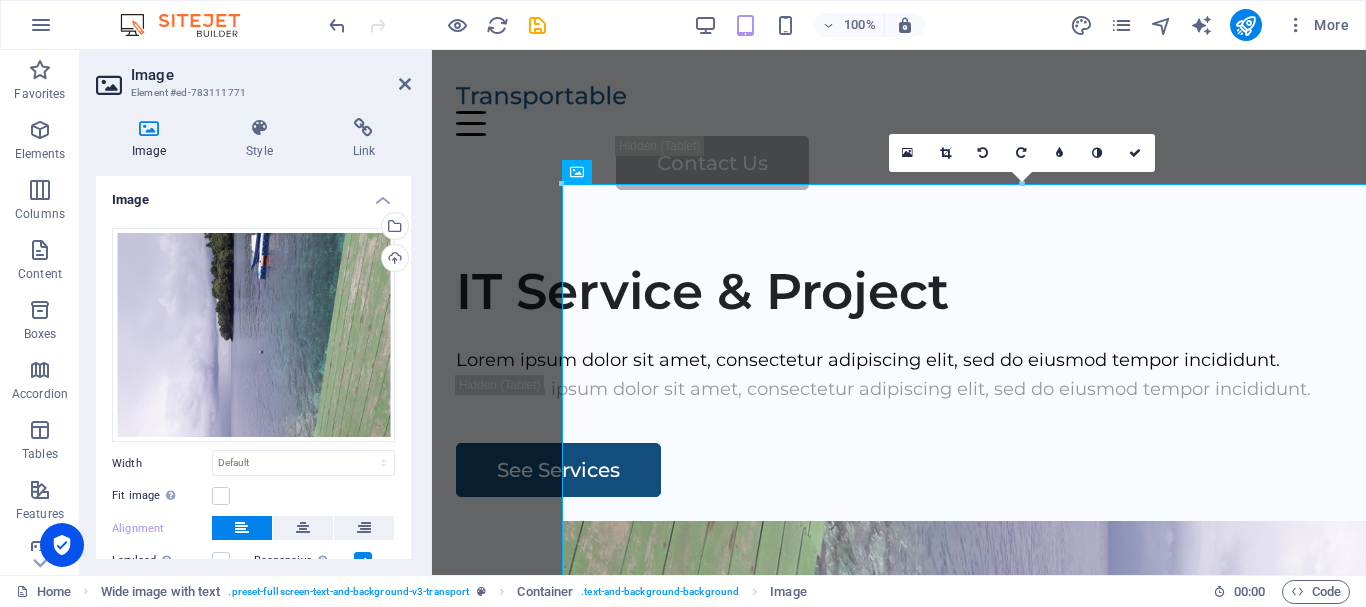 click at bounding box center (983, 153) 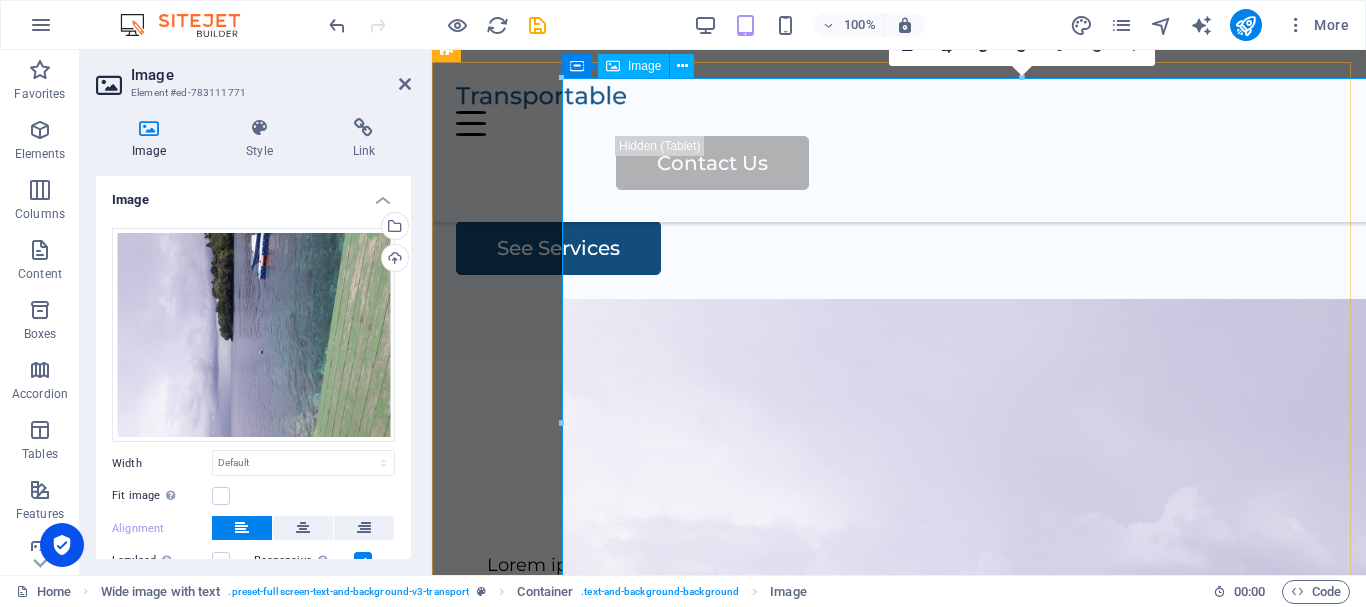 scroll, scrollTop: 200, scrollLeft: 0, axis: vertical 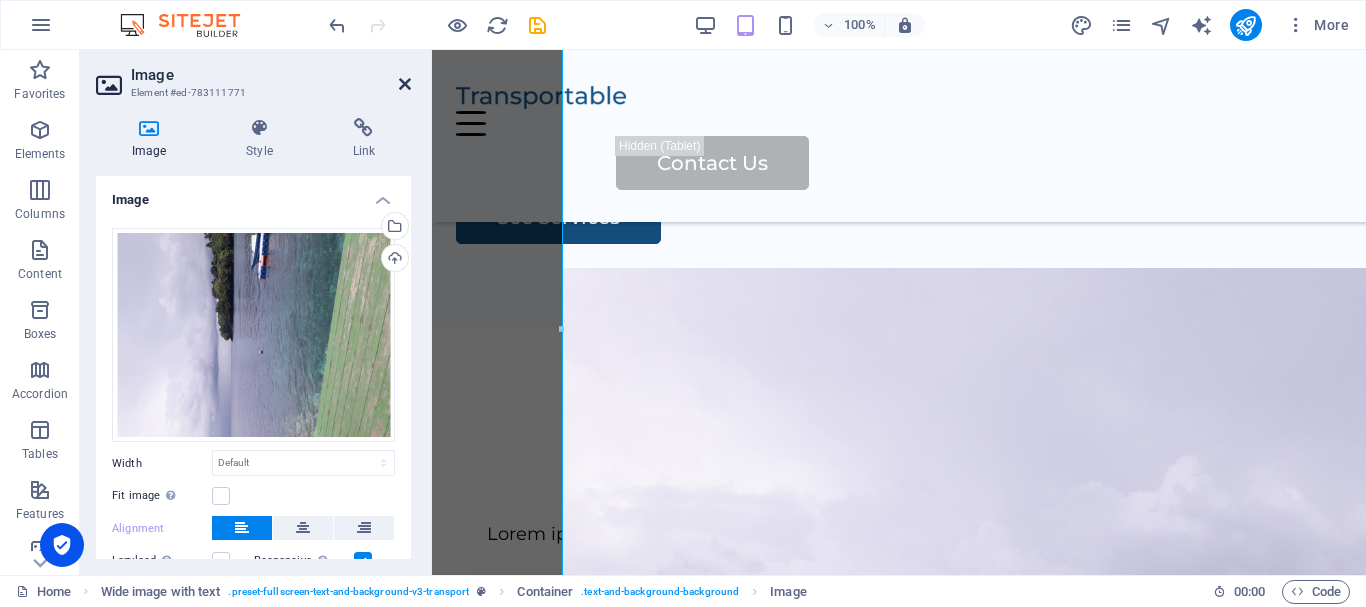 click at bounding box center (405, 84) 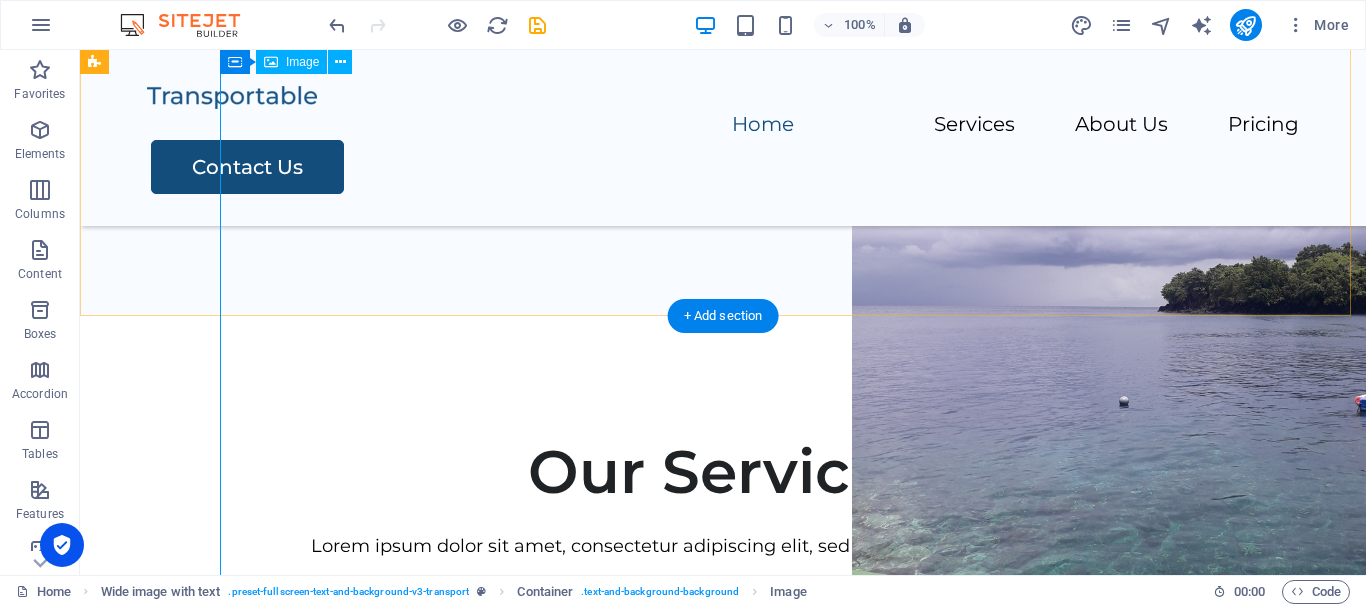 scroll, scrollTop: 300, scrollLeft: 0, axis: vertical 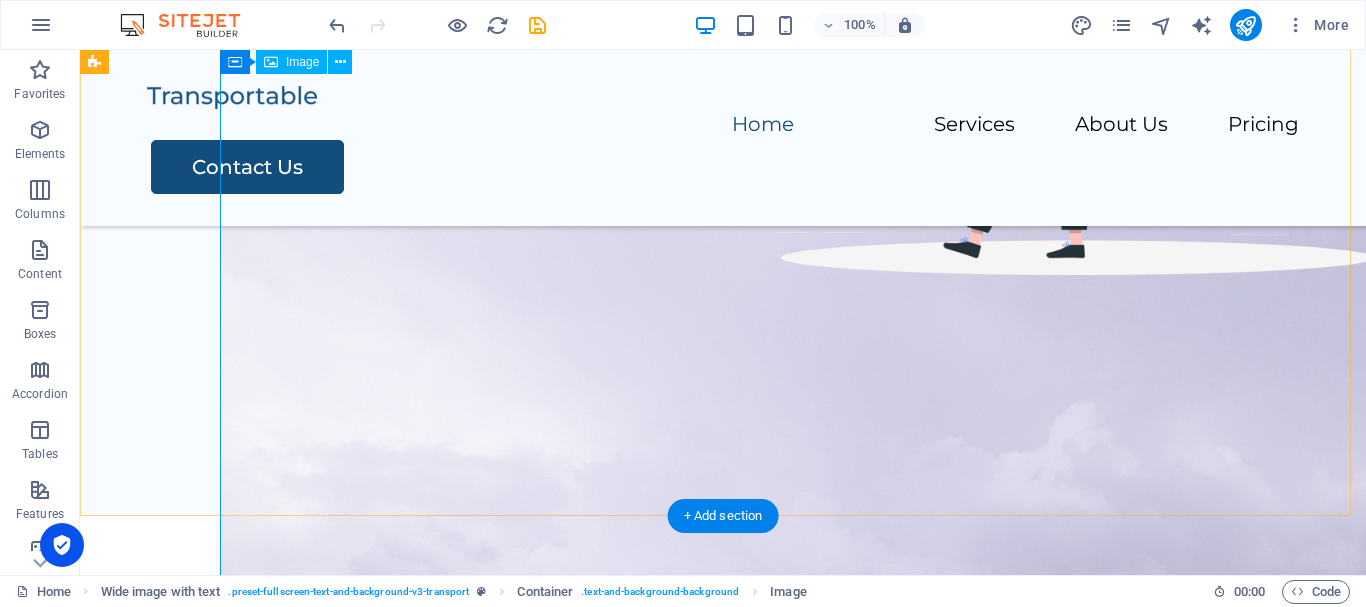 click at bounding box center (863, 1001) 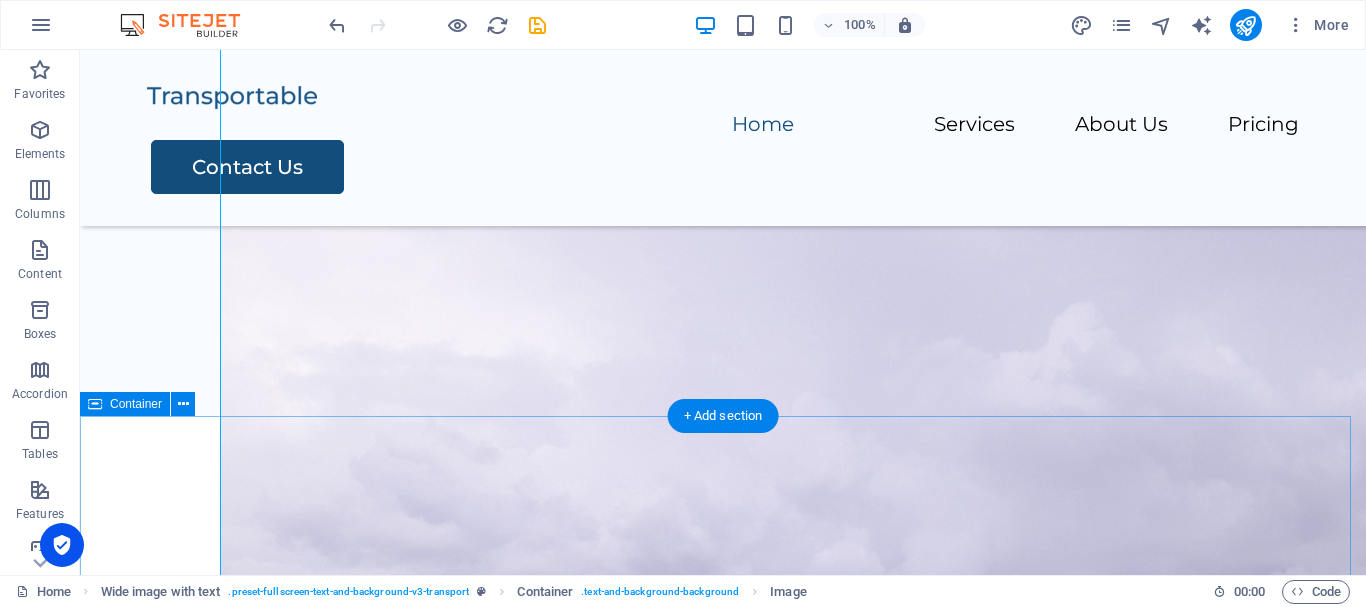 scroll, scrollTop: 100, scrollLeft: 0, axis: vertical 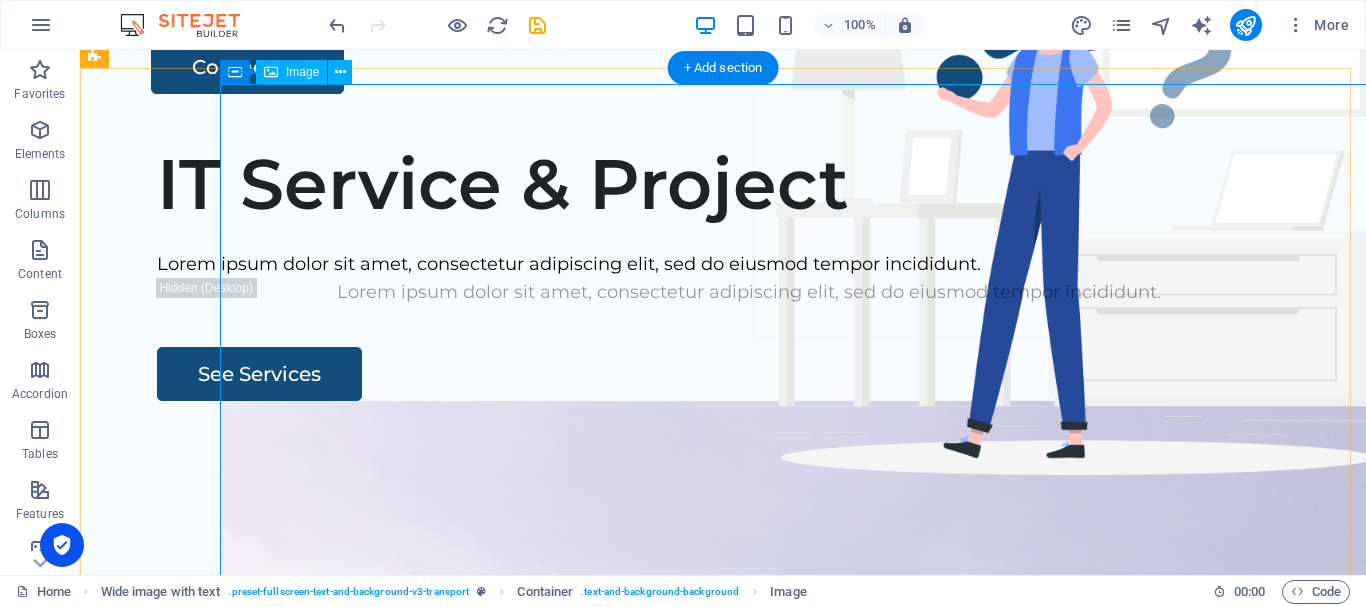 click at bounding box center [863, 1258] 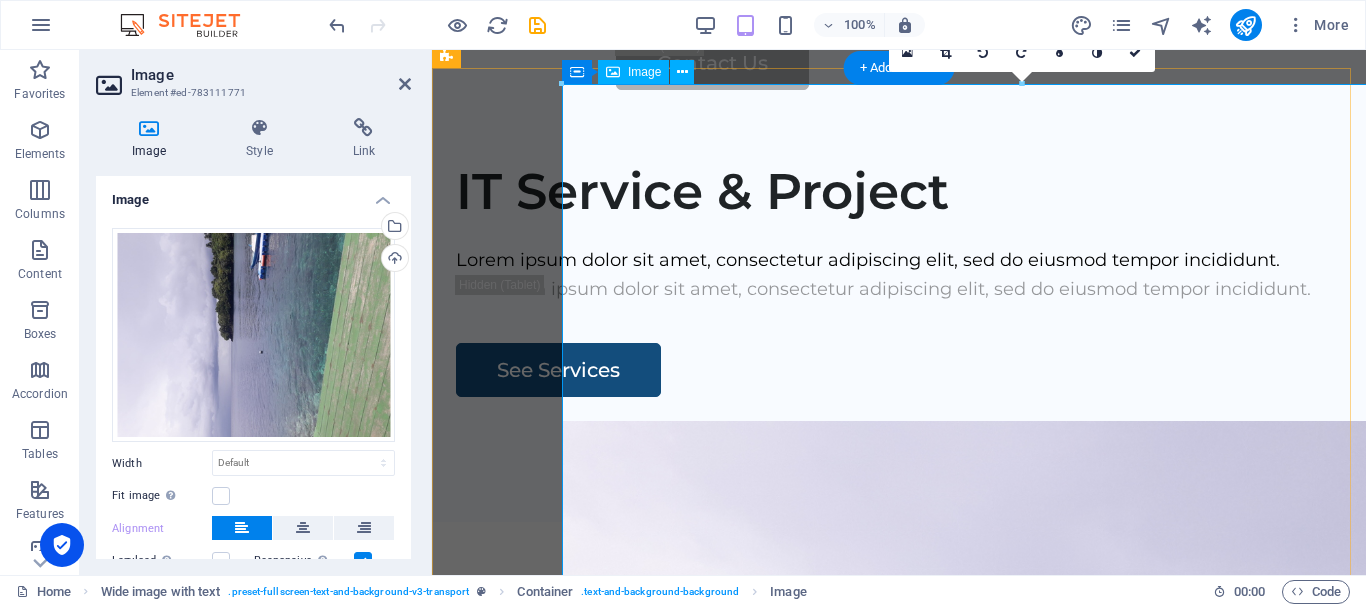click at bounding box center (1029, 1043) 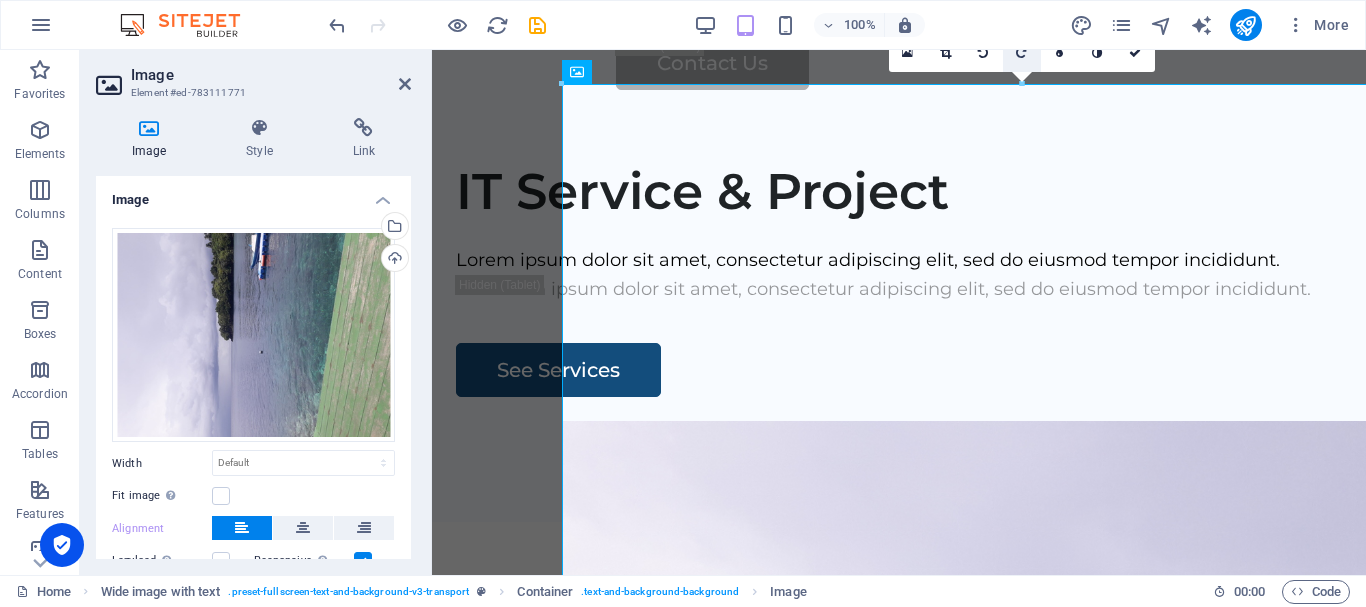 click at bounding box center (1021, 53) 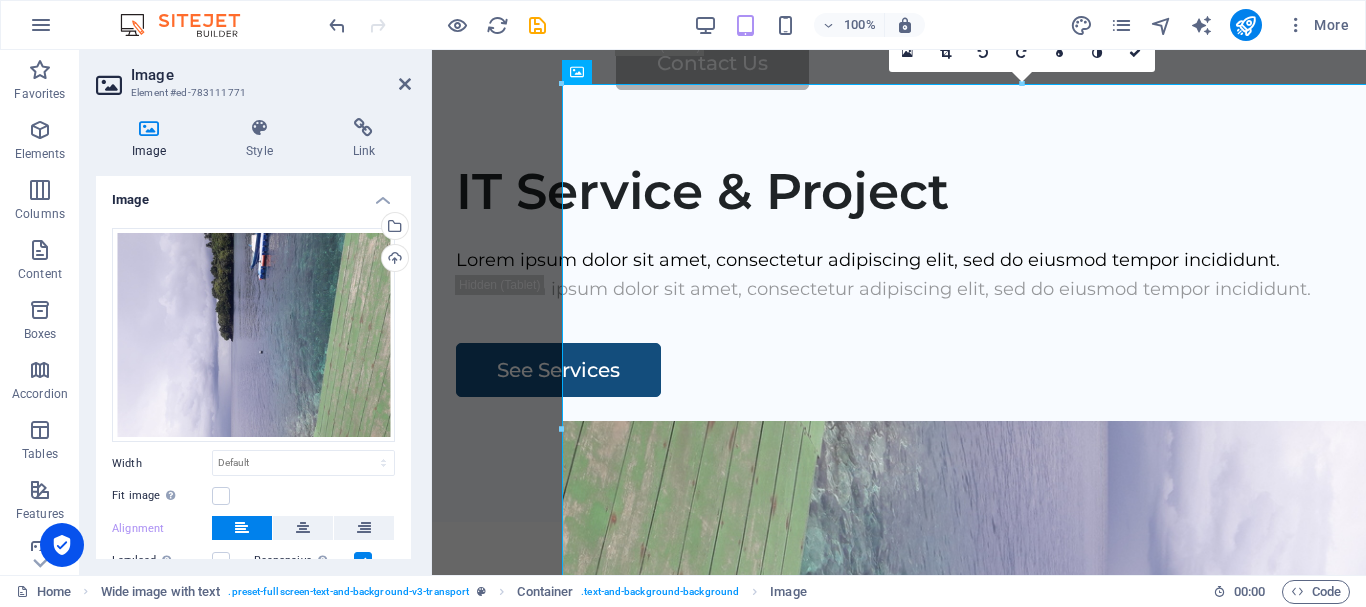 click at bounding box center (1021, 53) 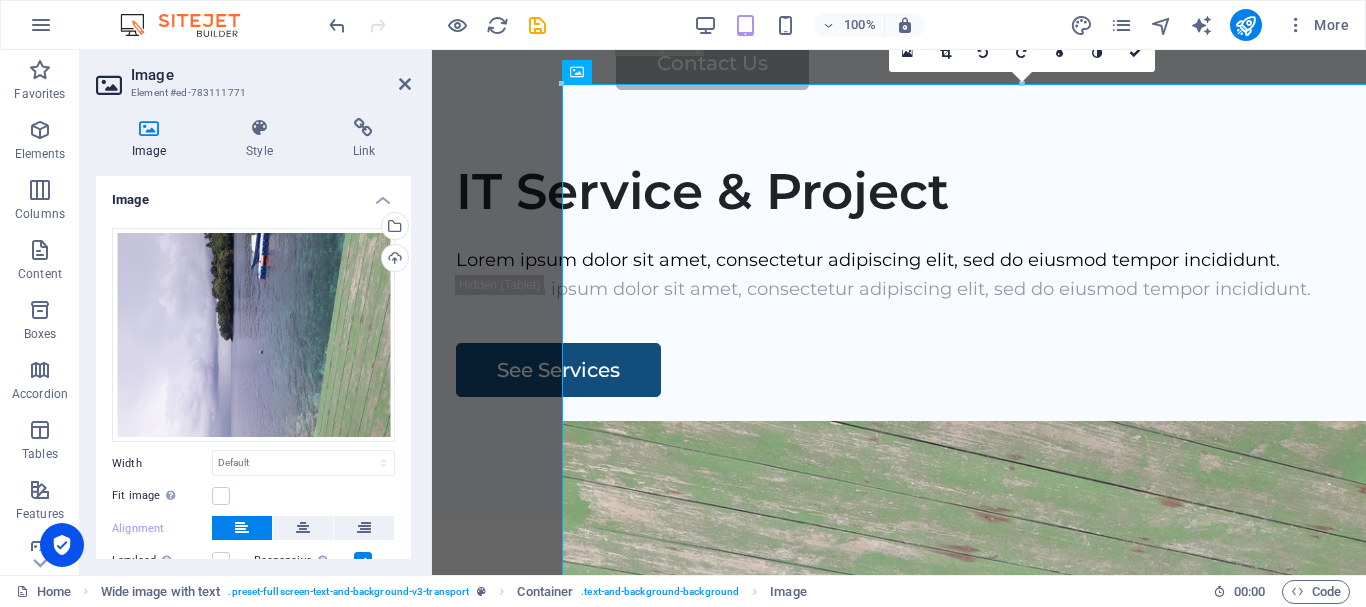 click at bounding box center (1021, 53) 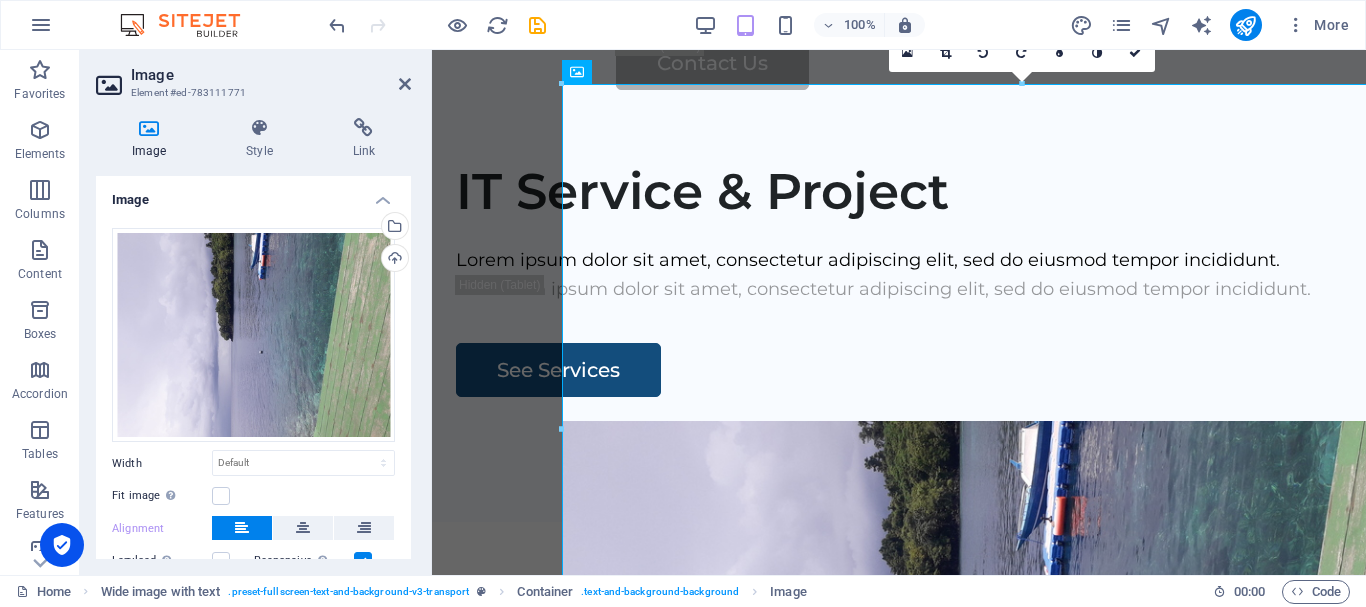 click at bounding box center (1021, 53) 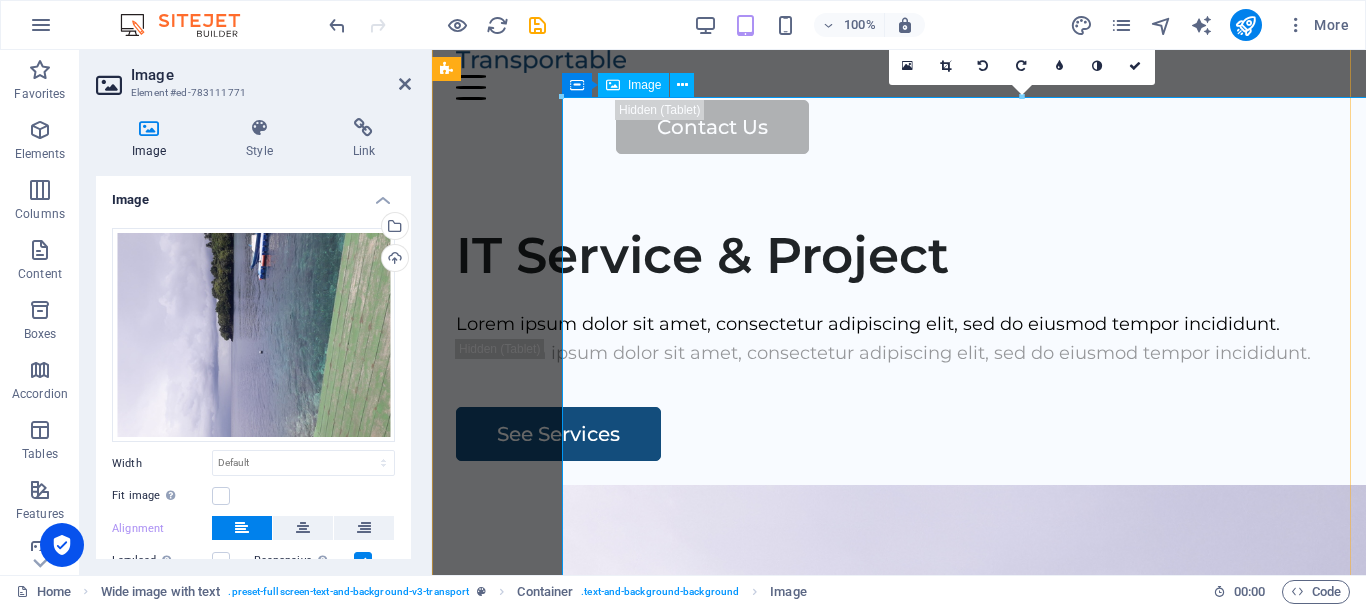 scroll, scrollTop: 0, scrollLeft: 0, axis: both 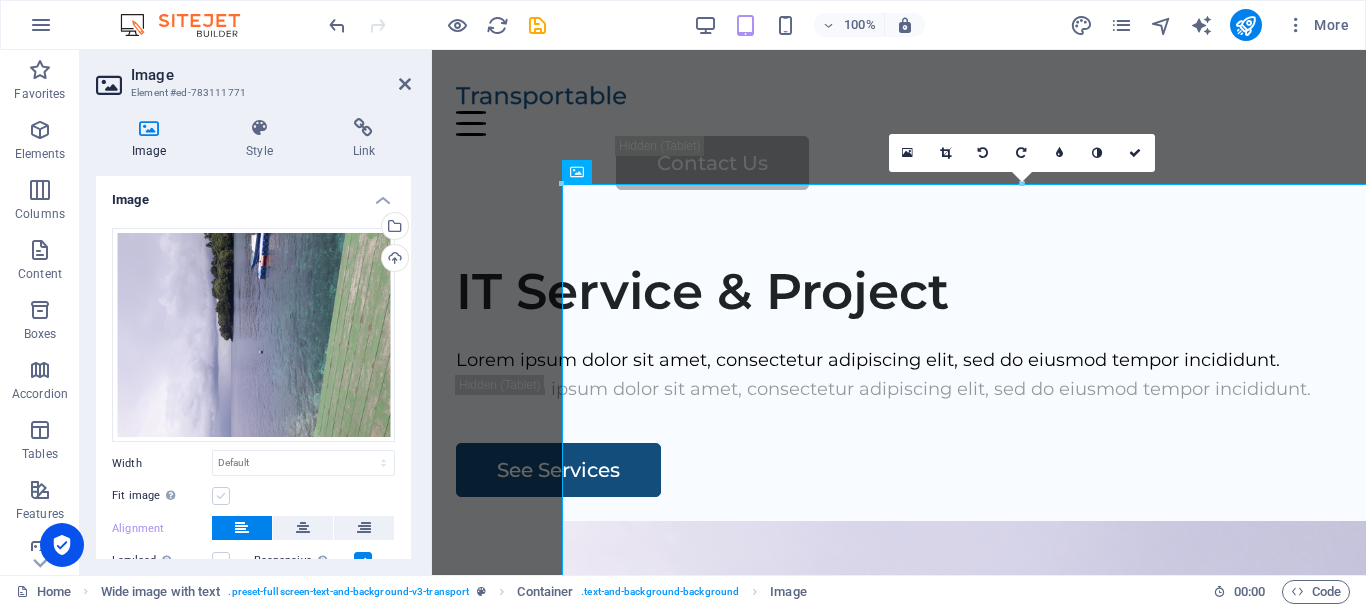 click at bounding box center [221, 496] 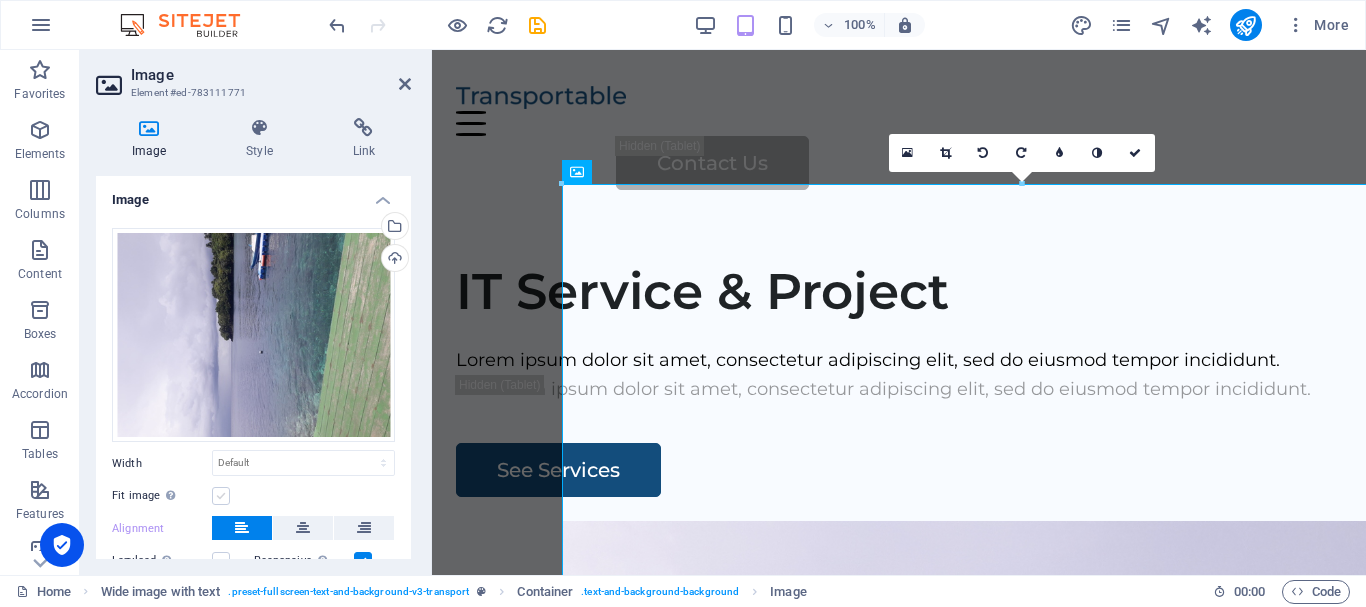 click on "Fit image Automatically fit image to a fixed width and height" at bounding box center [0, 0] 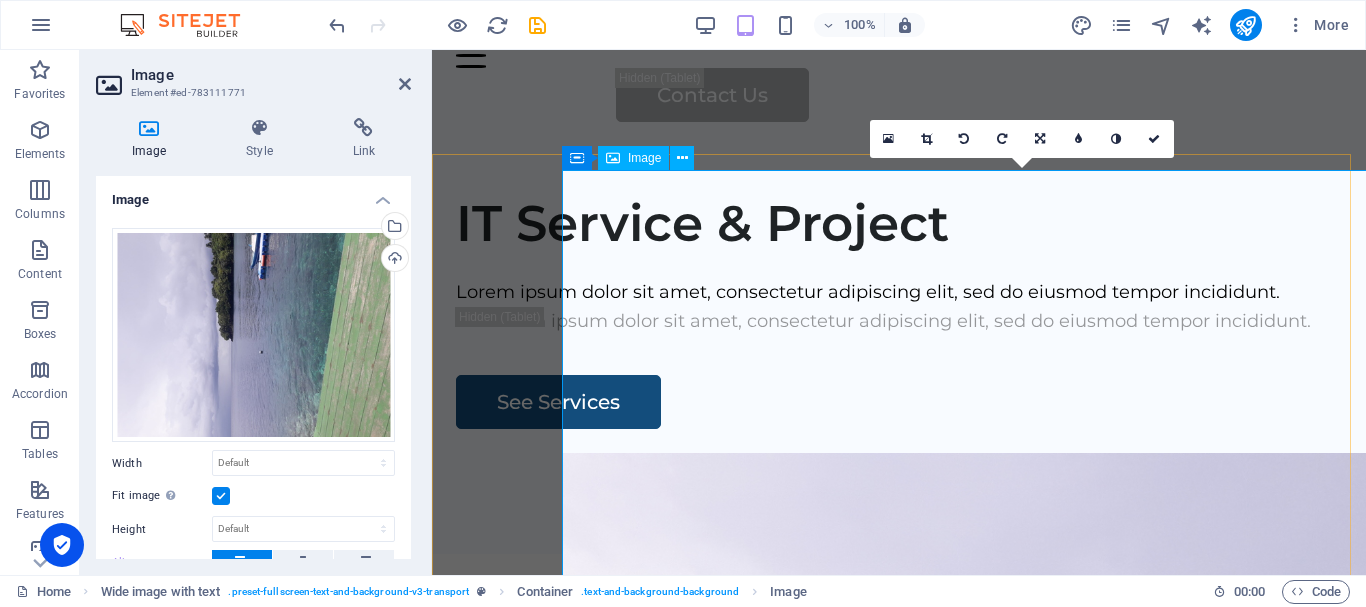 scroll, scrollTop: 100, scrollLeft: 0, axis: vertical 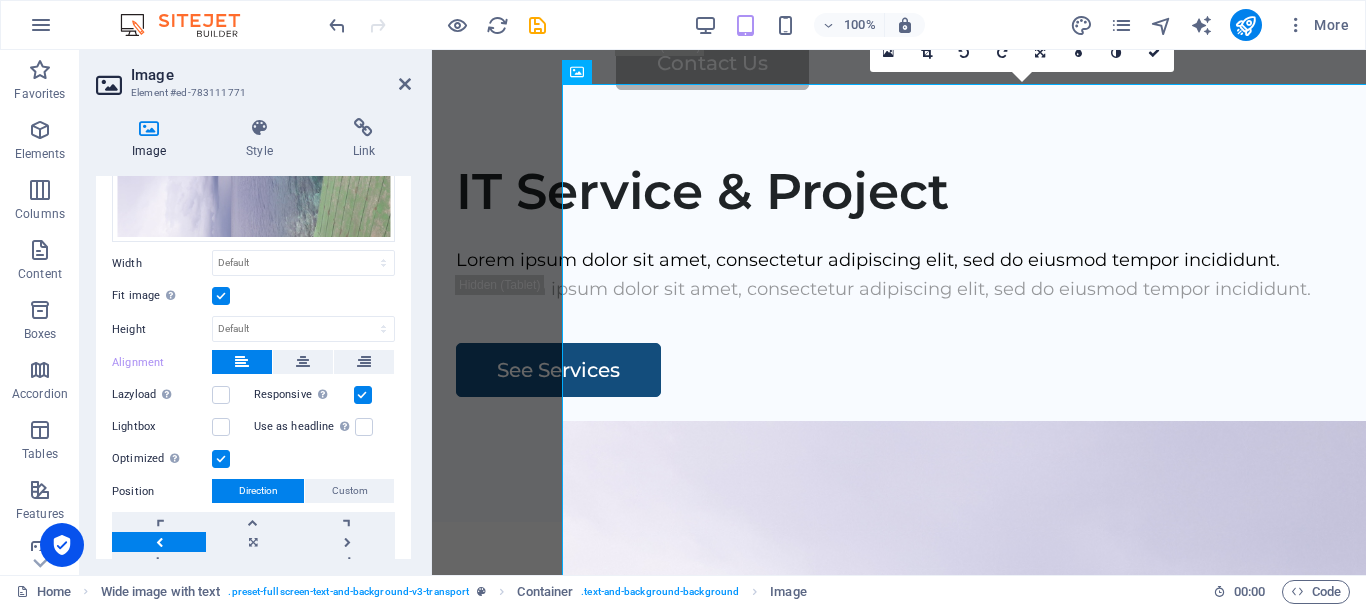 click at bounding box center [221, 459] 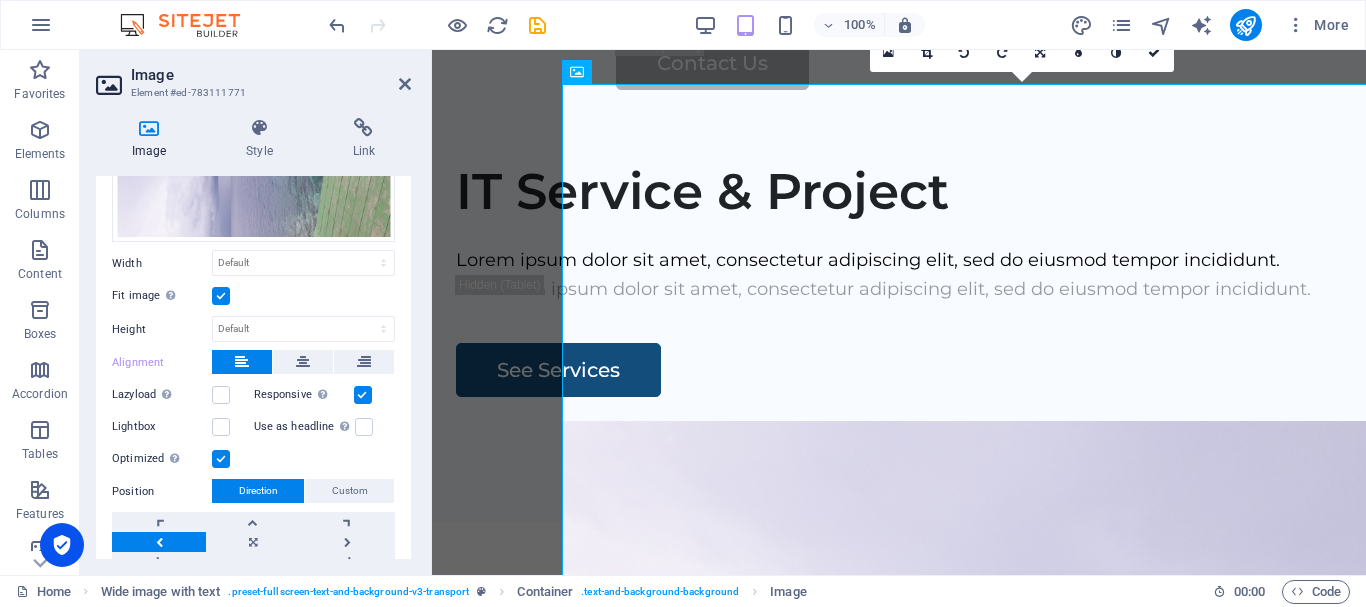 click on "Optimized Images are compressed to improve page speed." at bounding box center [0, 0] 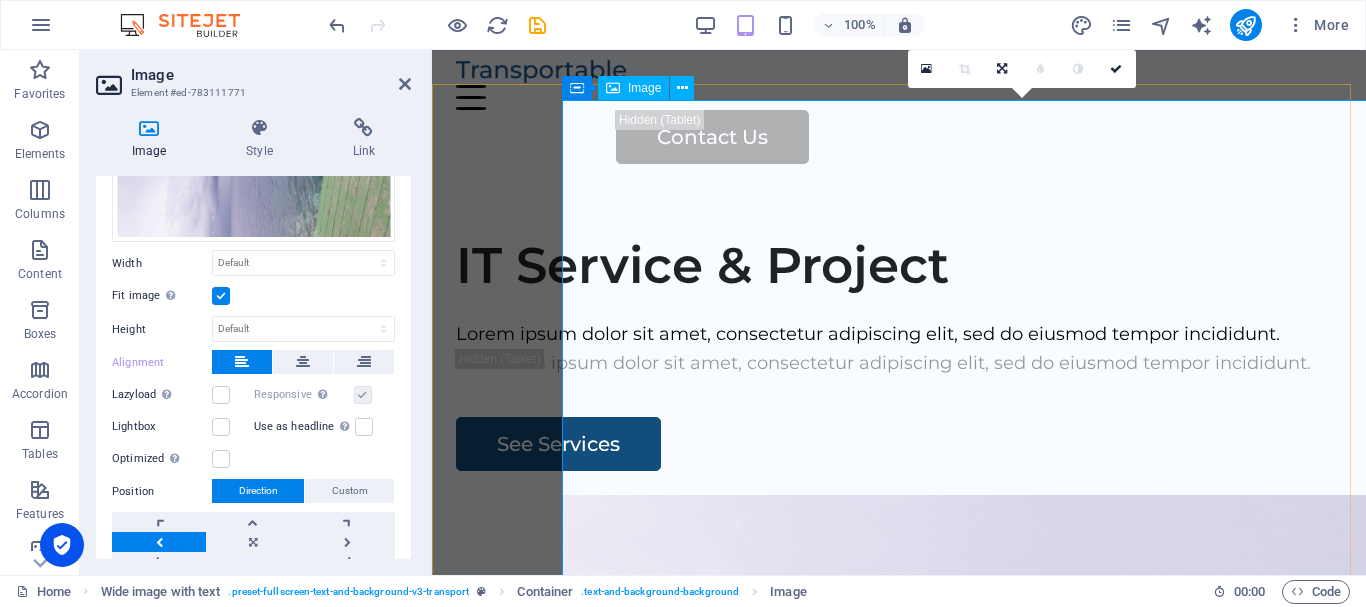 scroll, scrollTop: 0, scrollLeft: 0, axis: both 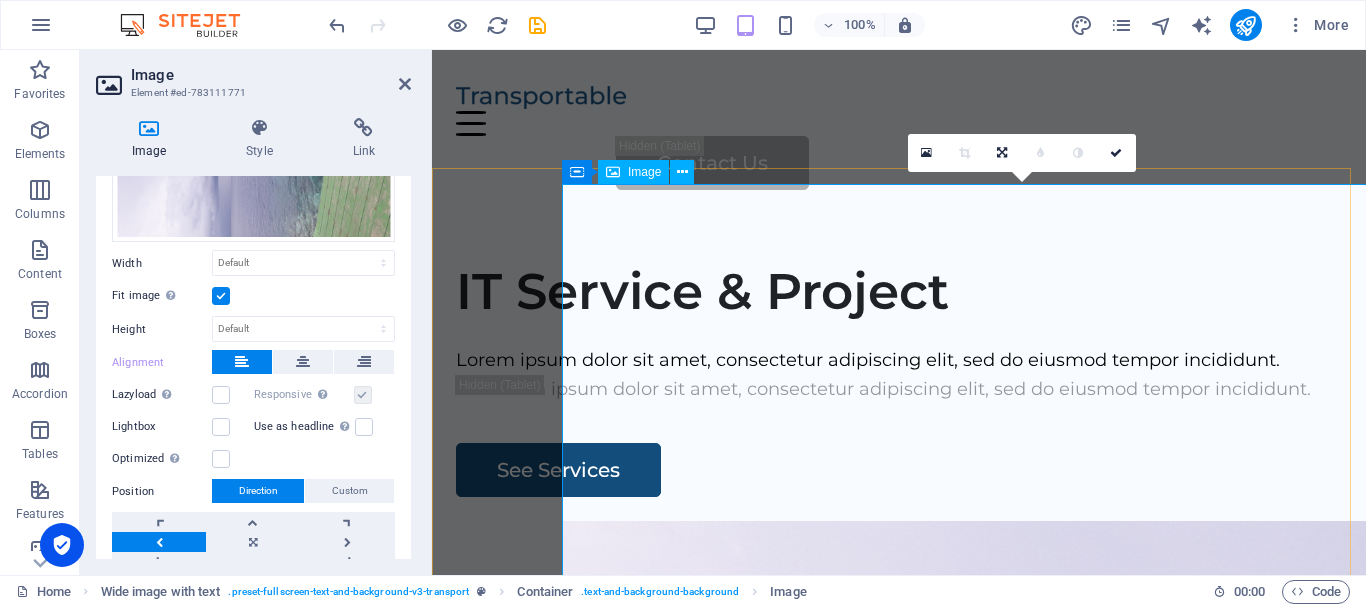 click at bounding box center (1029, 1525) 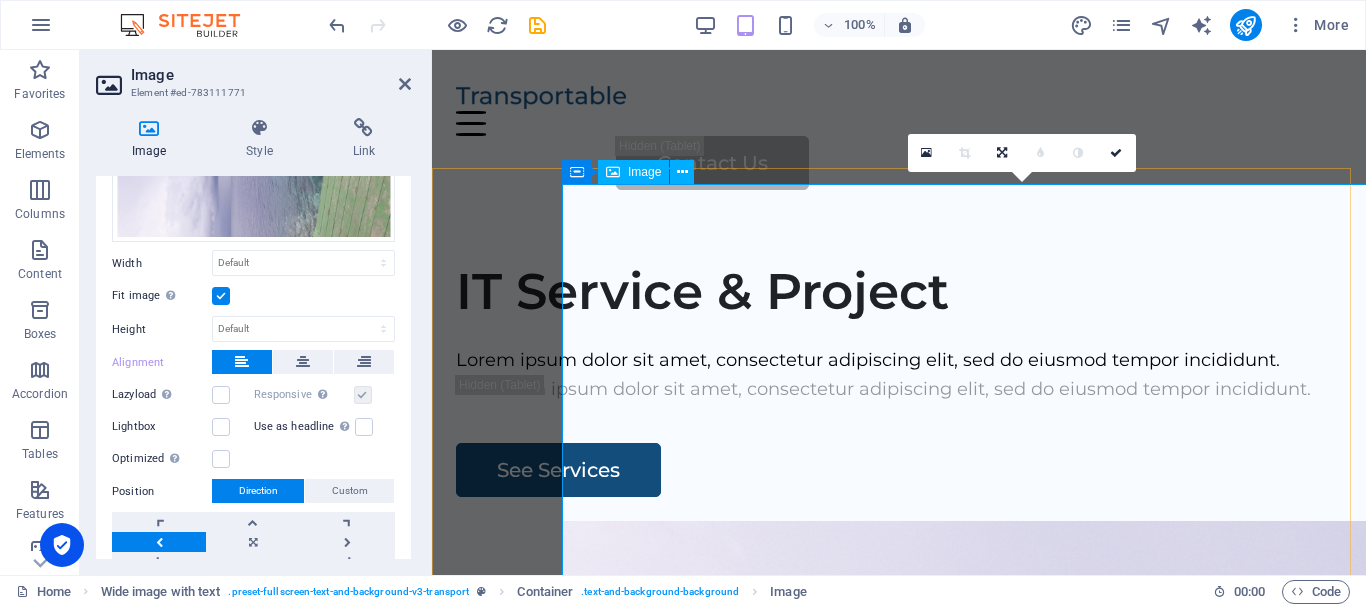 click at bounding box center (1029, 1525) 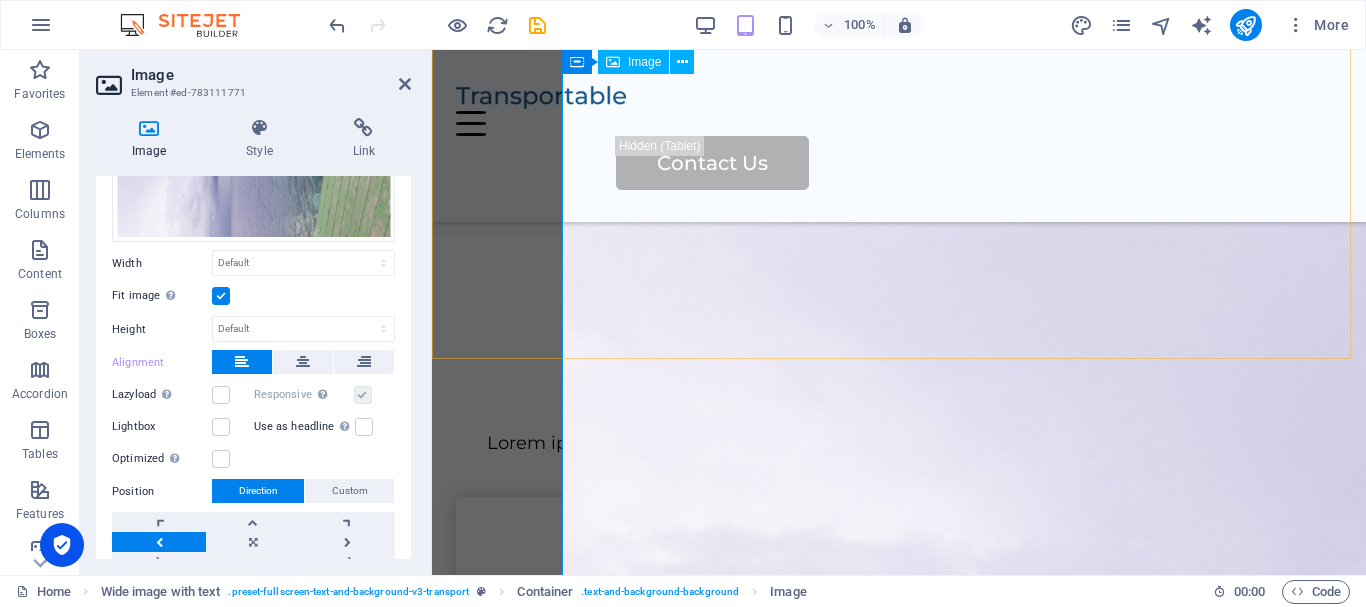 scroll, scrollTop: 400, scrollLeft: 0, axis: vertical 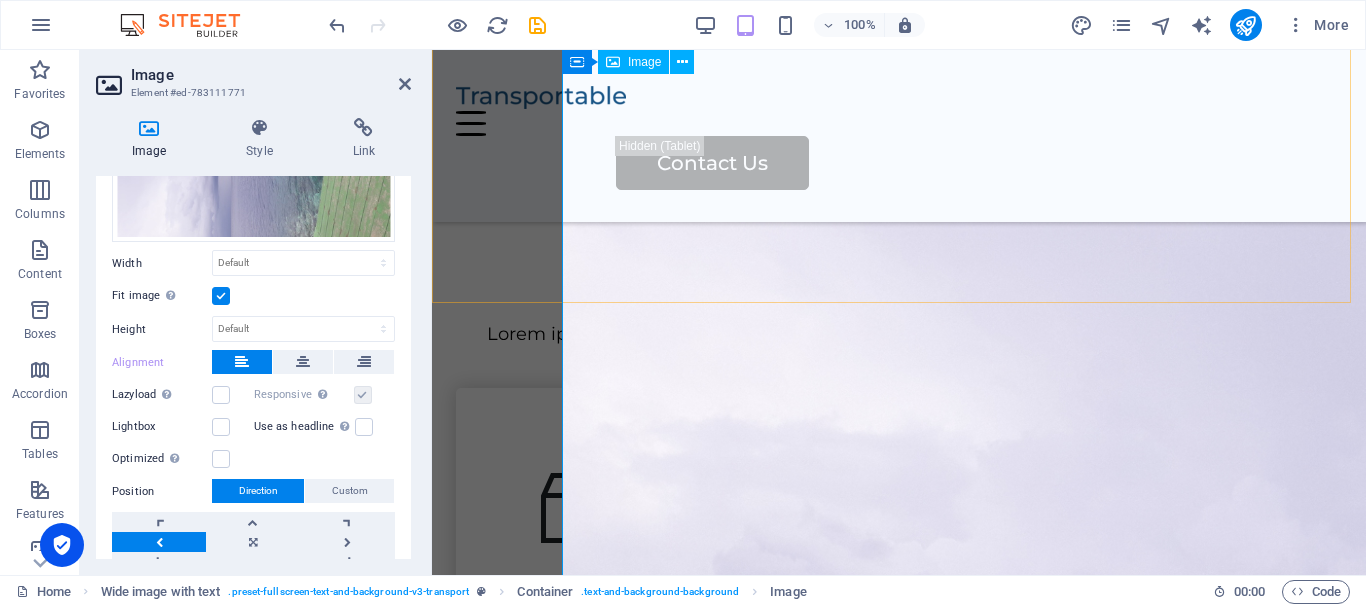 click at bounding box center (1029, 1072) 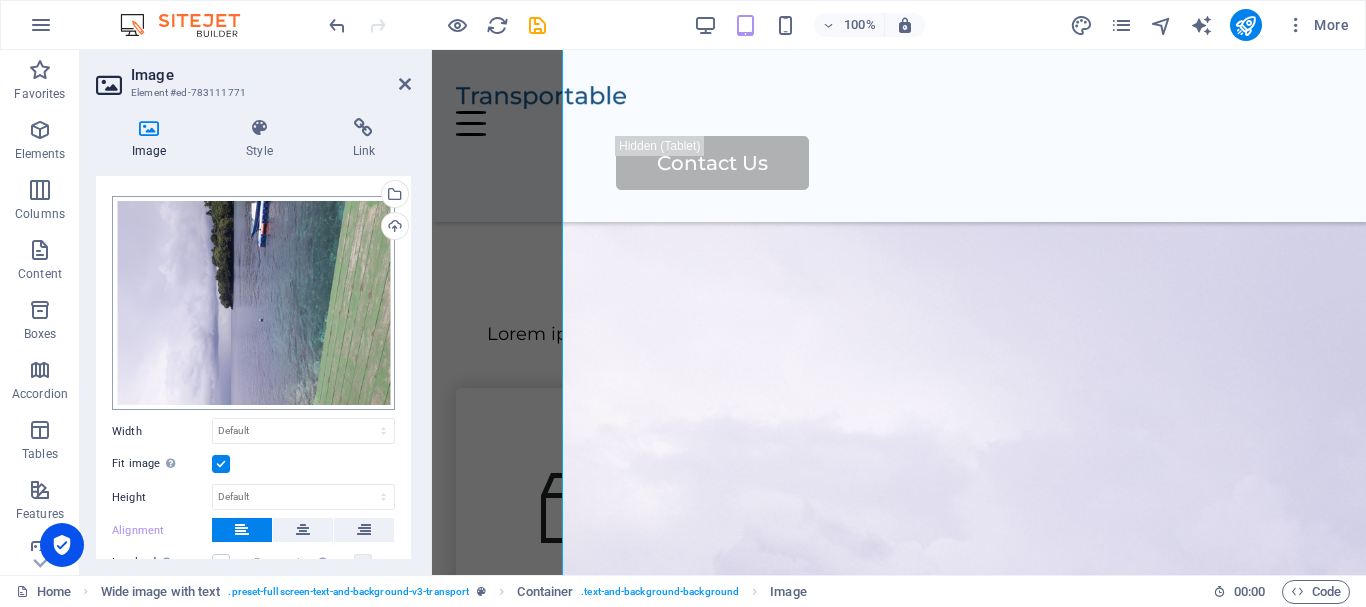 scroll, scrollTop: 0, scrollLeft: 0, axis: both 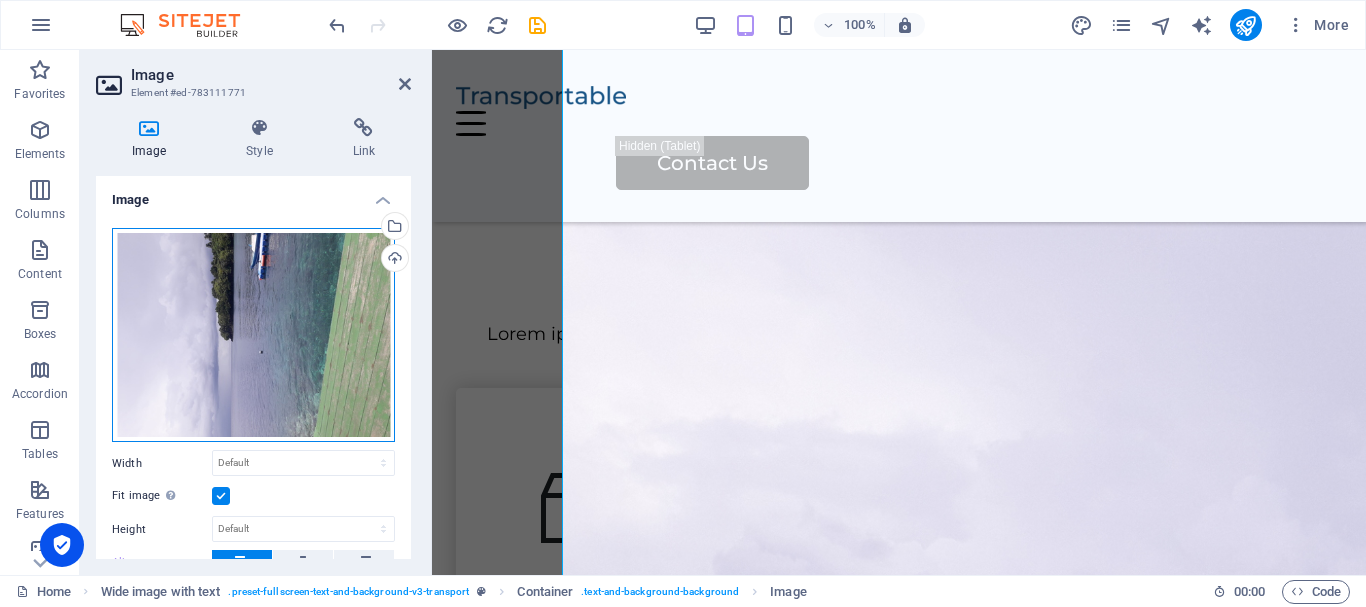 click on "Drag files here, click to choose files or select files from Files or our free stock photos & videos" at bounding box center (253, 335) 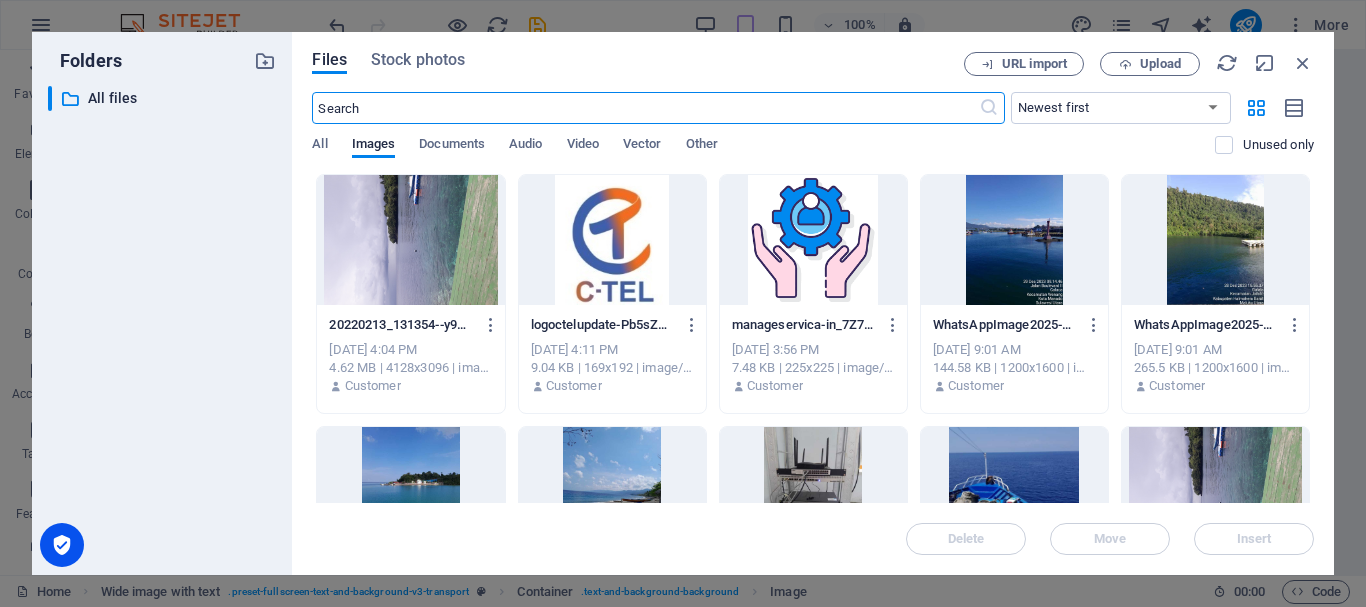 type on "25" 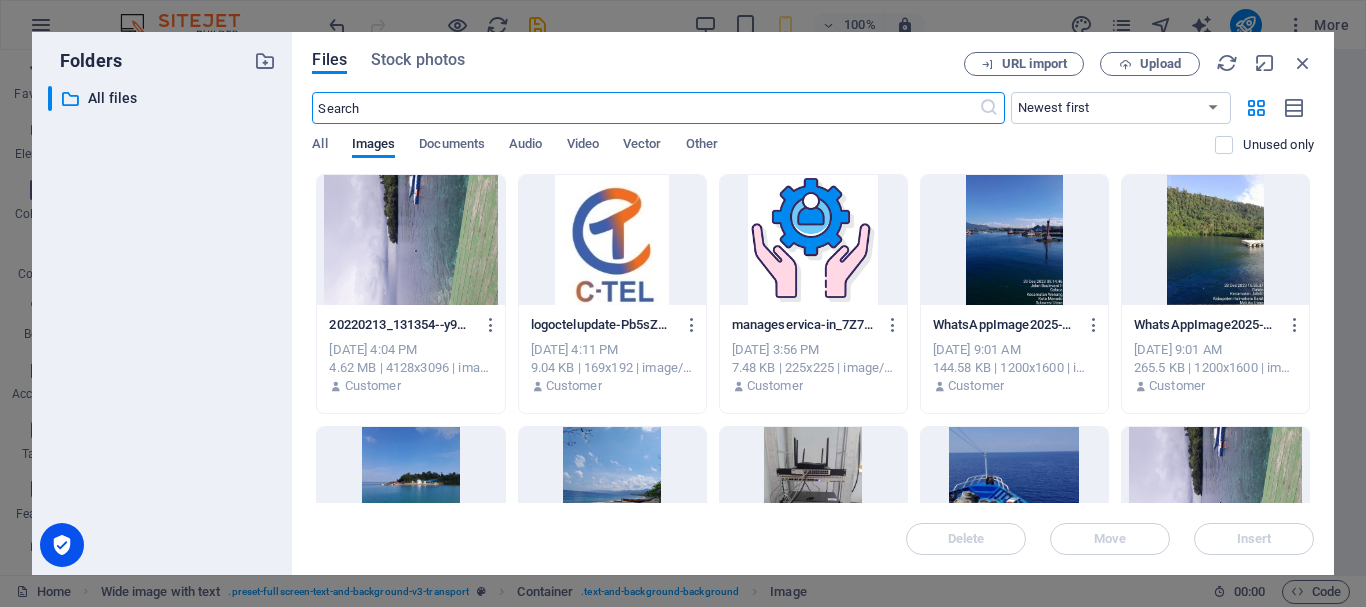 click at bounding box center [1014, 240] 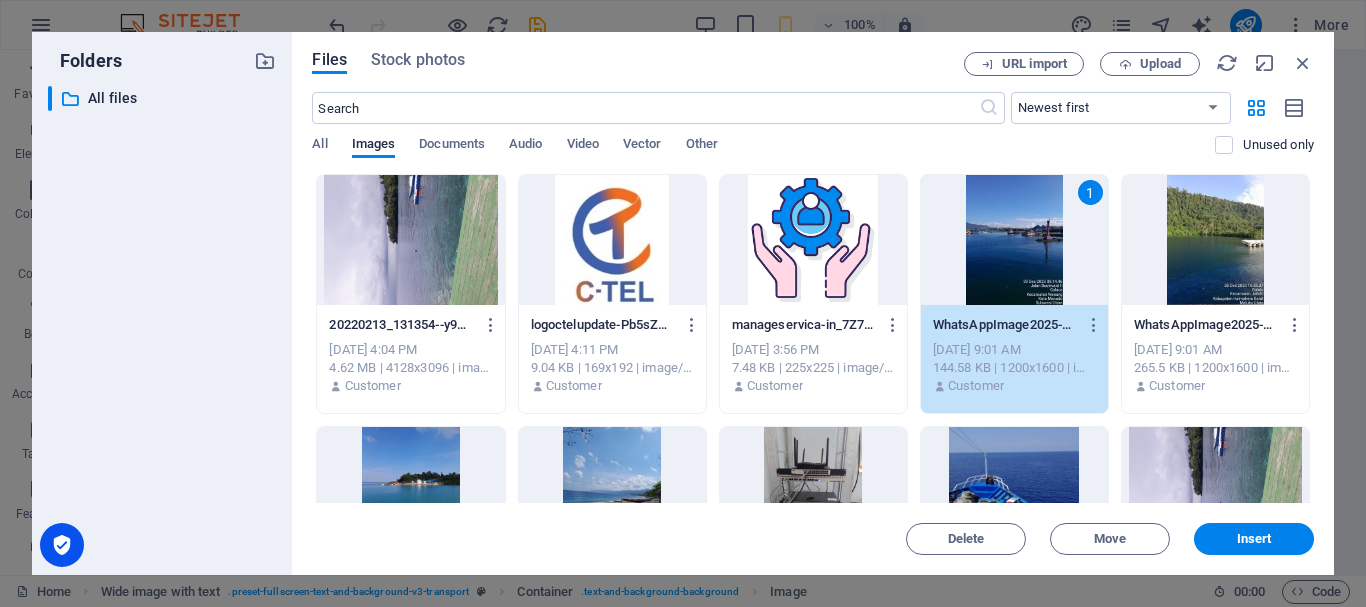 click on "1" at bounding box center (1014, 240) 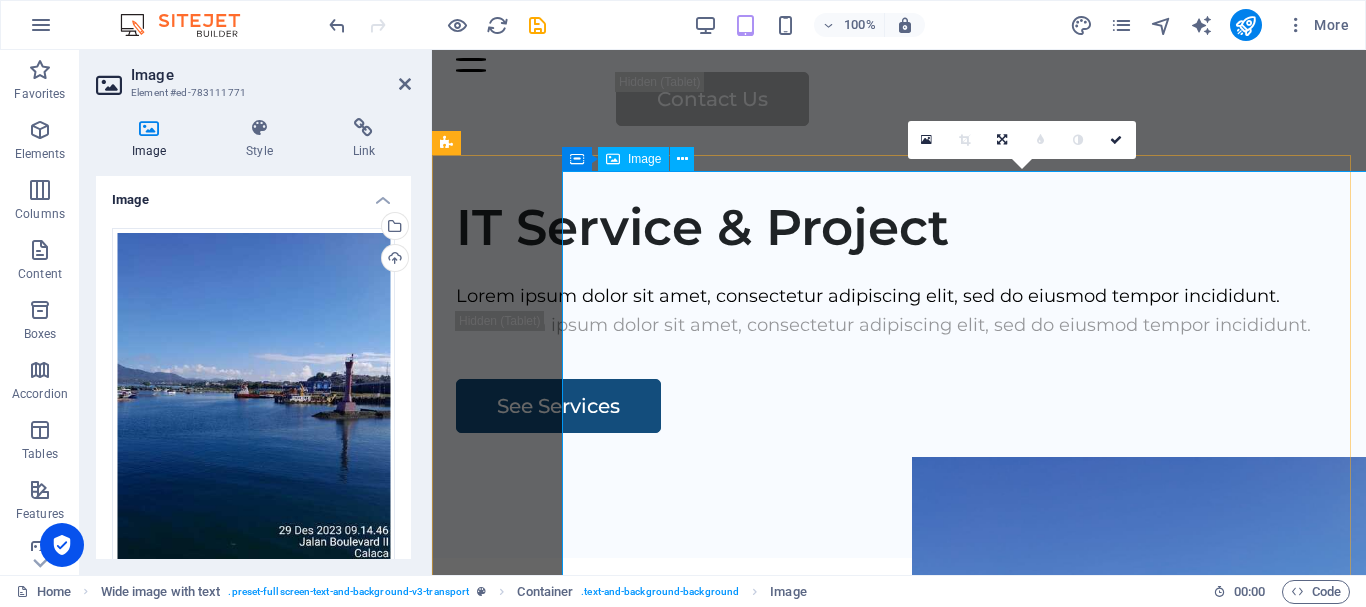 scroll, scrollTop: 100, scrollLeft: 0, axis: vertical 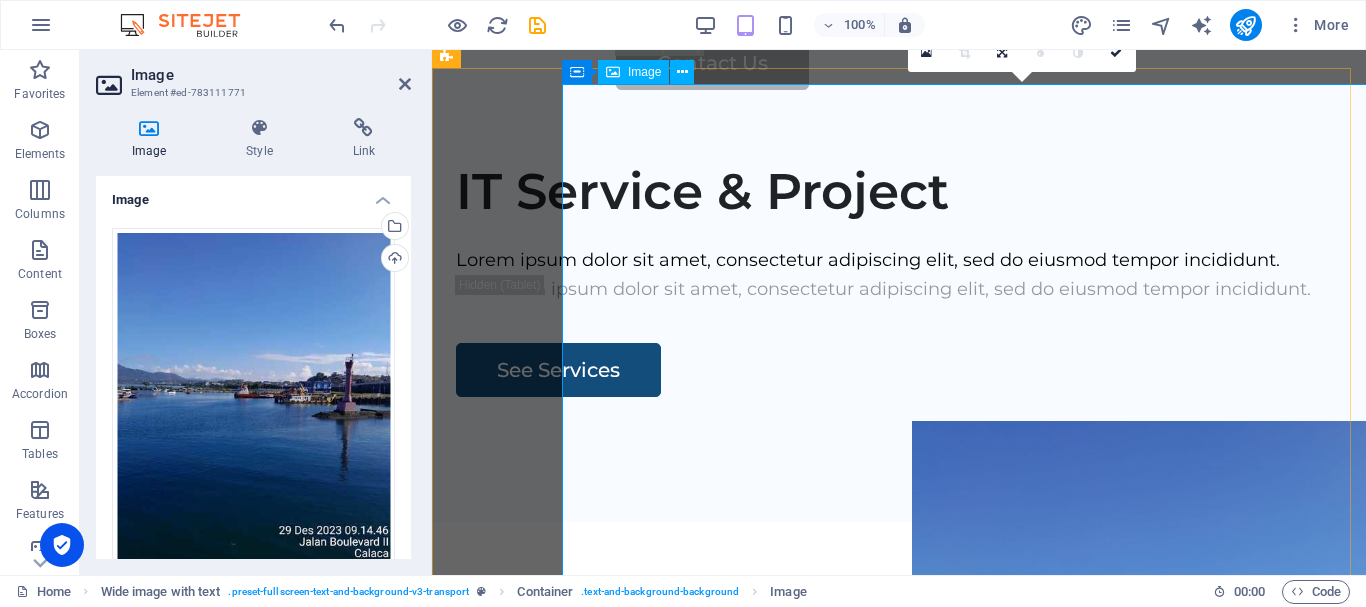 click at bounding box center [1204, 810] 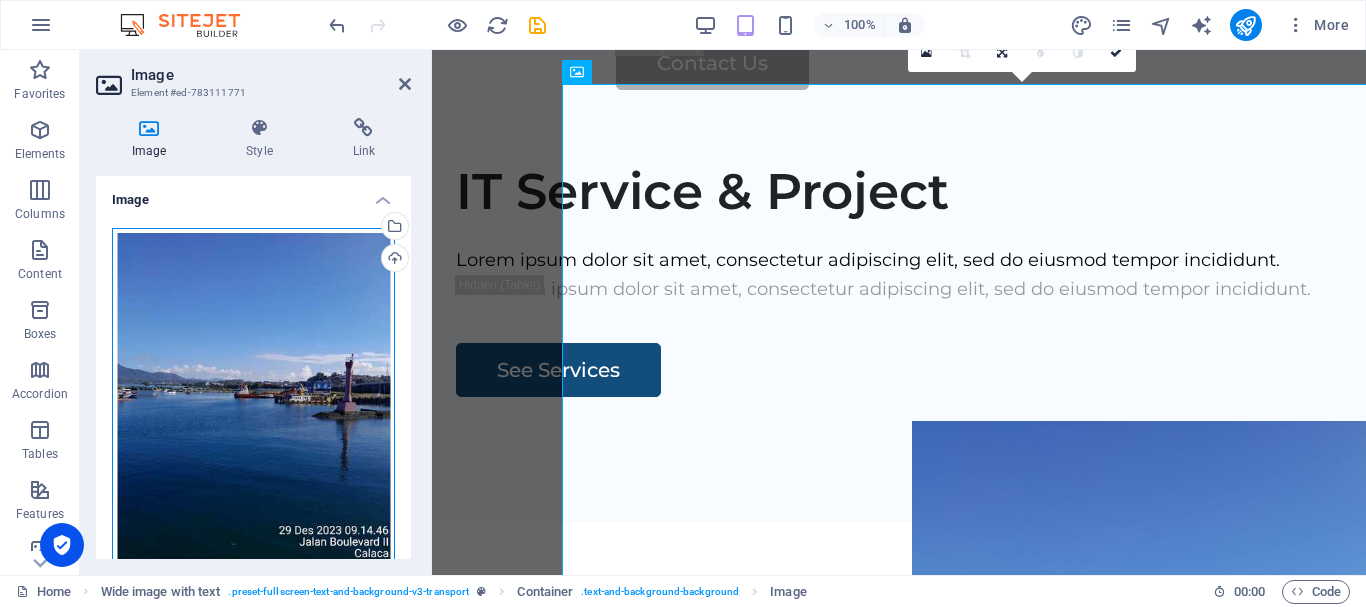 click on "Drag files here, click to choose files or select files from Files or our free stock photos & videos" at bounding box center (253, 415) 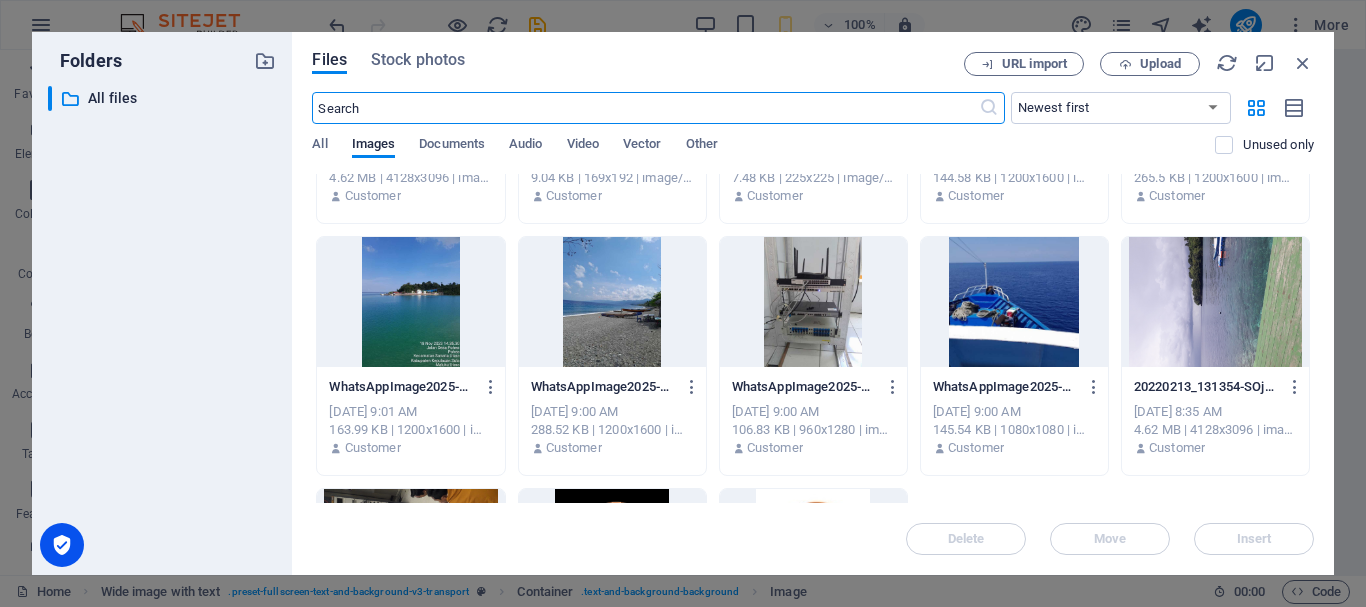 scroll, scrollTop: 0, scrollLeft: 0, axis: both 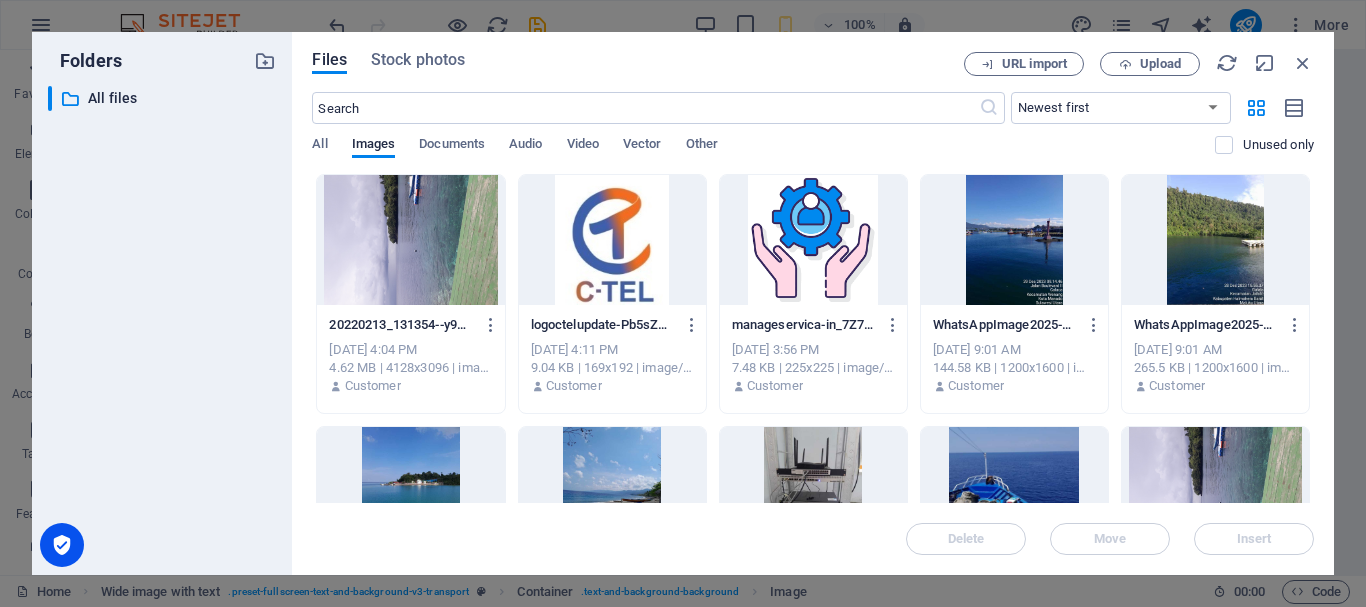 click at bounding box center (1014, 240) 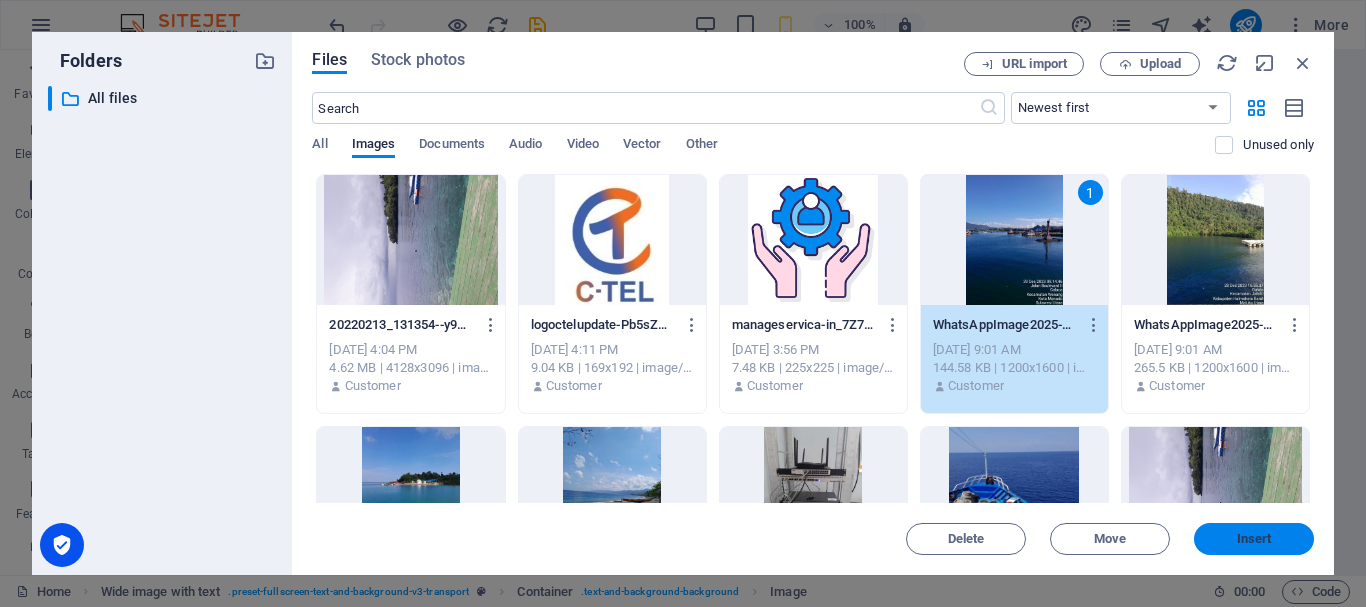 click on "Insert" at bounding box center [1254, 539] 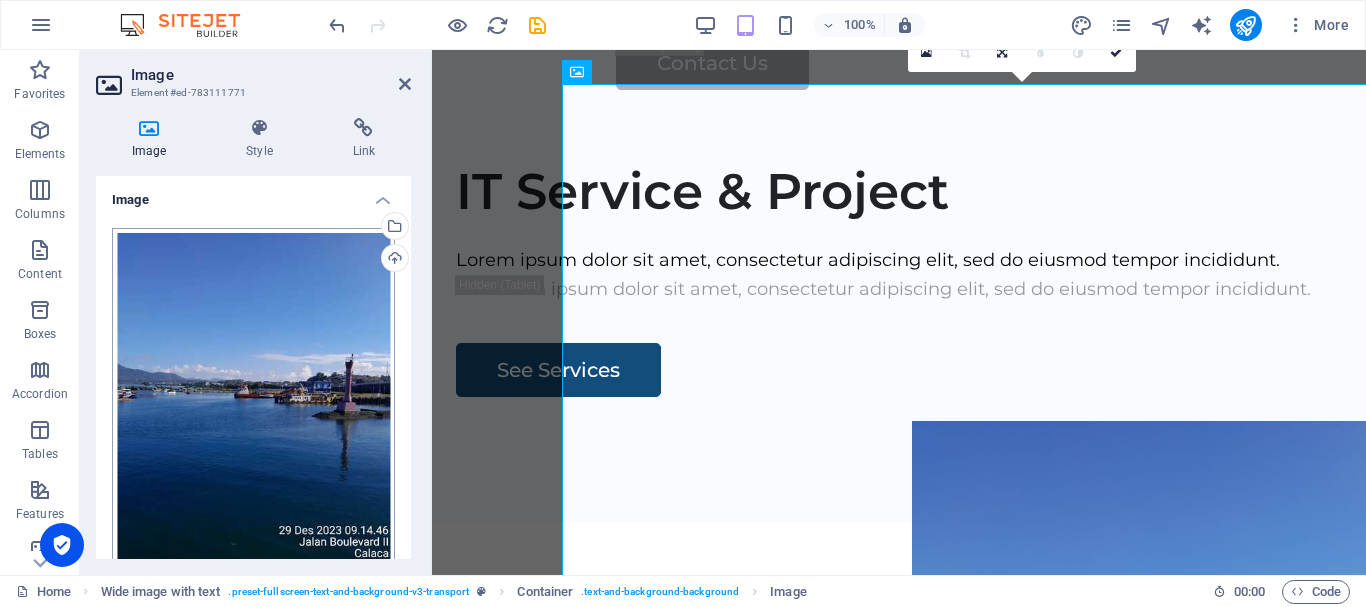 scroll, scrollTop: 200, scrollLeft: 0, axis: vertical 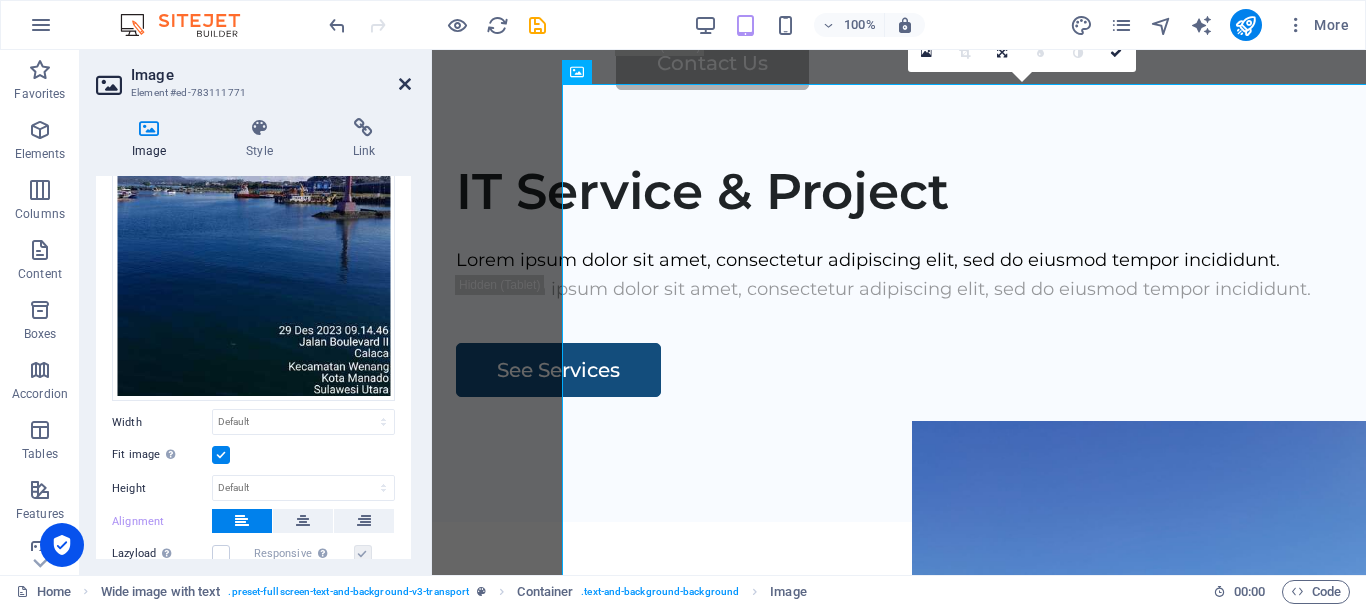 click at bounding box center [405, 84] 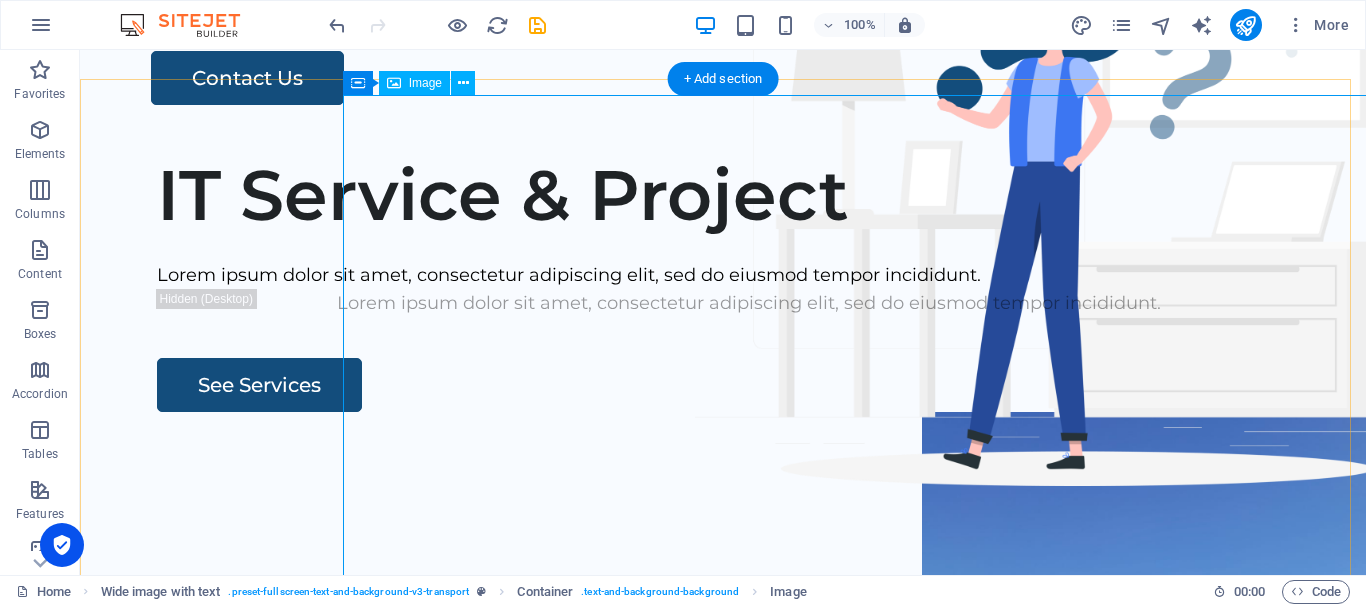 scroll, scrollTop: 100, scrollLeft: 0, axis: vertical 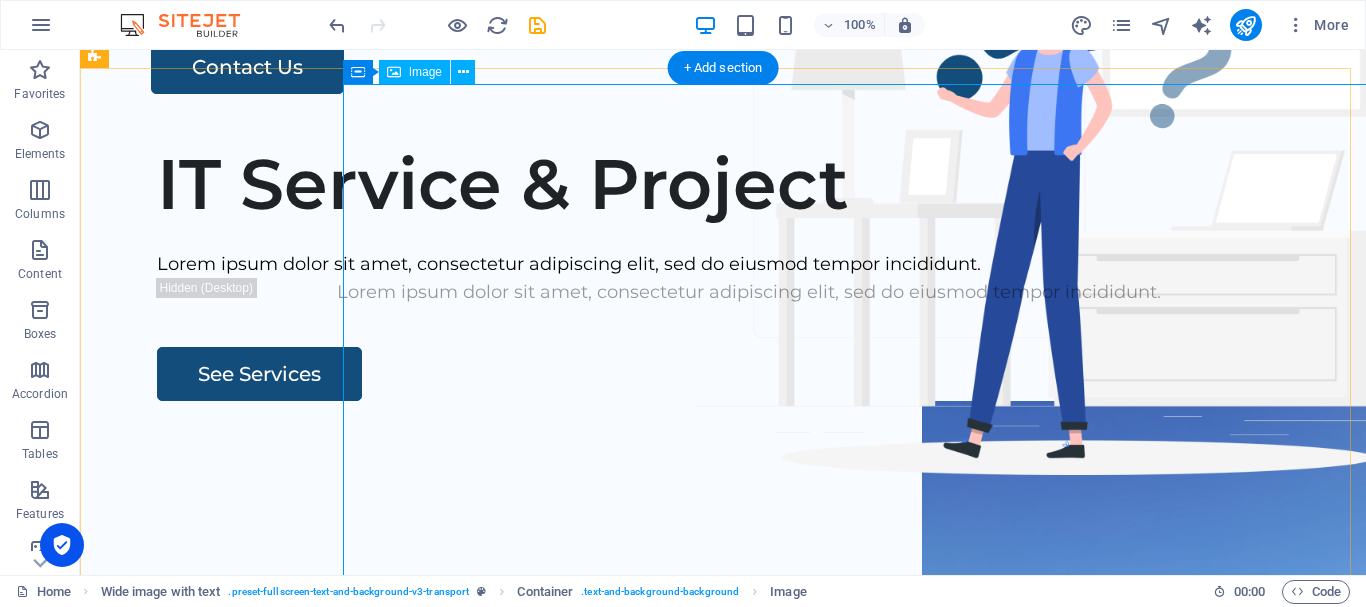click at bounding box center (1214, 790) 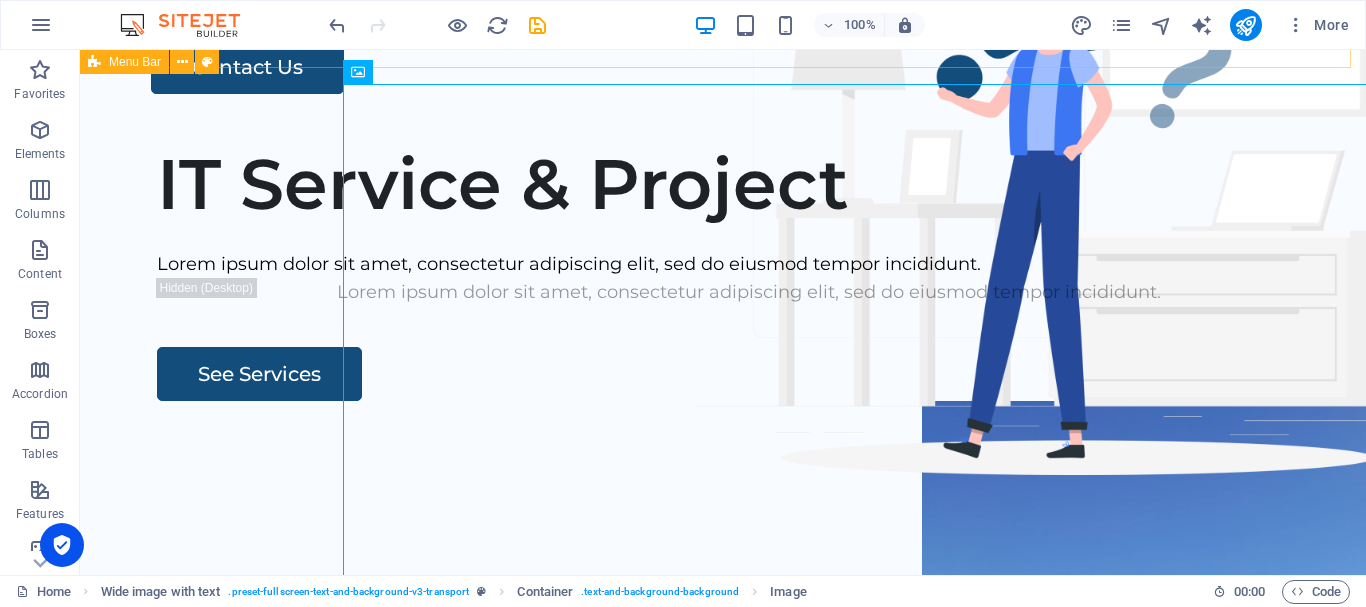 click on "Menu Bar" at bounding box center (135, 62) 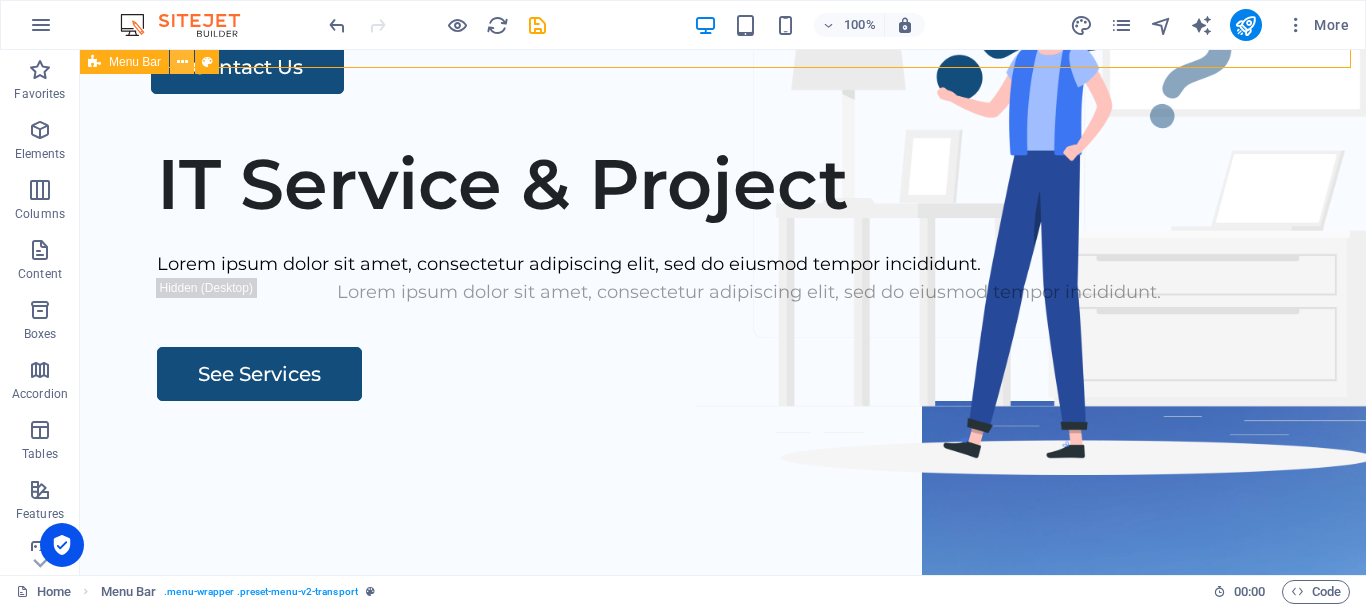 click at bounding box center [182, 62] 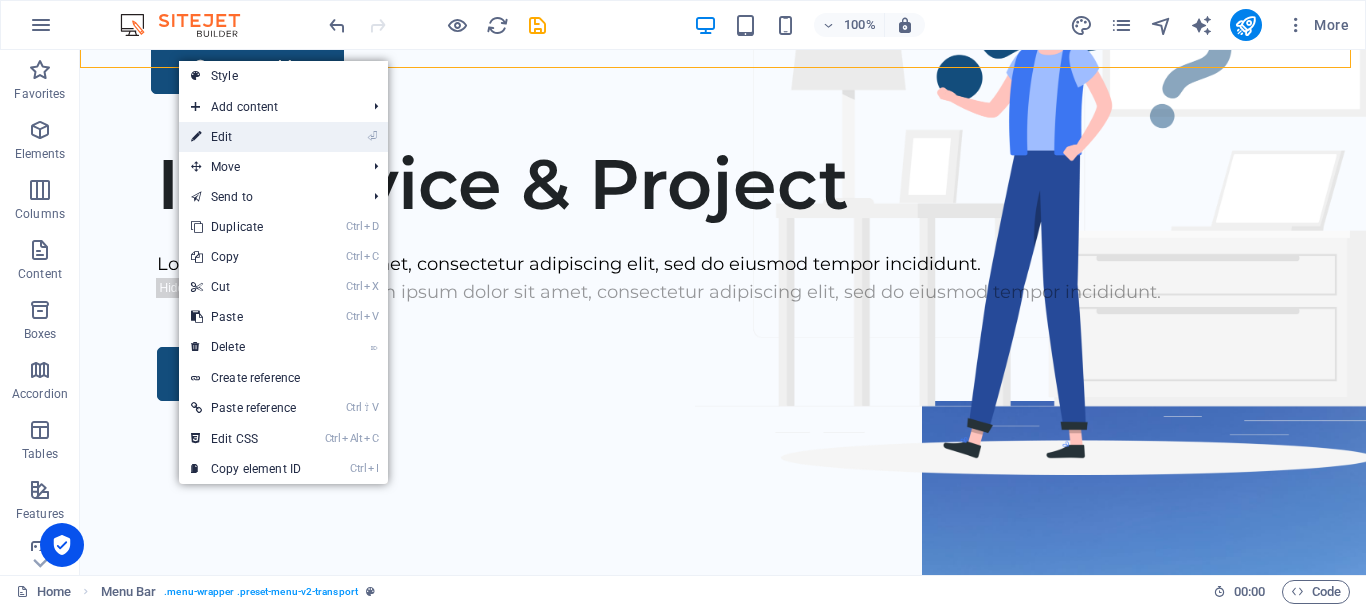 click on "⏎  Edit" at bounding box center [246, 137] 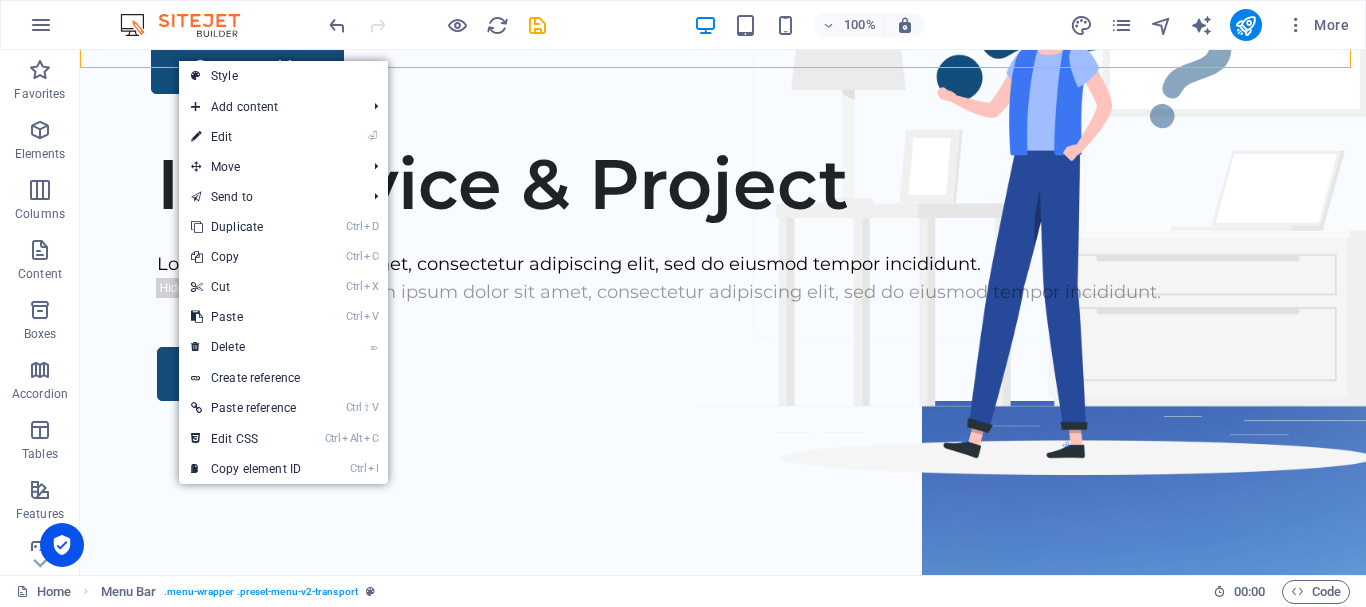 select on "header" 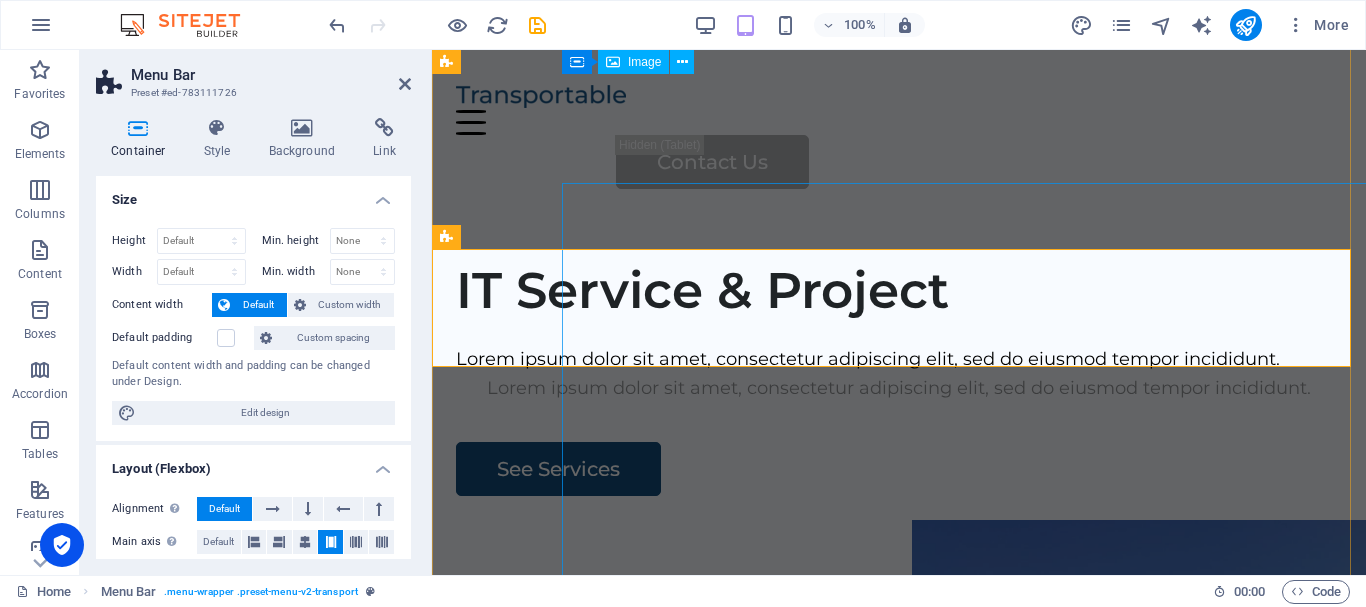 scroll, scrollTop: 0, scrollLeft: 0, axis: both 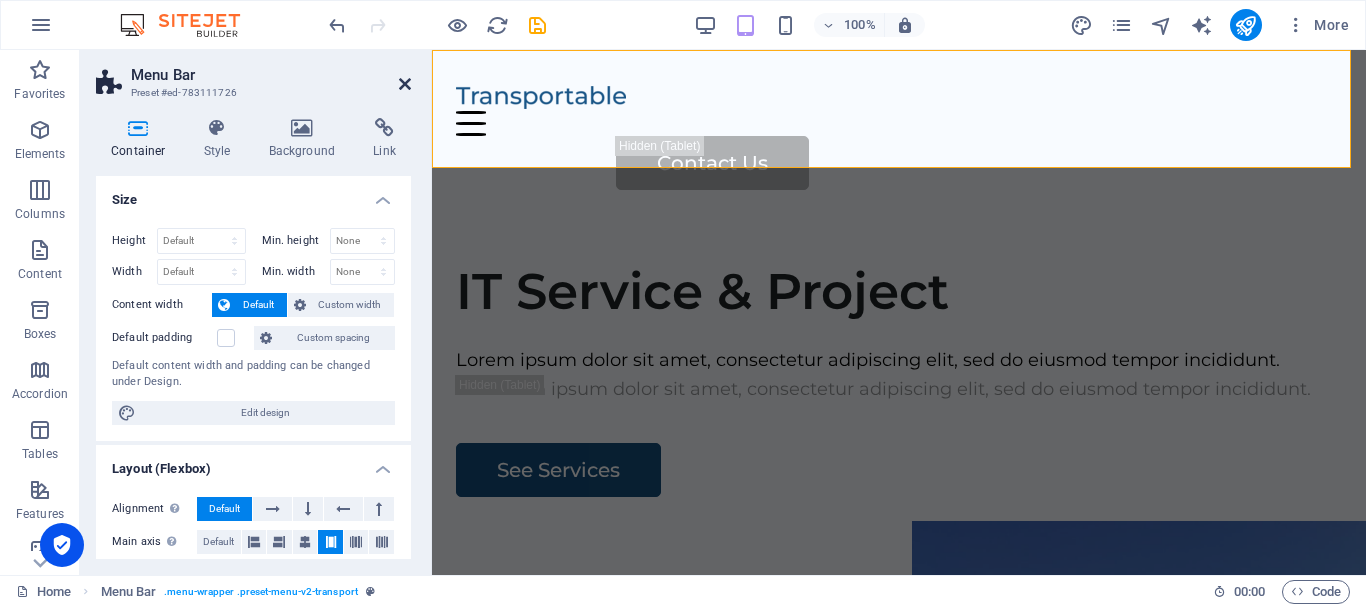 click at bounding box center (405, 84) 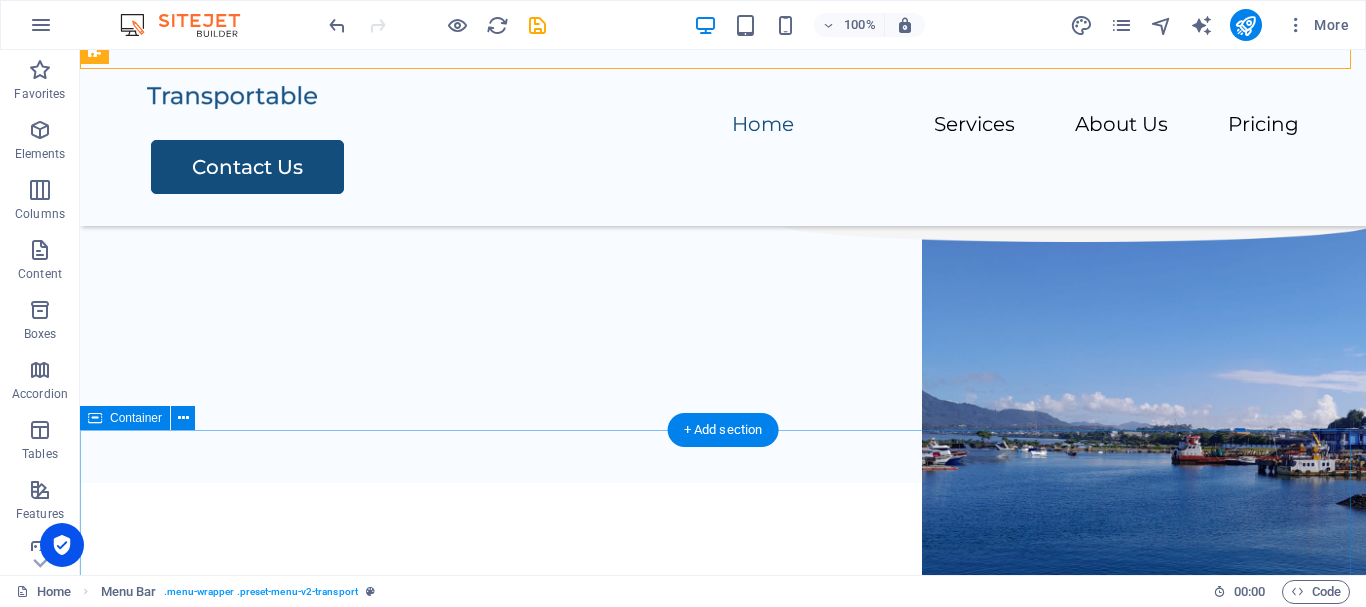 scroll, scrollTop: 300, scrollLeft: 0, axis: vertical 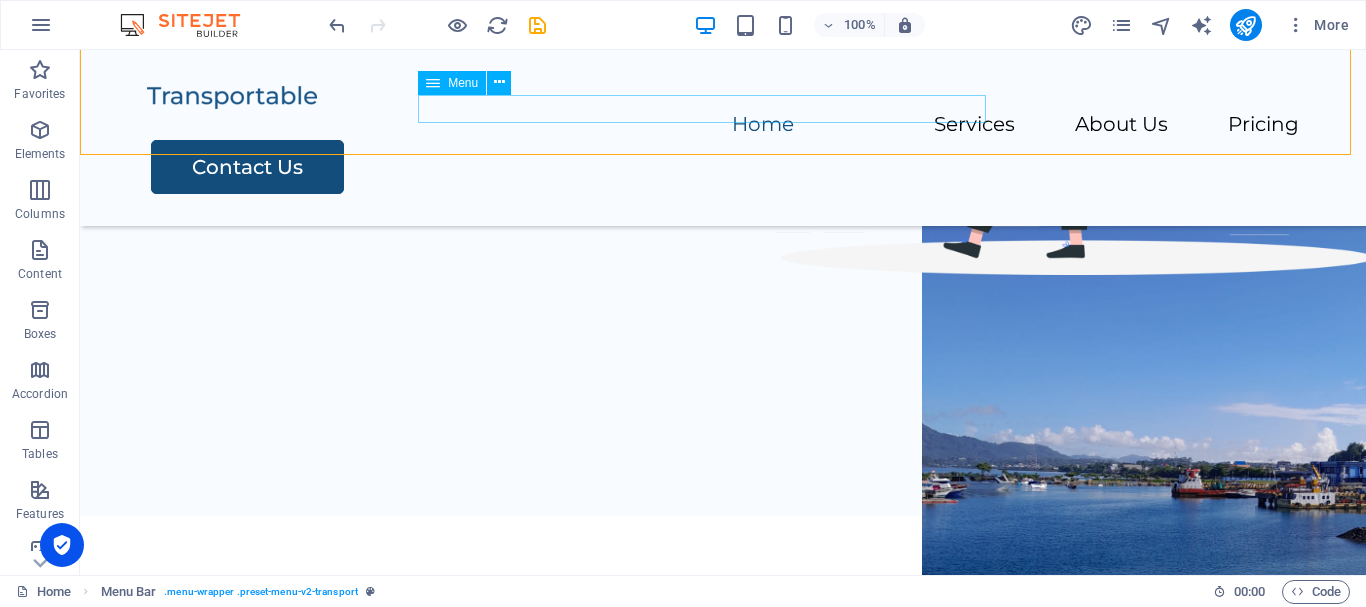 click on "Home Services About Us Pricing" at bounding box center [723, 125] 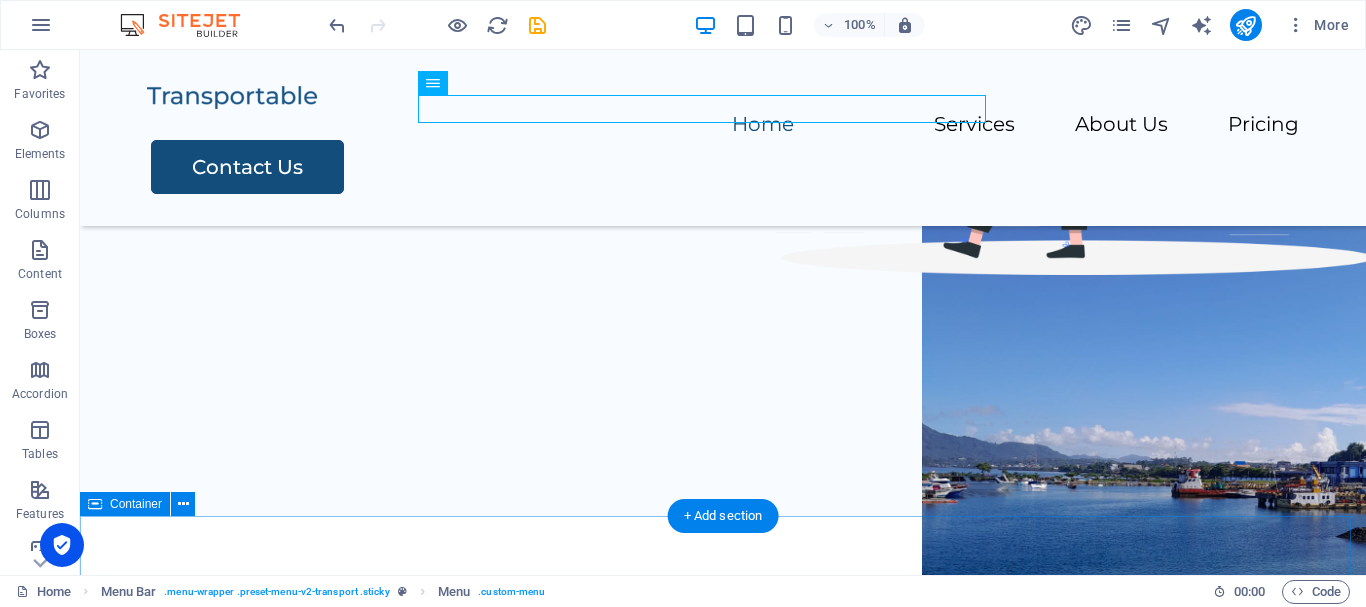 scroll, scrollTop: 500, scrollLeft: 0, axis: vertical 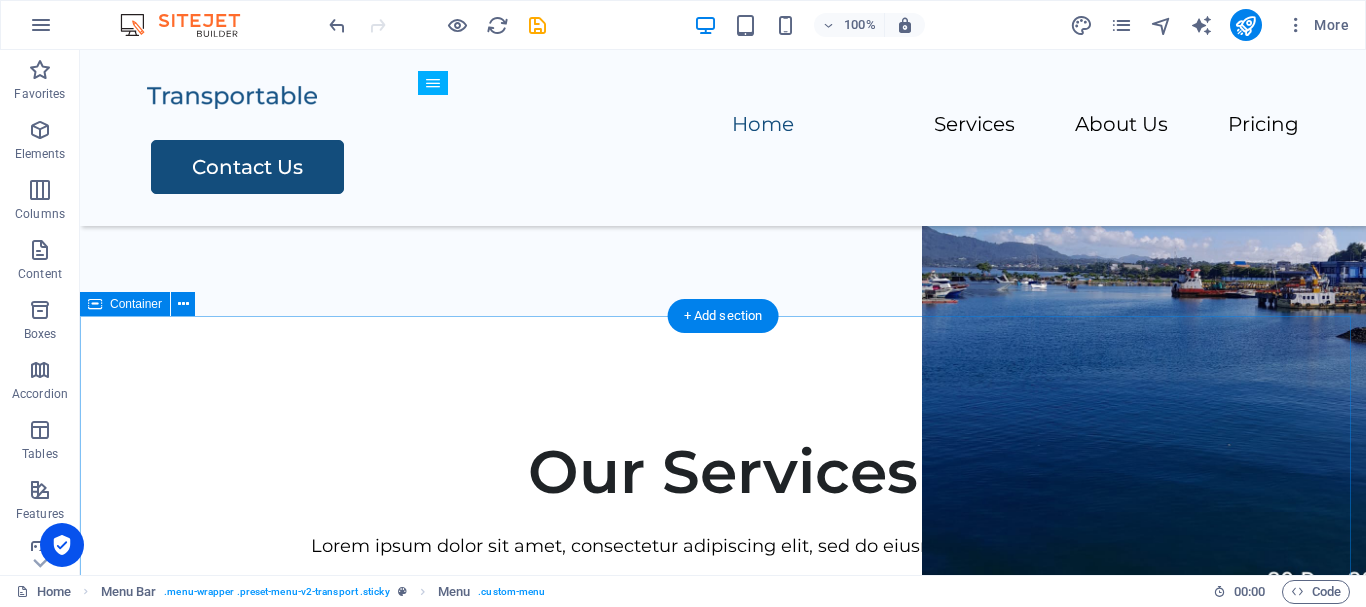 click on "Our Services Lorem ipsum dolor sit amet, consectetur adipiscing elit, sed do eiusmod tempor incididunt. Packing Lorem ipsum dolor sit amet, consectetur adipiscing elit. Transportation Lorem ipsum dolor sit amet, consectetur adipiscing elit. Storage Lorem ipsum dolor sit amet, consectetur adipiscing elit. Assembly Lorem ipsum dolor sit amet, consectetur adipiscing elit." at bounding box center [723, 1374] 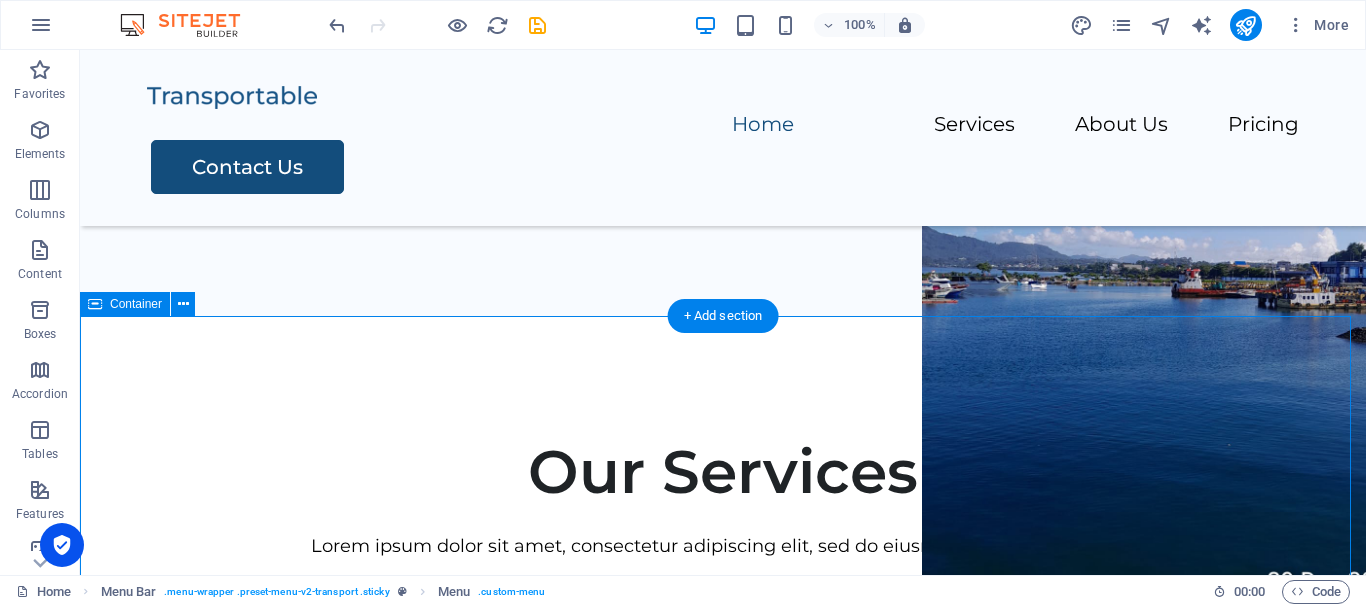 click on "Our Services Lorem ipsum dolor sit amet, consectetur adipiscing elit, sed do eiusmod tempor incididunt. Packing Lorem ipsum dolor sit amet, consectetur adipiscing elit. Transportation Lorem ipsum dolor sit amet, consectetur adipiscing elit. Storage Lorem ipsum dolor sit amet, consectetur adipiscing elit. Assembly Lorem ipsum dolor sit amet, consectetur adipiscing elit." at bounding box center [723, 1374] 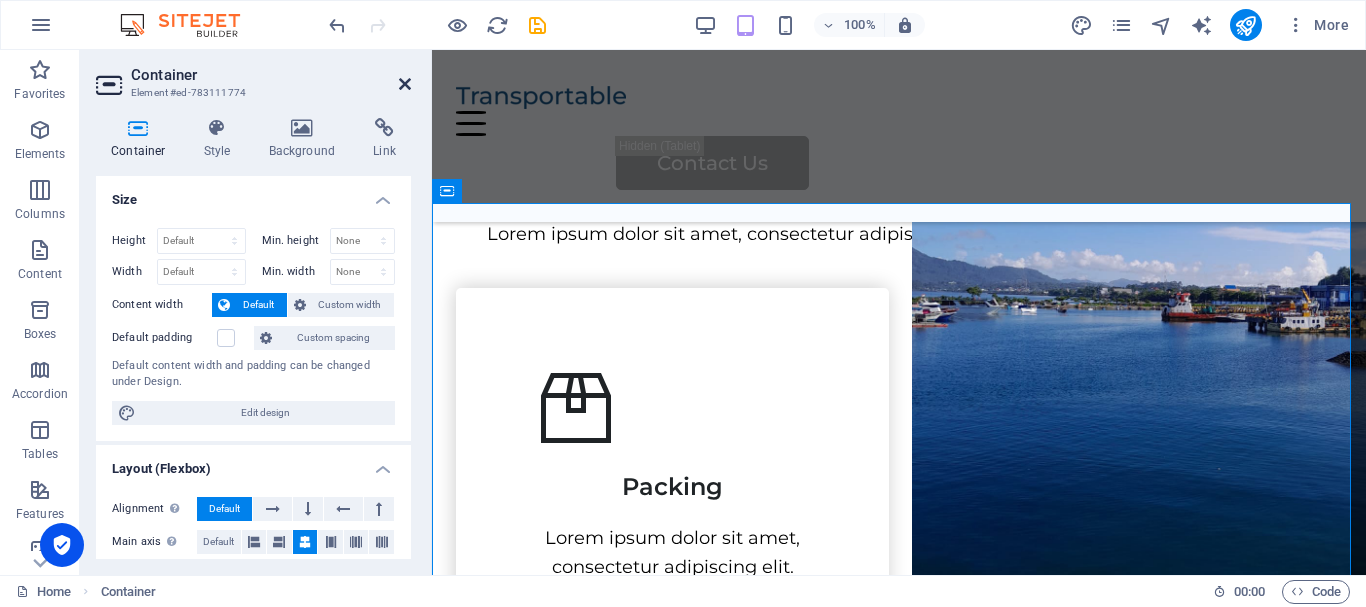 click at bounding box center (405, 84) 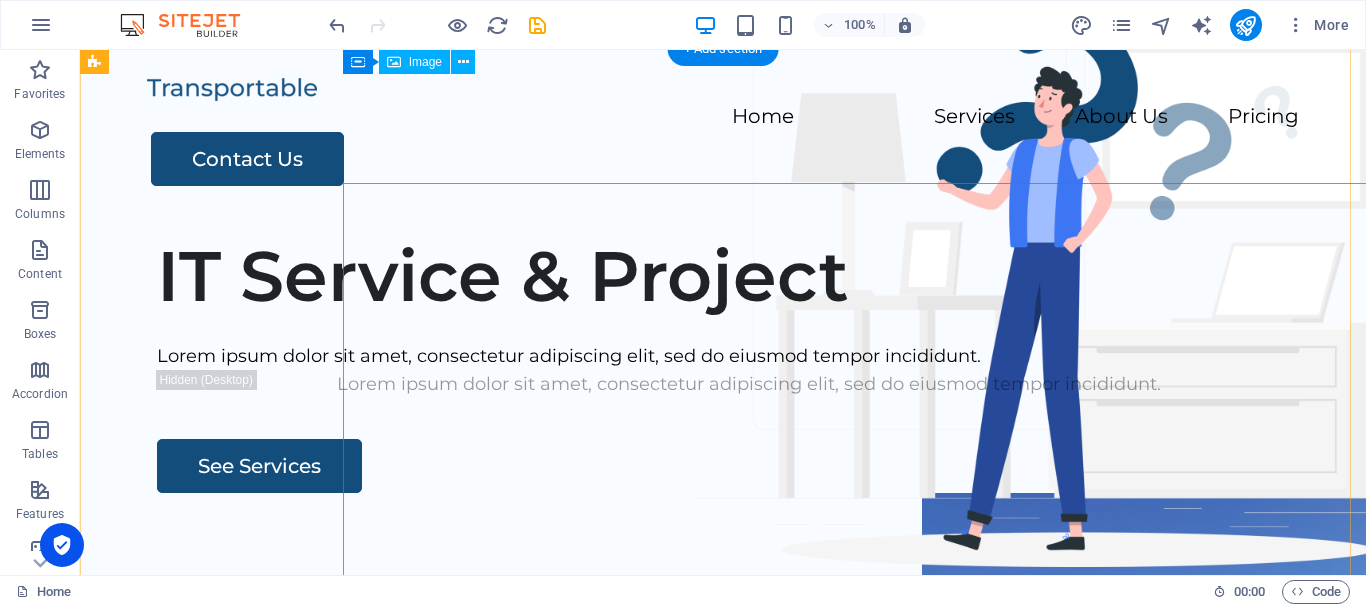scroll, scrollTop: 0, scrollLeft: 0, axis: both 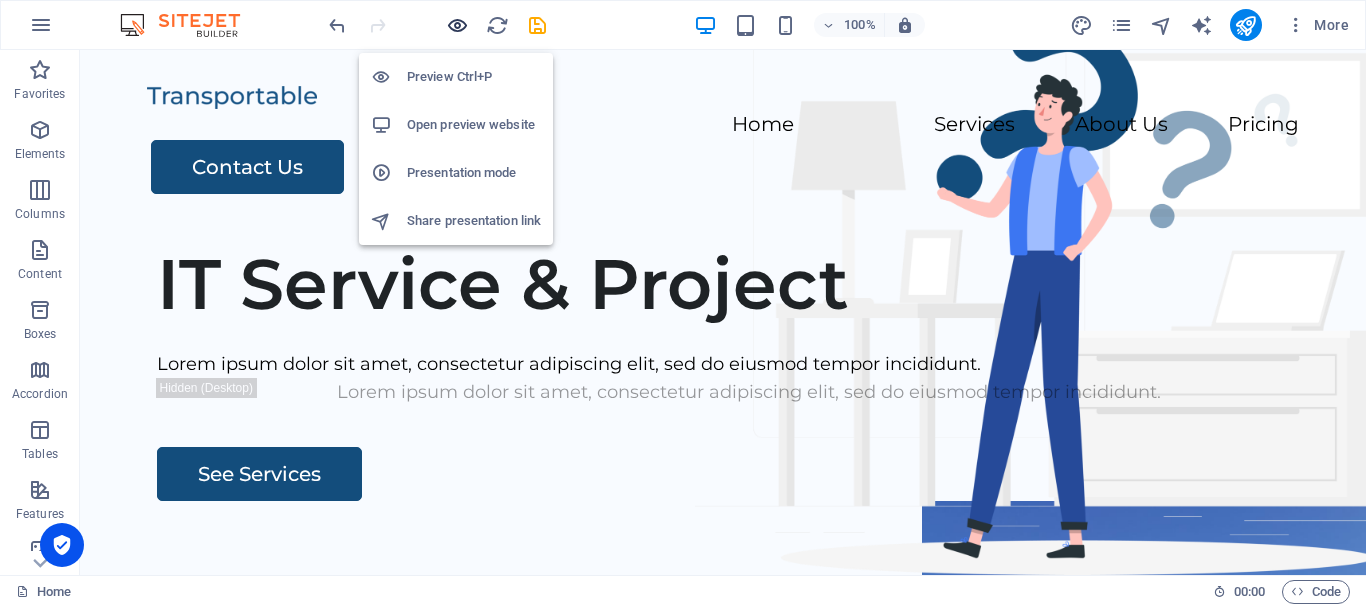 click at bounding box center [457, 25] 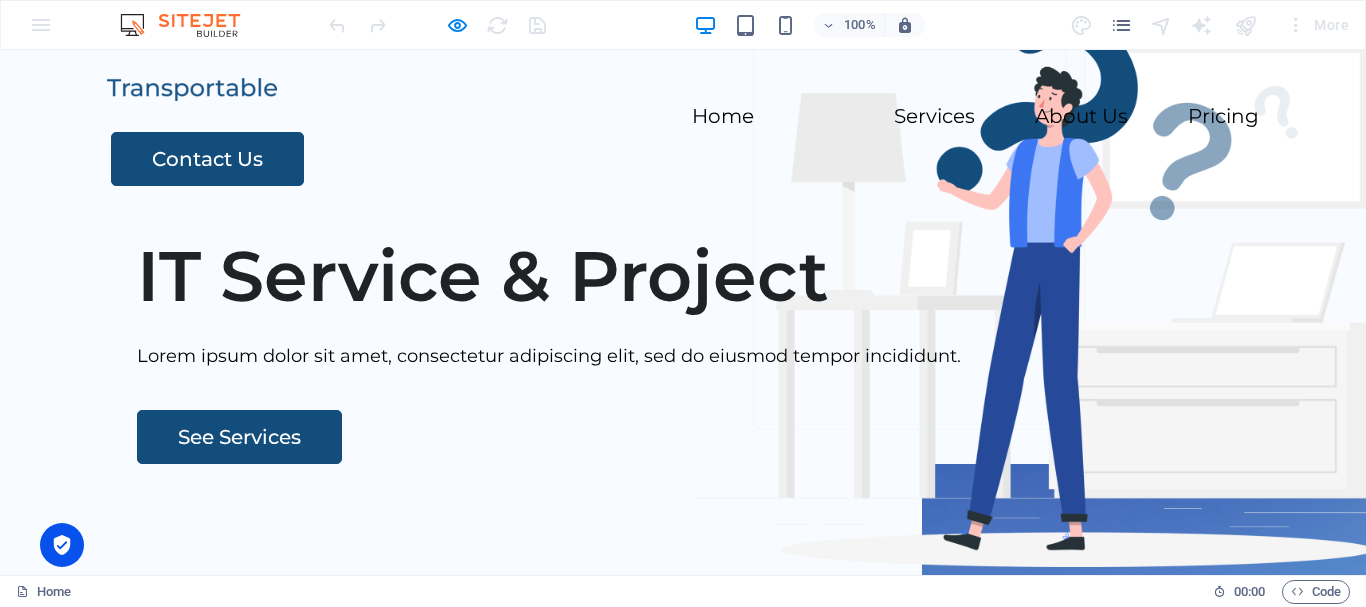 scroll, scrollTop: 0, scrollLeft: 0, axis: both 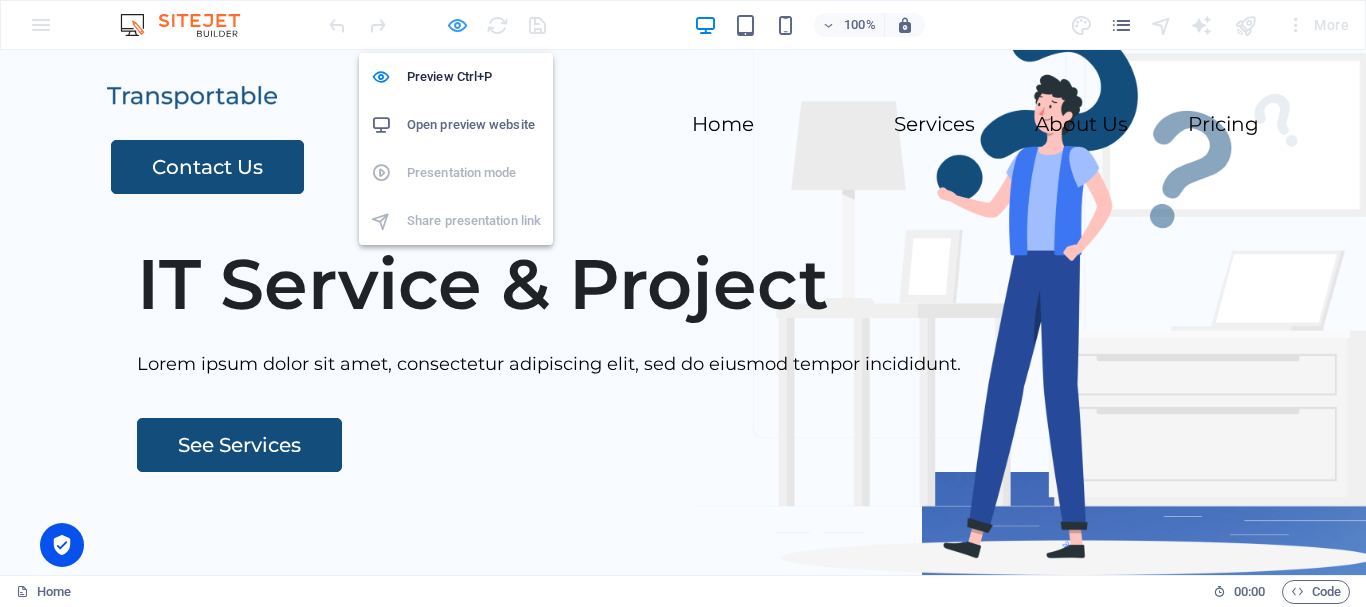 click at bounding box center (457, 25) 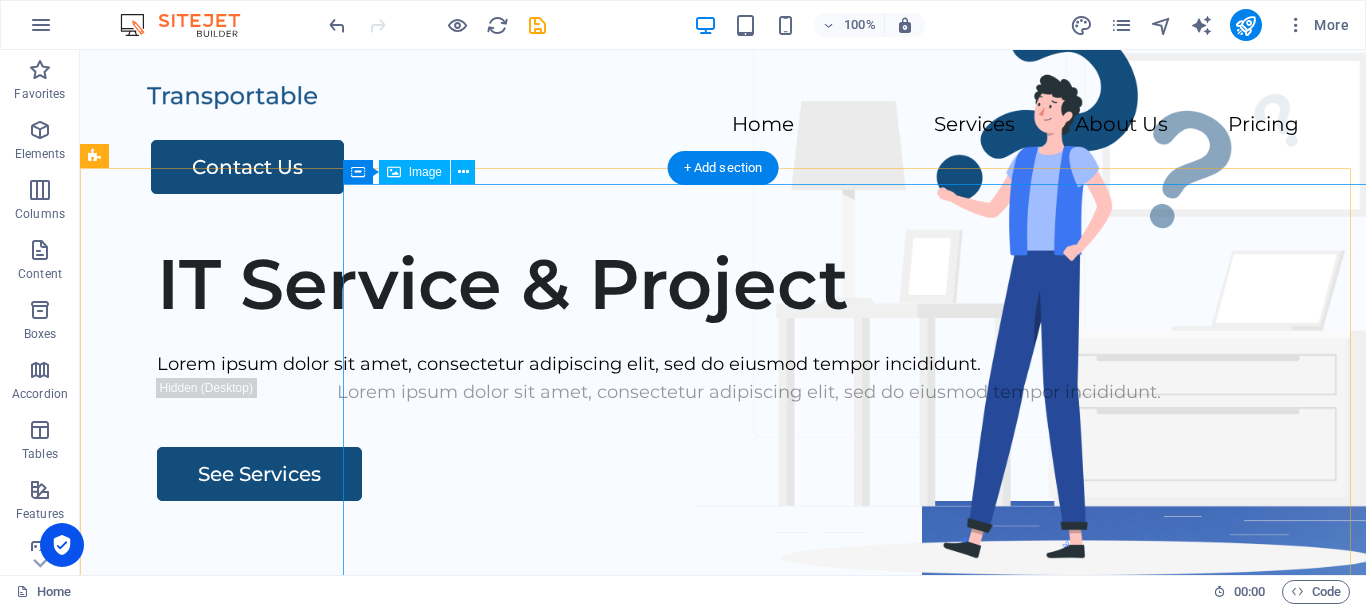 click at bounding box center [1214, 890] 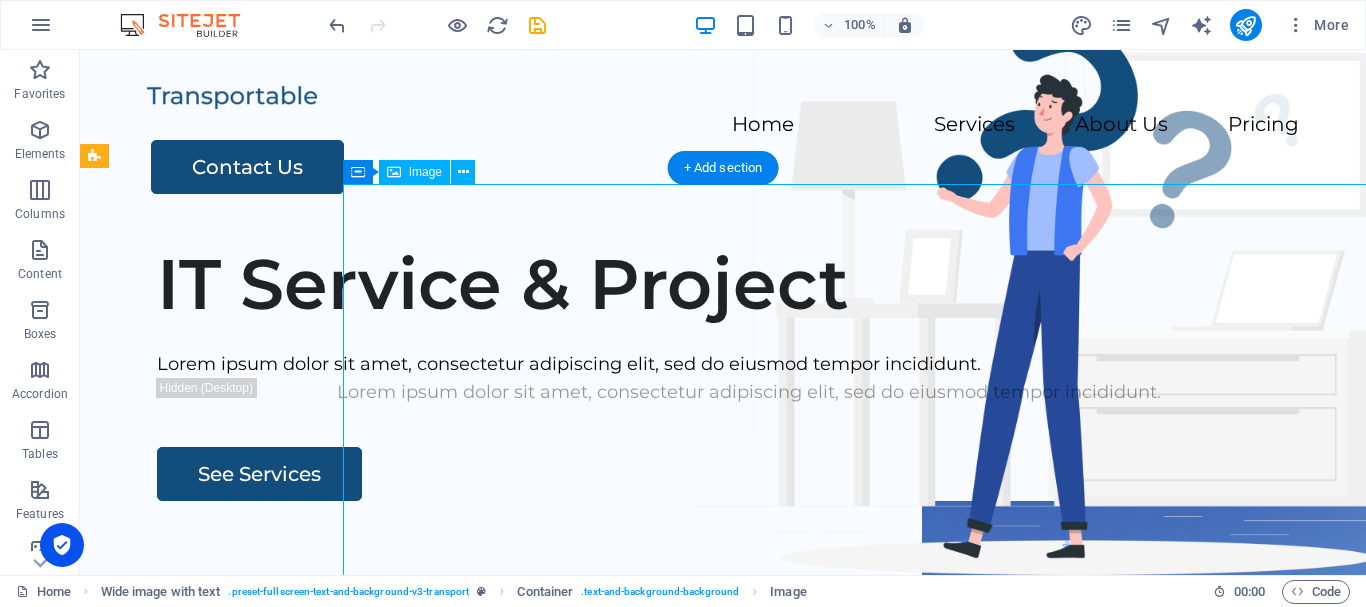 click at bounding box center [1214, 890] 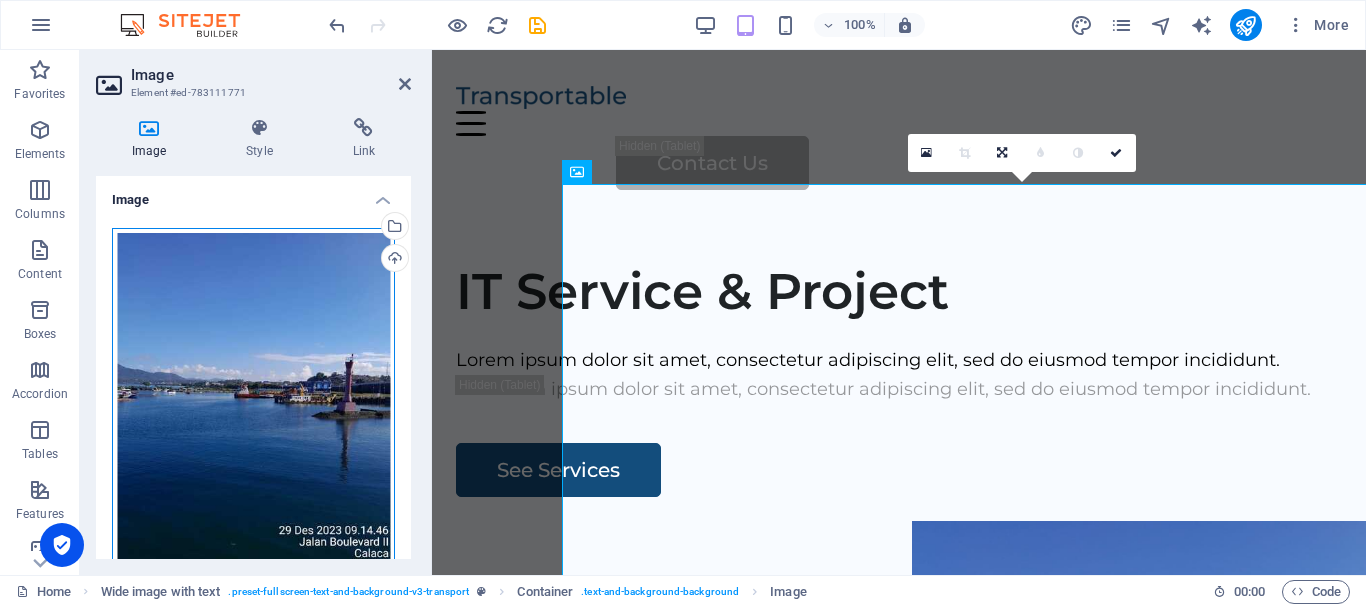 click on "Drag files here, click to choose files or select files from Files or our free stock photos & videos" at bounding box center (253, 415) 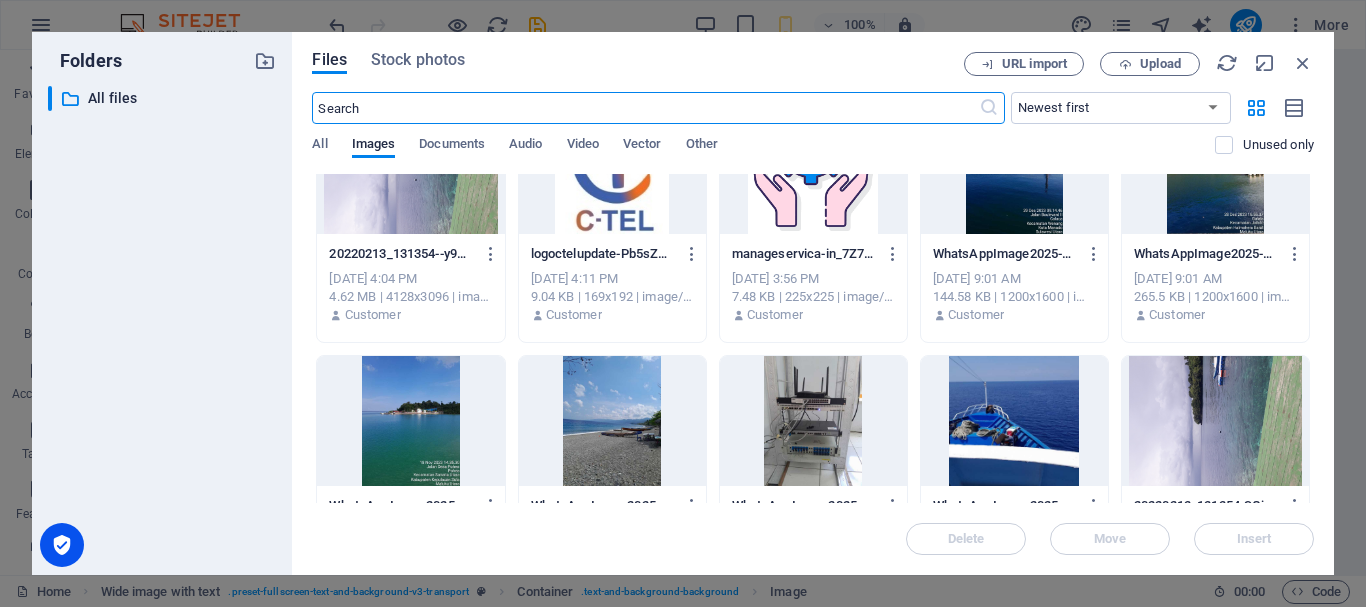 scroll, scrollTop: 100, scrollLeft: 0, axis: vertical 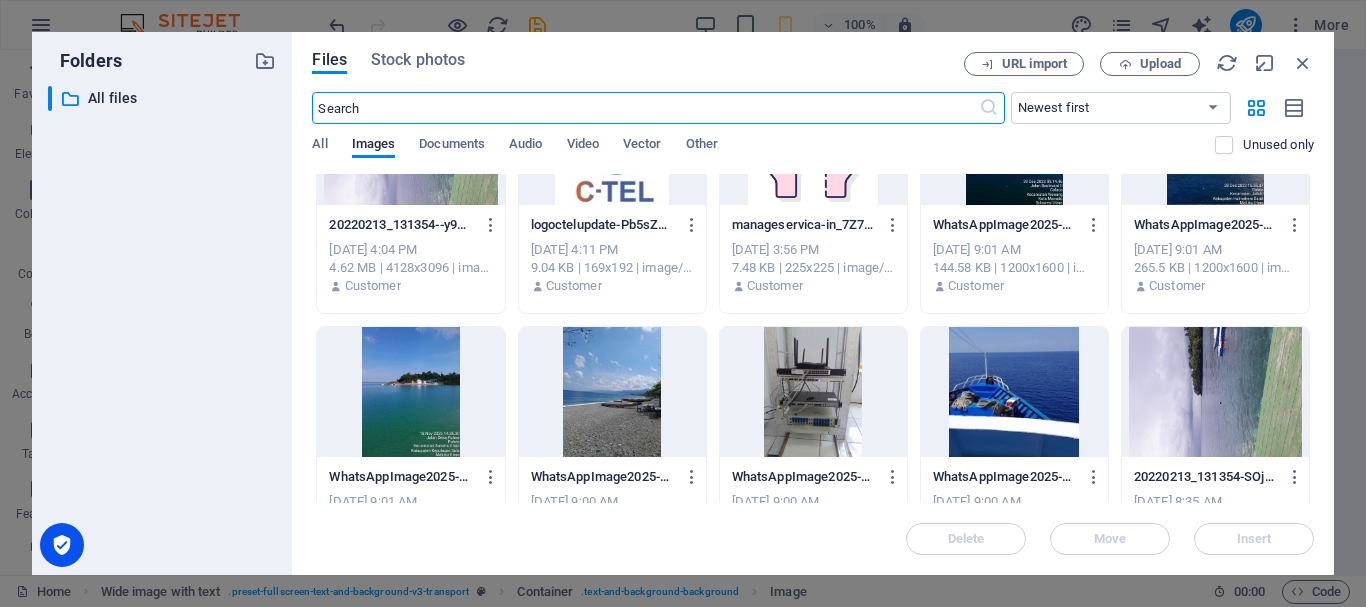 click at bounding box center [612, 392] 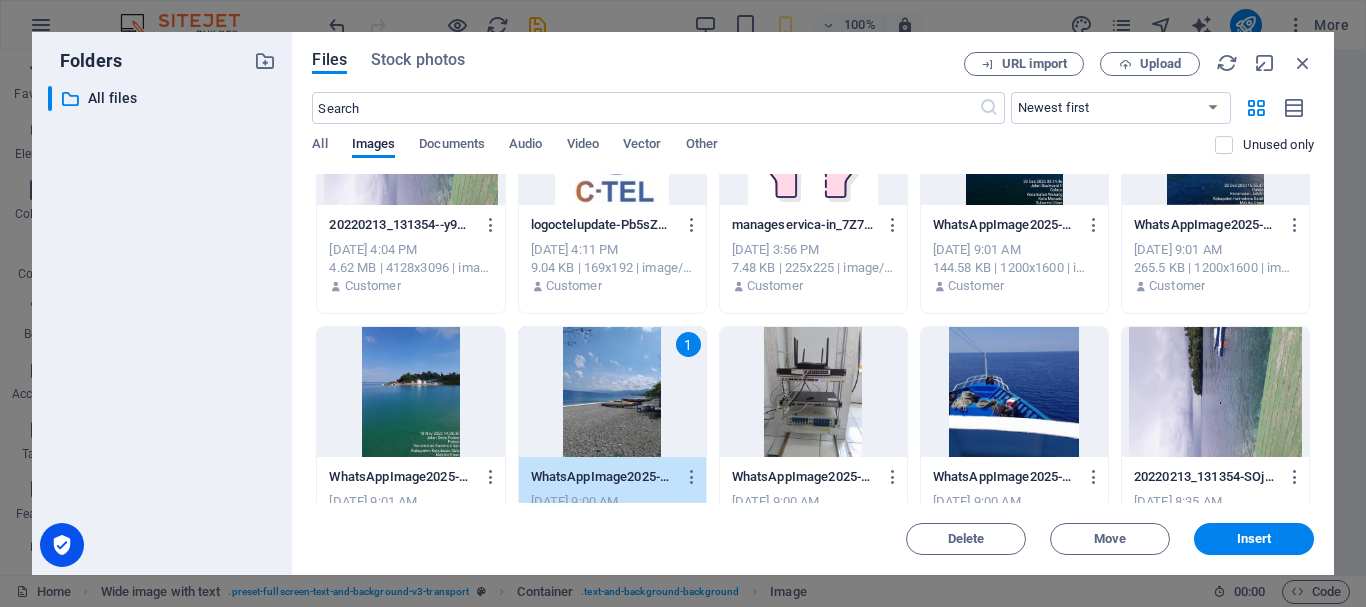 click on "1" at bounding box center [612, 392] 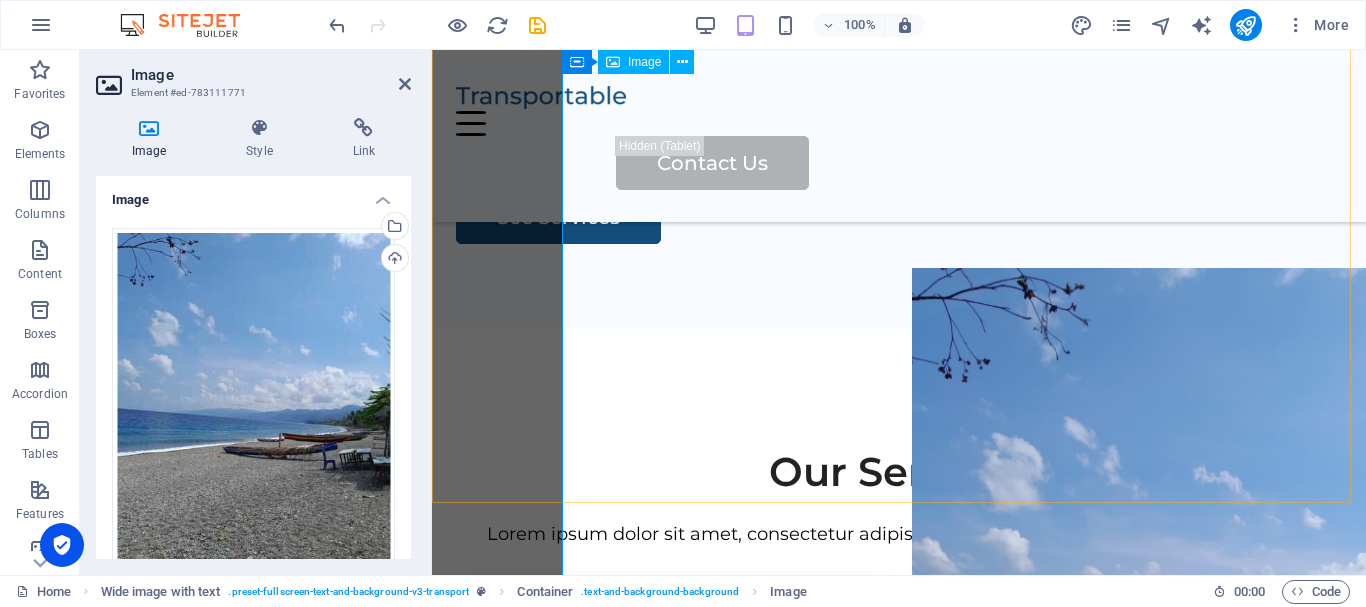 scroll, scrollTop: 300, scrollLeft: 0, axis: vertical 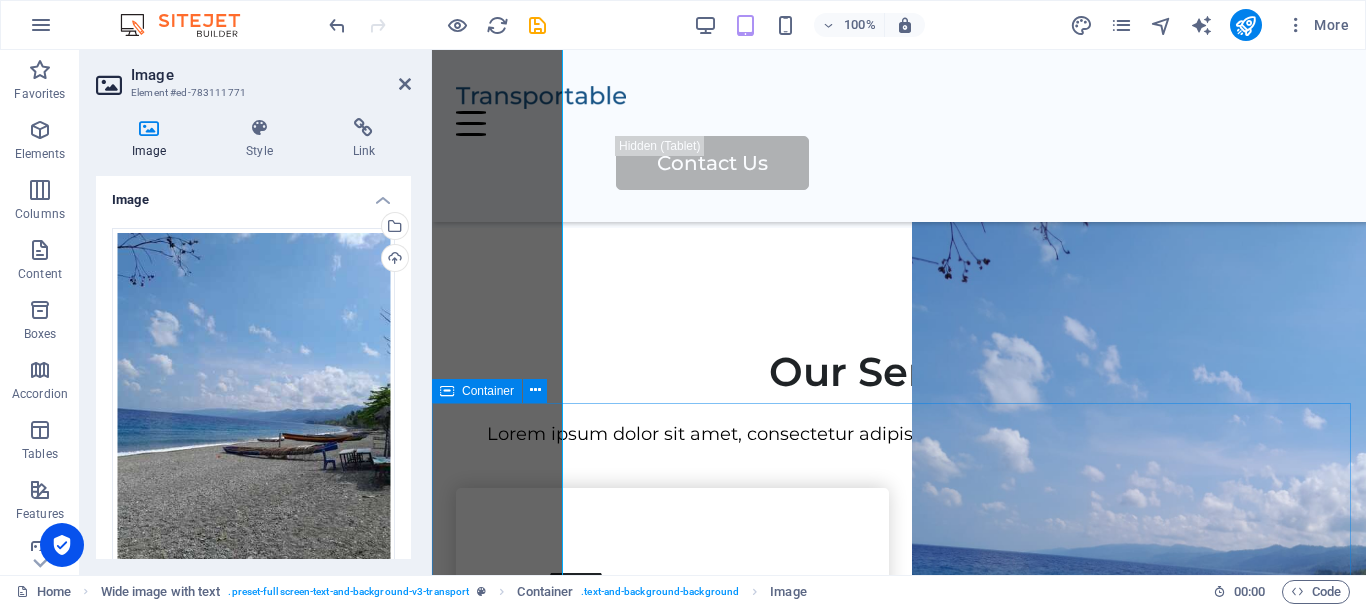 click on "Container" at bounding box center [488, 391] 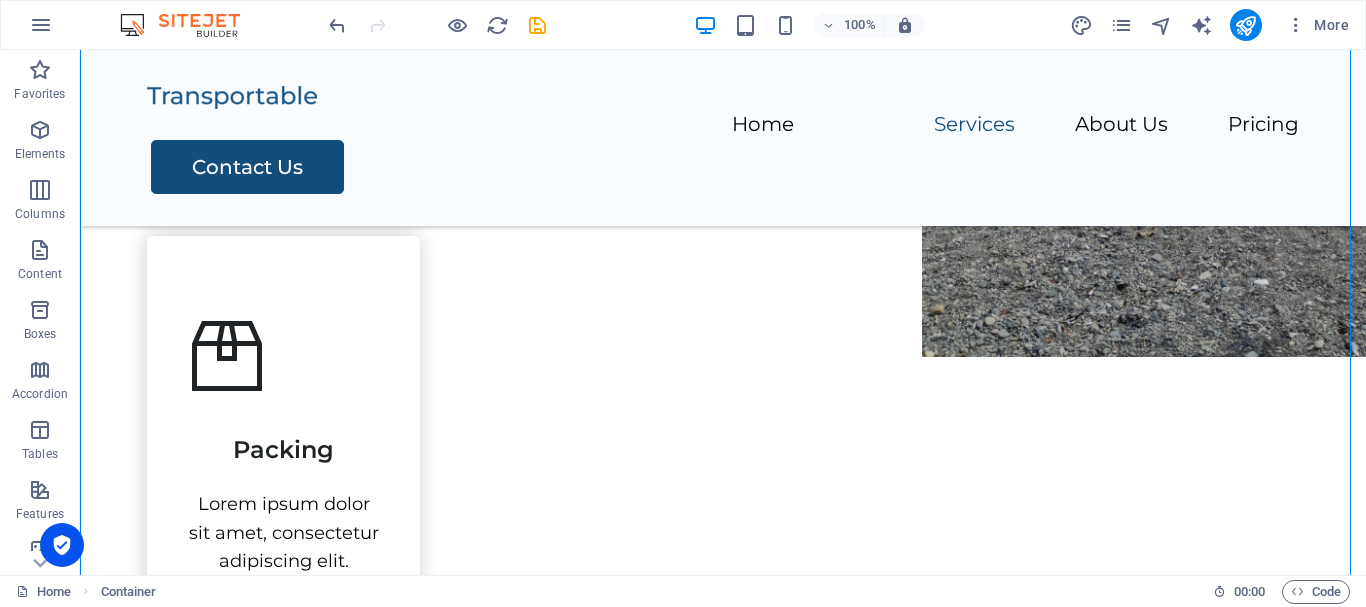 scroll, scrollTop: 873, scrollLeft: 0, axis: vertical 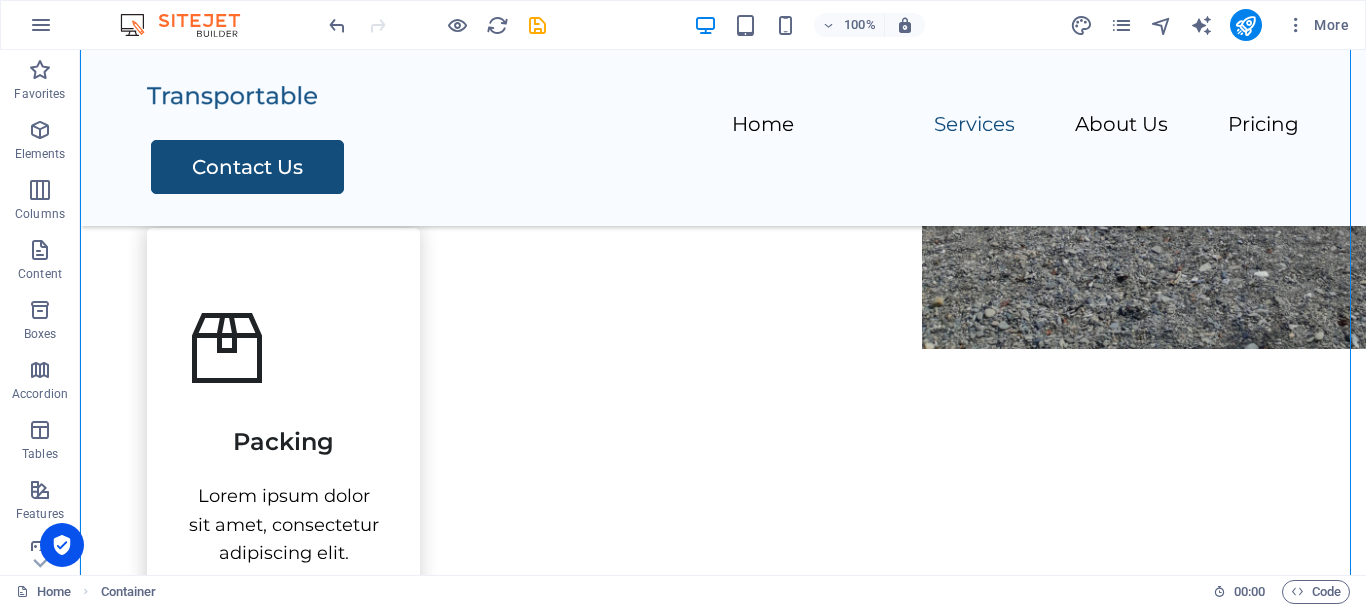 drag, startPoint x: 179, startPoint y: 560, endPoint x: 376, endPoint y: 347, distance: 290.13446 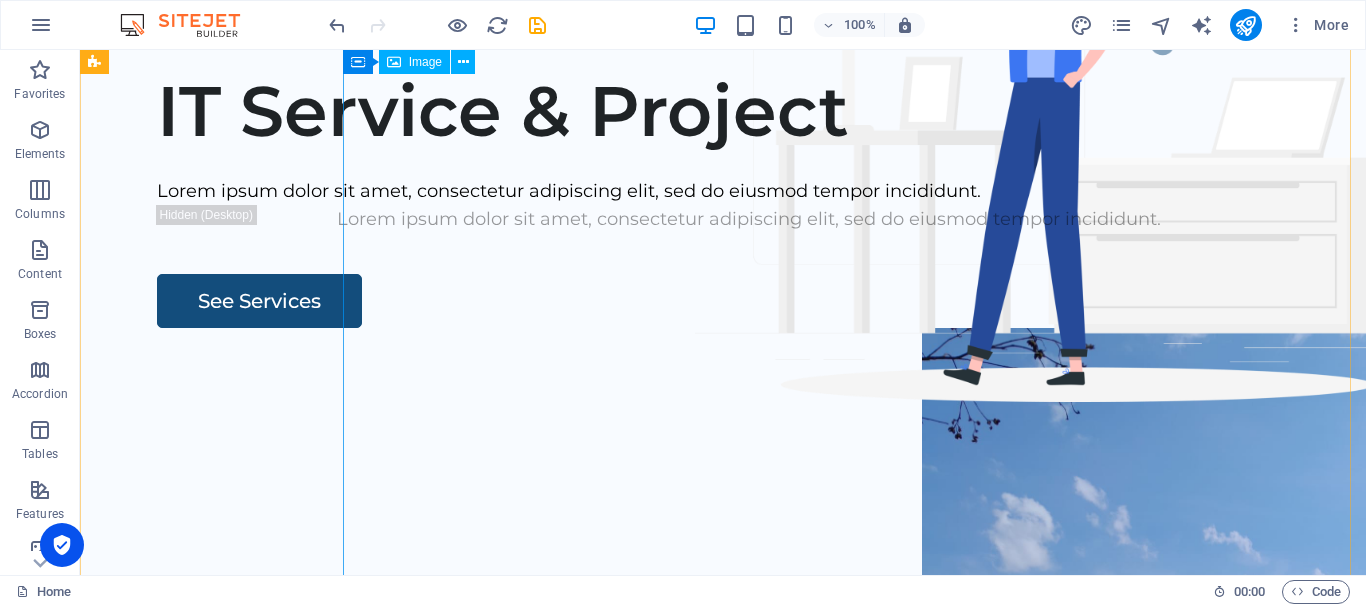 scroll, scrollTop: 0, scrollLeft: 0, axis: both 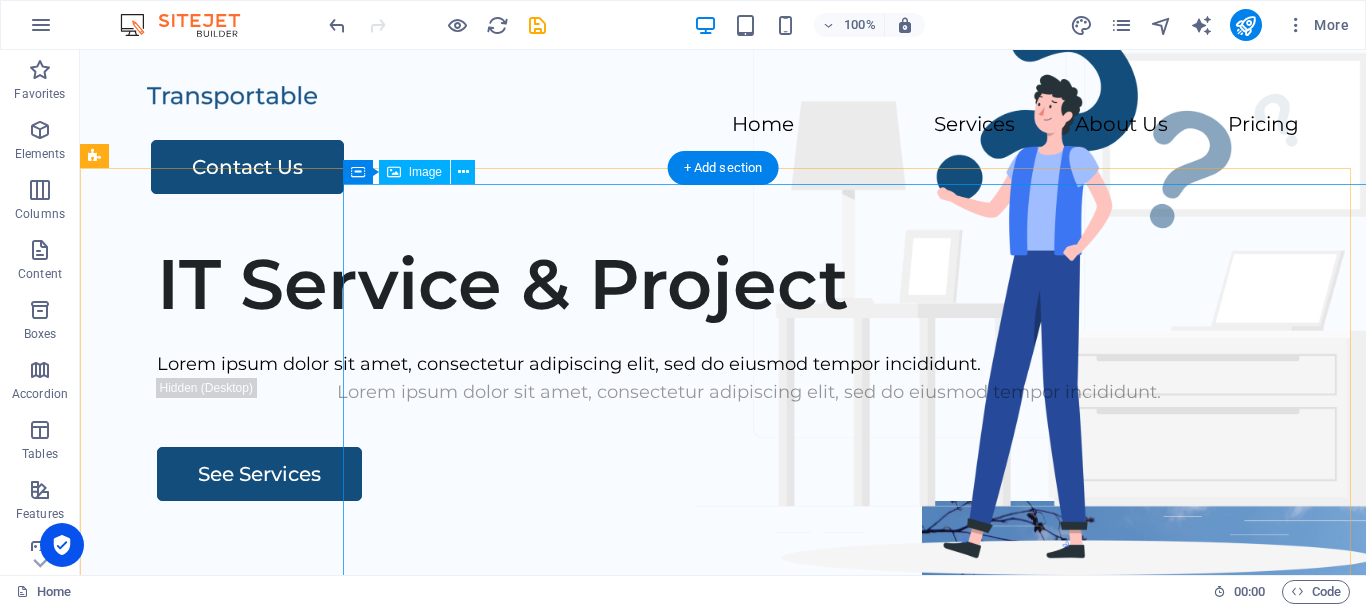 click at bounding box center [1214, 890] 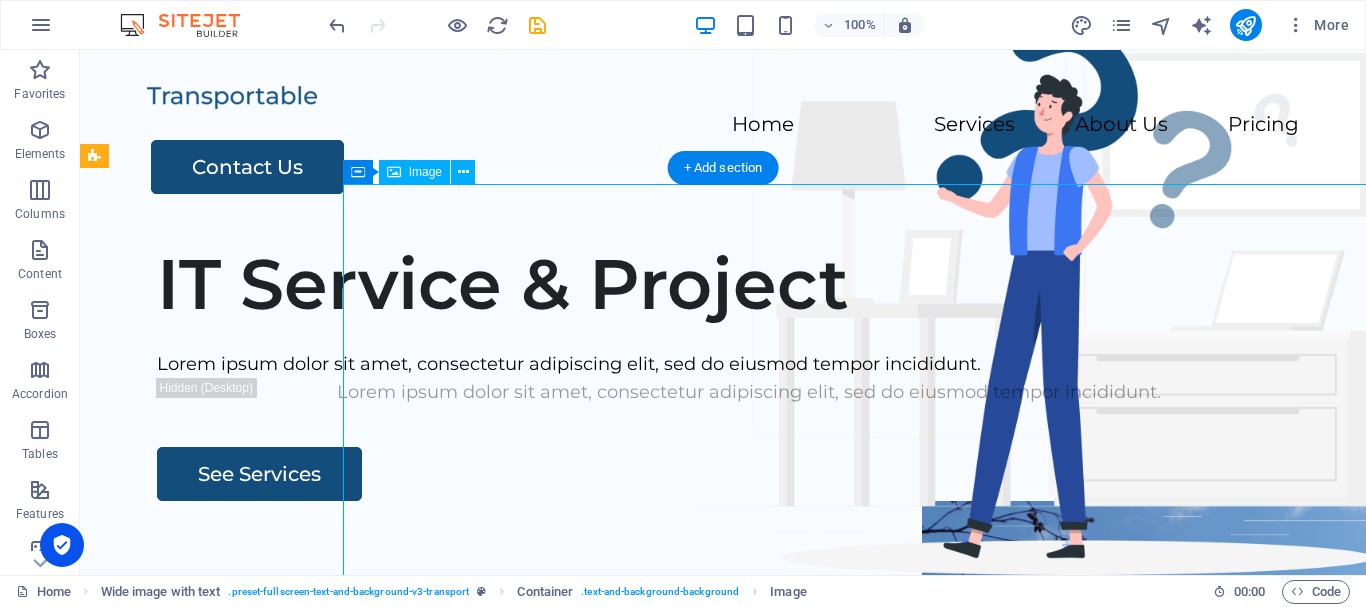 click at bounding box center (1214, 890) 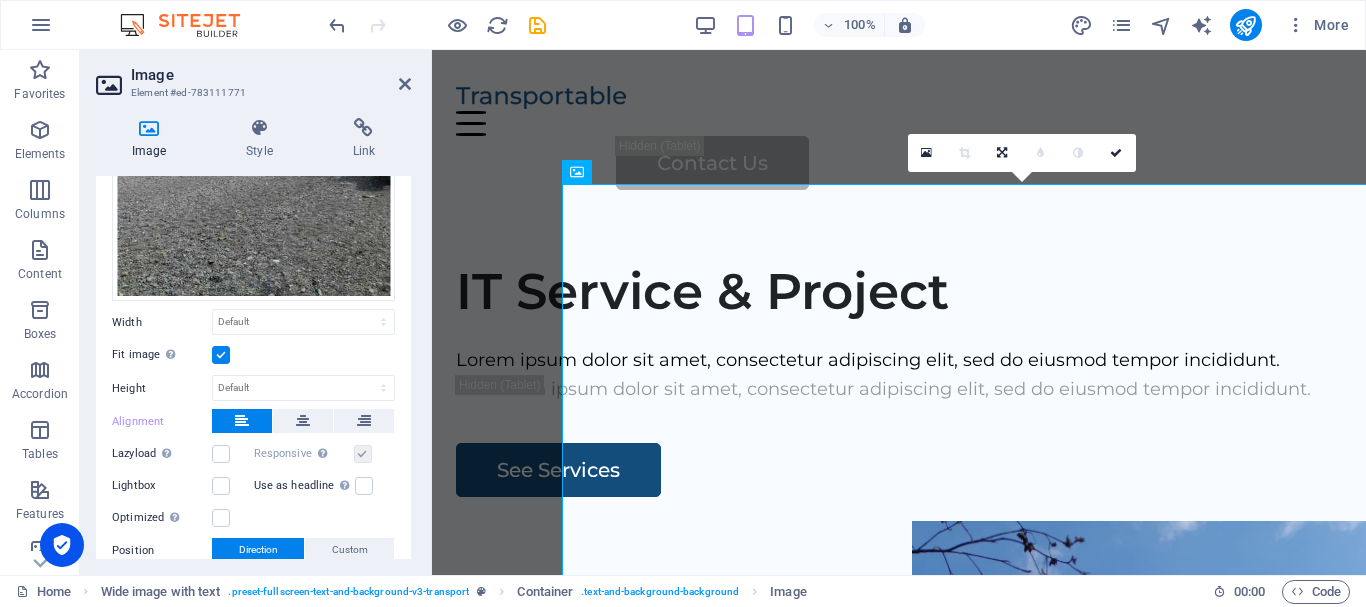 scroll, scrollTop: 400, scrollLeft: 0, axis: vertical 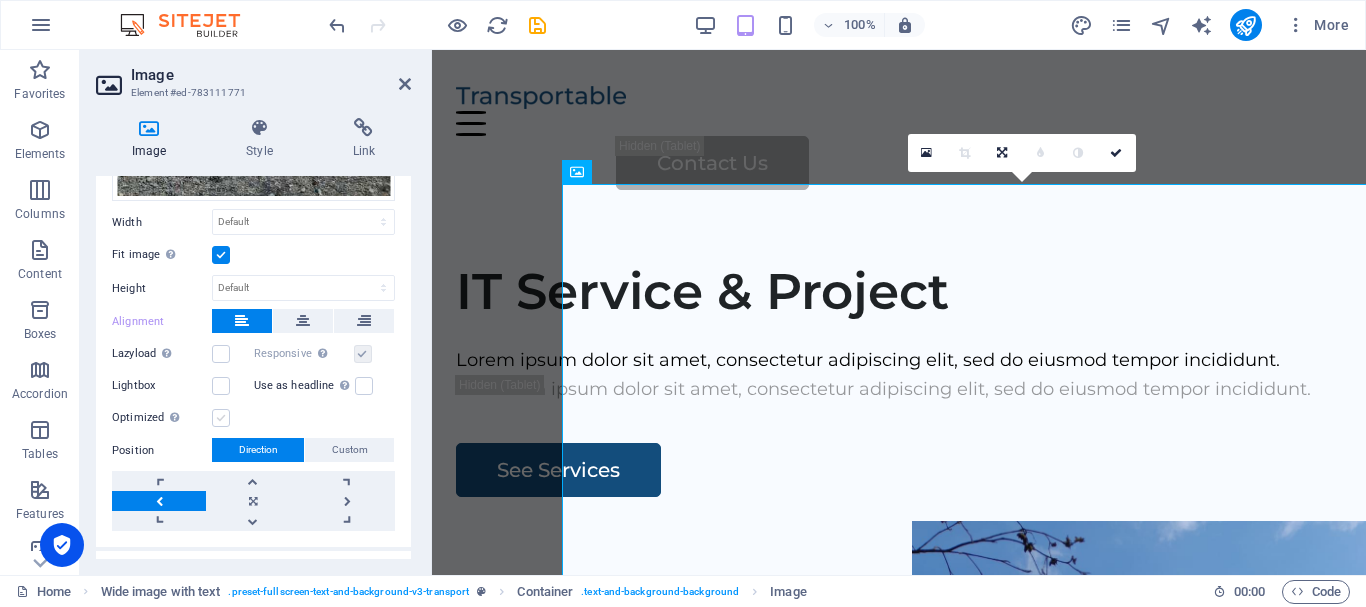 click at bounding box center [221, 418] 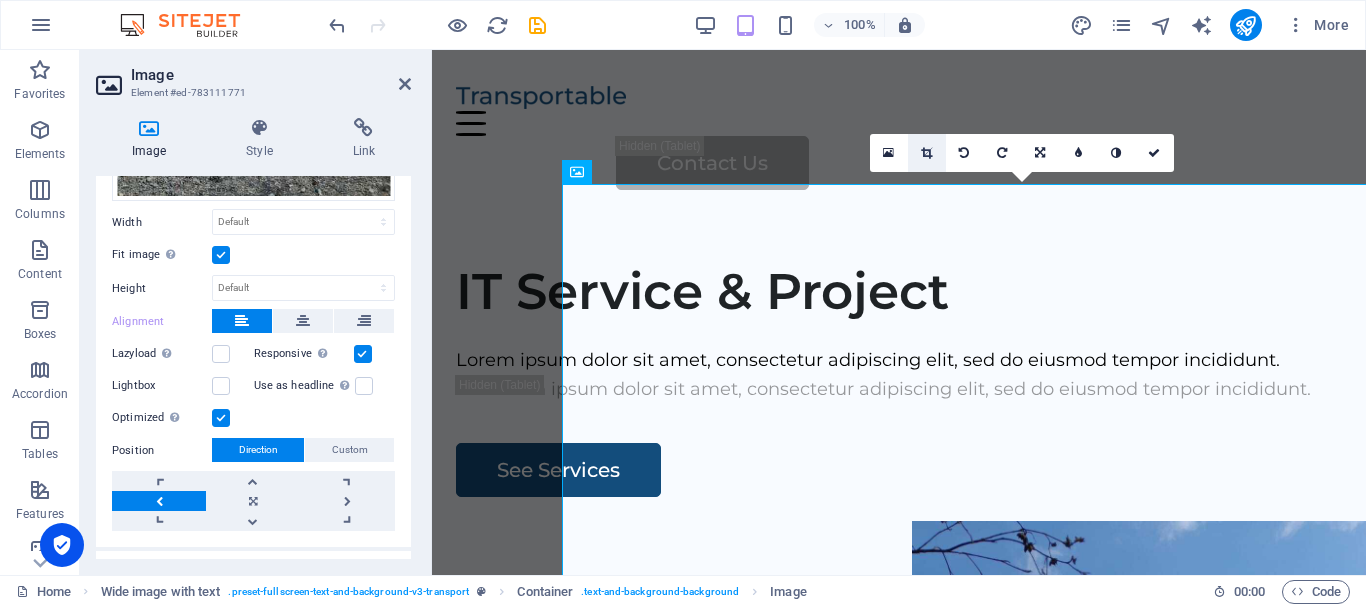 click at bounding box center (926, 153) 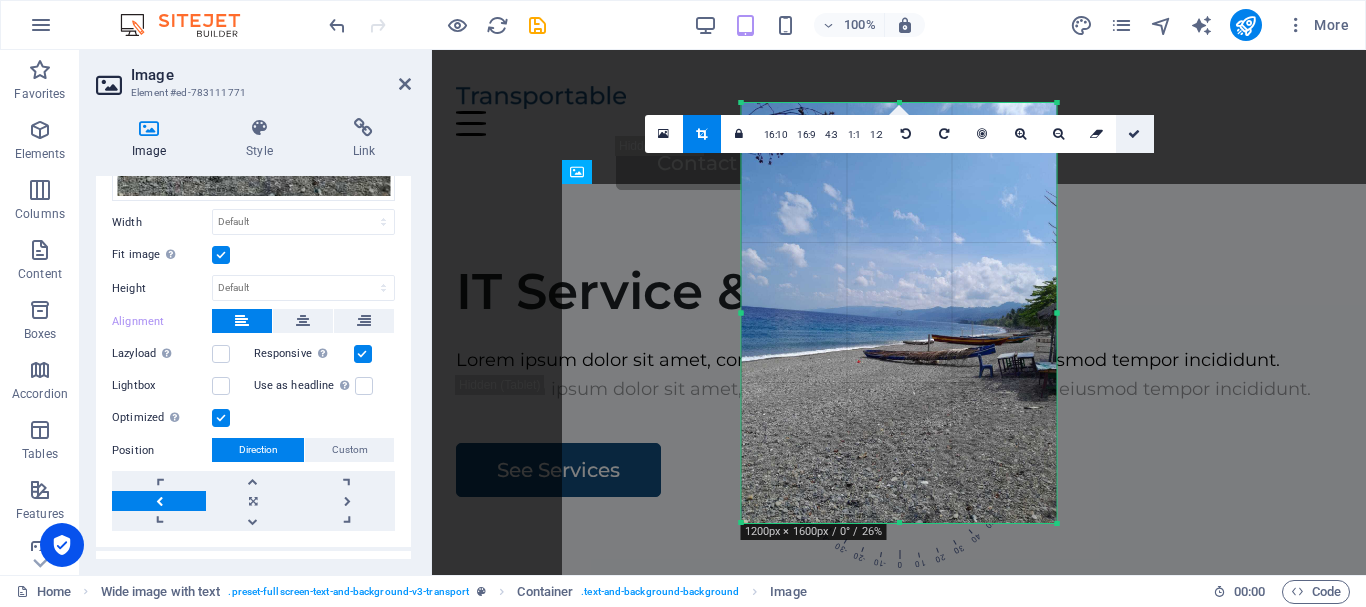 click at bounding box center (1135, 134) 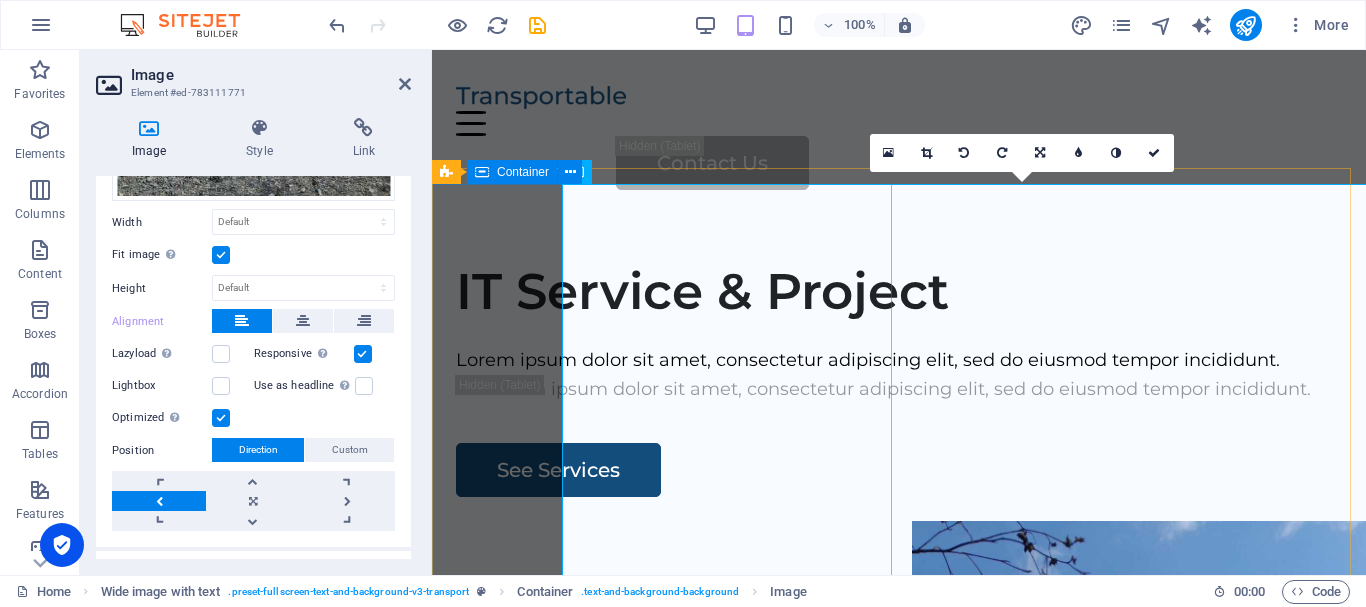 click on "IT Service & Project Lorem ipsum dolor sit amet, consectetur adipiscing elit, sed do eiusmod tempor incididunt.  Lorem ipsum dolor sit amet, consectetur adipiscing elit, sed do eiusmod tempor incididunt.  See Services" at bounding box center [899, 380] 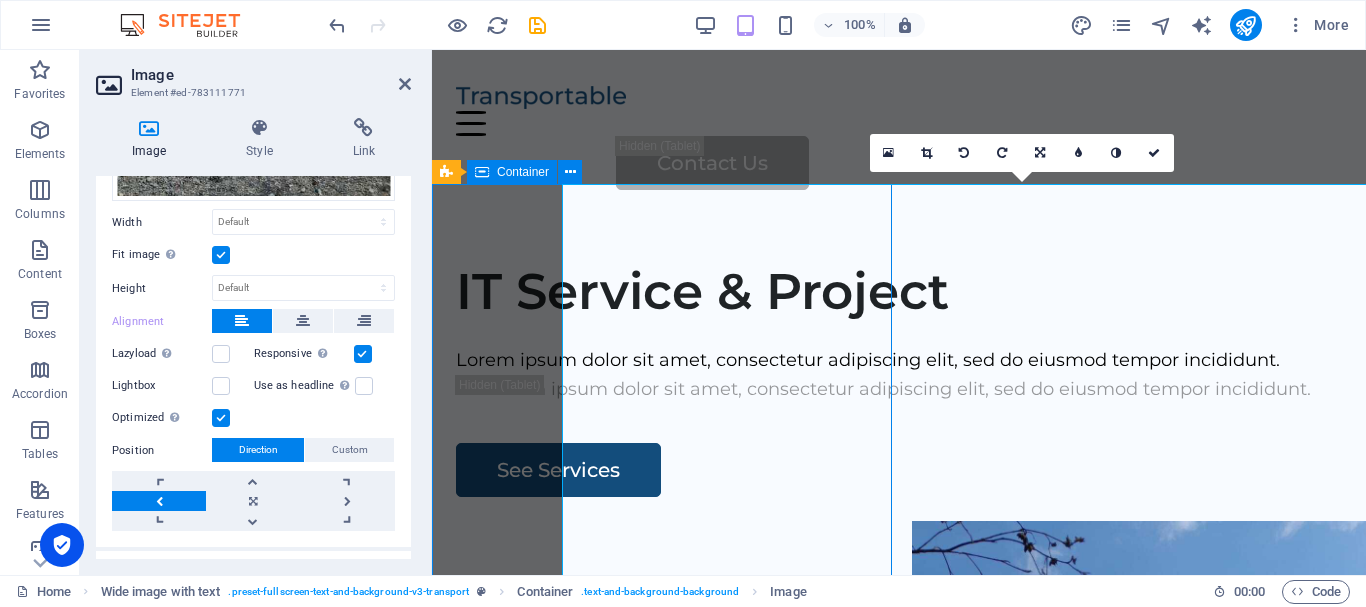 click on "IT Service & Project Lorem ipsum dolor sit amet, consectetur adipiscing elit, sed do eiusmod tempor incididunt.  Lorem ipsum dolor sit amet, consectetur adipiscing elit, sed do eiusmod tempor incididunt.  See Services" at bounding box center [899, 380] 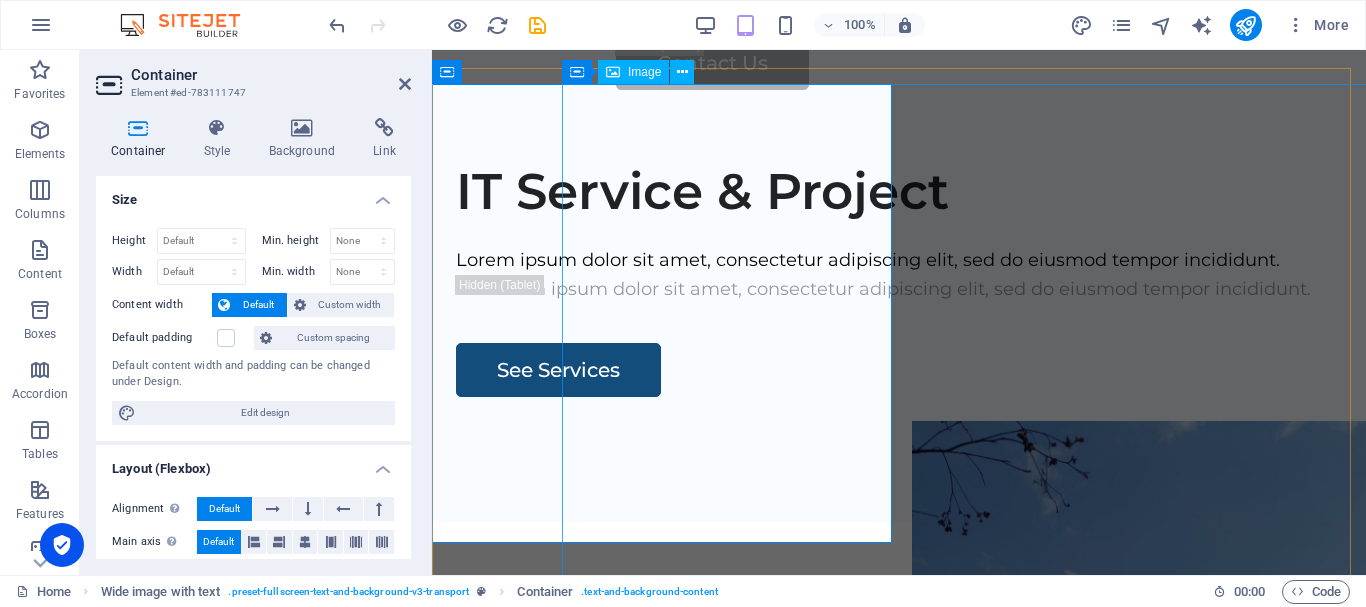 scroll, scrollTop: 0, scrollLeft: 0, axis: both 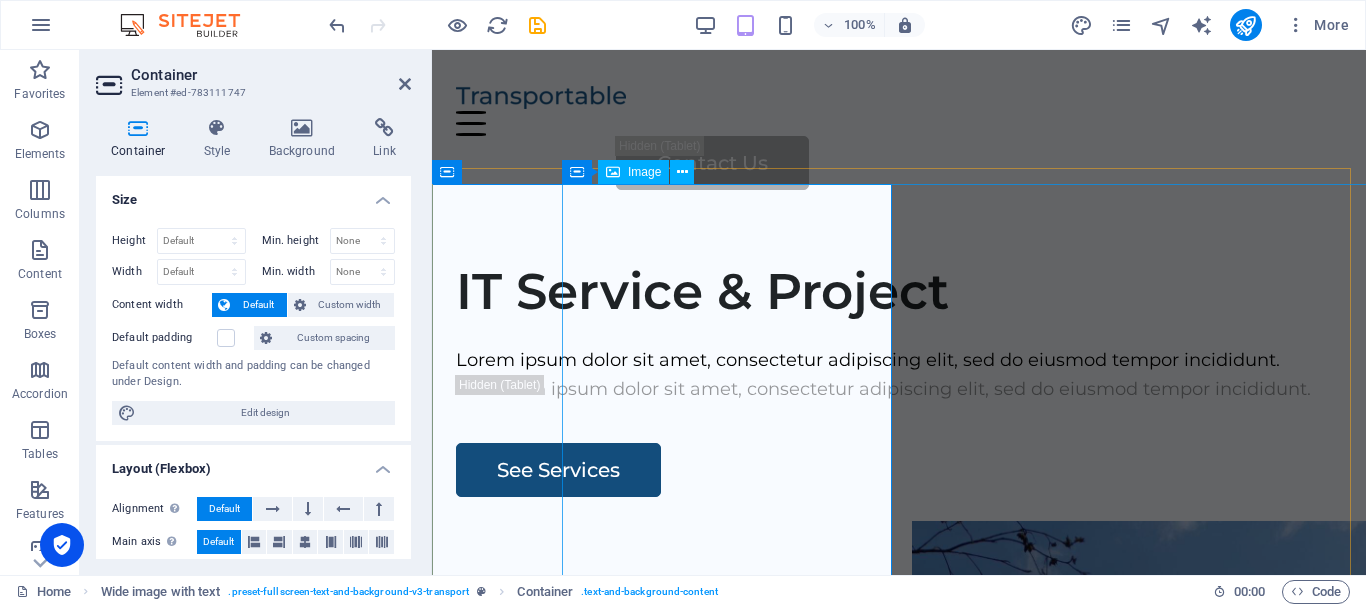 click at bounding box center (1204, 910) 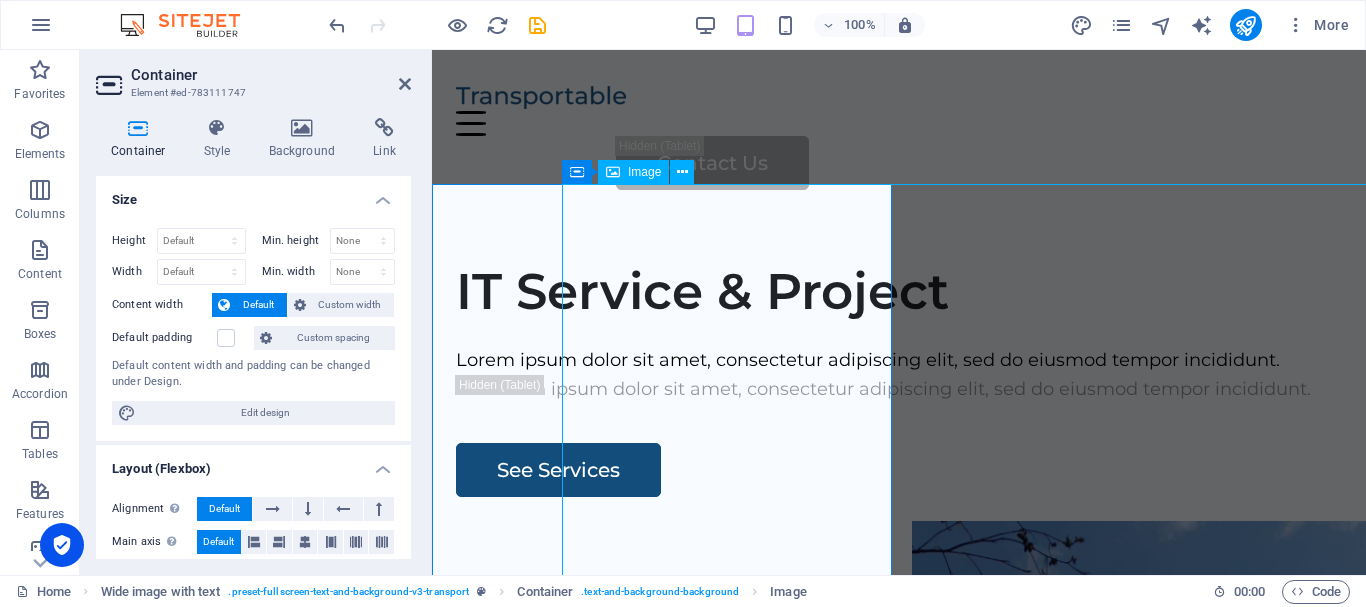 click at bounding box center [1204, 910] 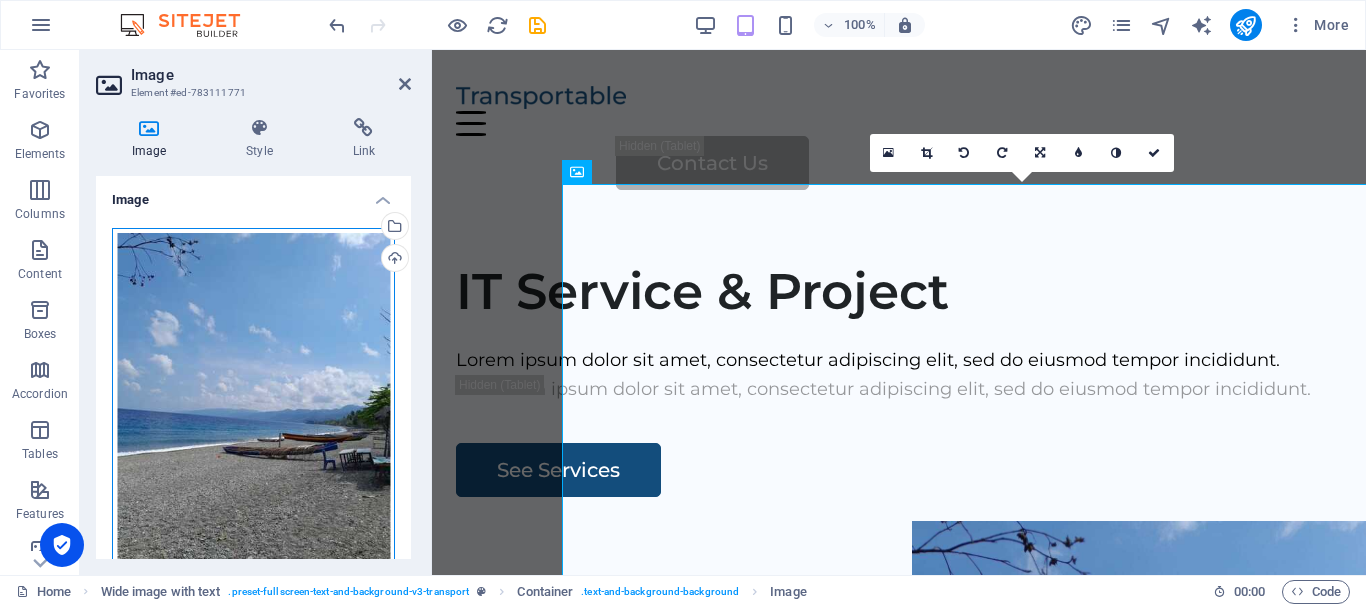 click on "Drag files here, click to choose files or select files from Files or our free stock photos & videos" at bounding box center [253, 415] 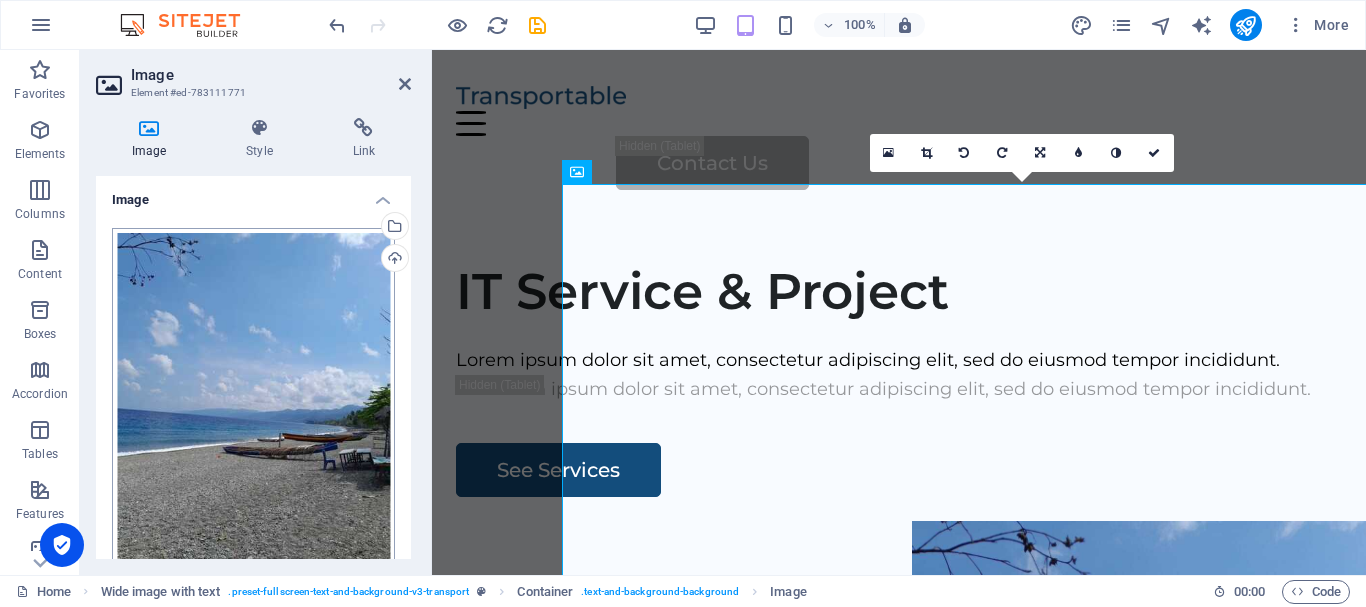 click on "chuleyevo.net Home Favorites Elements Columns Content Boxes Accordion Tables Features Images Slider Header Footer Forms Marketing Collections Image Element #ed-783111771 Image Style Link Image Drag files here, click to choose files or select files from Files or our free stock photos & videos Select files from the file manager, stock photos, or upload file(s) Upload Width Default auto px rem % em vh vw Fit image Automatically fit image to a fixed width and height Height Default auto px Alignment Lazyload Loading images after the page loads improves page speed. Responsive Automatically load retina image and smartphone optimized sizes. Lightbox Use as headline The image will be wrapped in an H1 headline tag. Useful for giving alternative text the weight of an H1 headline, e.g. for the logo. Leave unchecked if uncertain. Optimized Images are compressed to improve page speed. Position Direction Custom X offset 25 px rem % vh vw 50 px %" at bounding box center (683, 303) 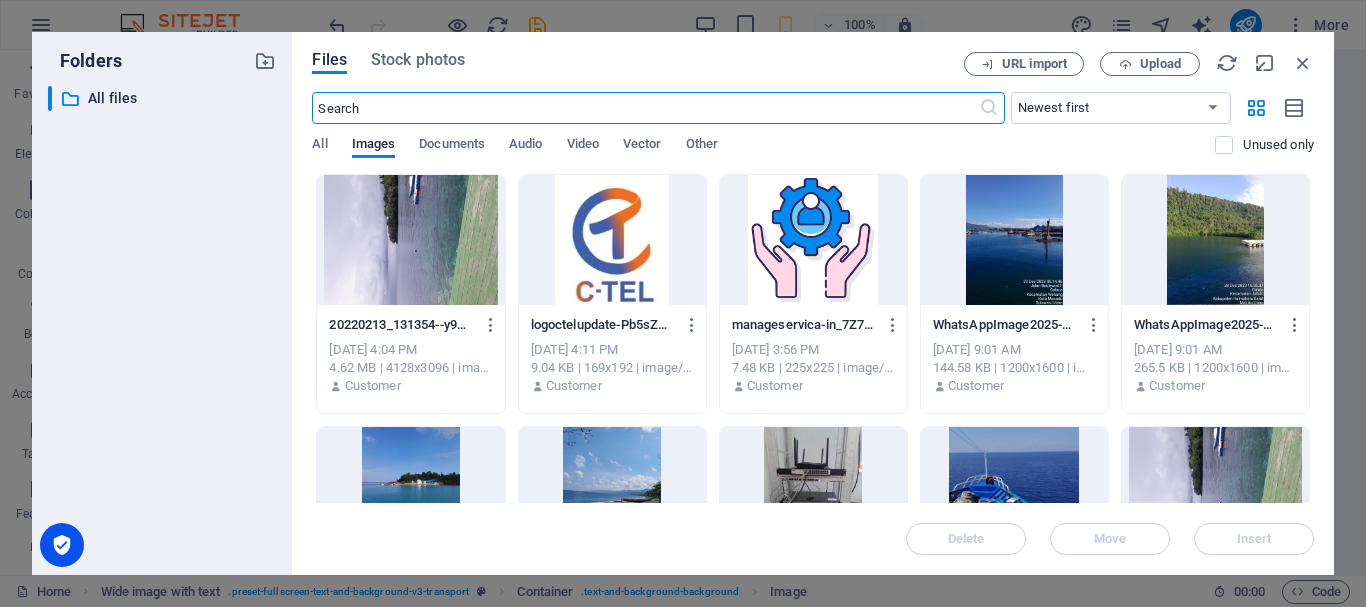 click at bounding box center (1014, 240) 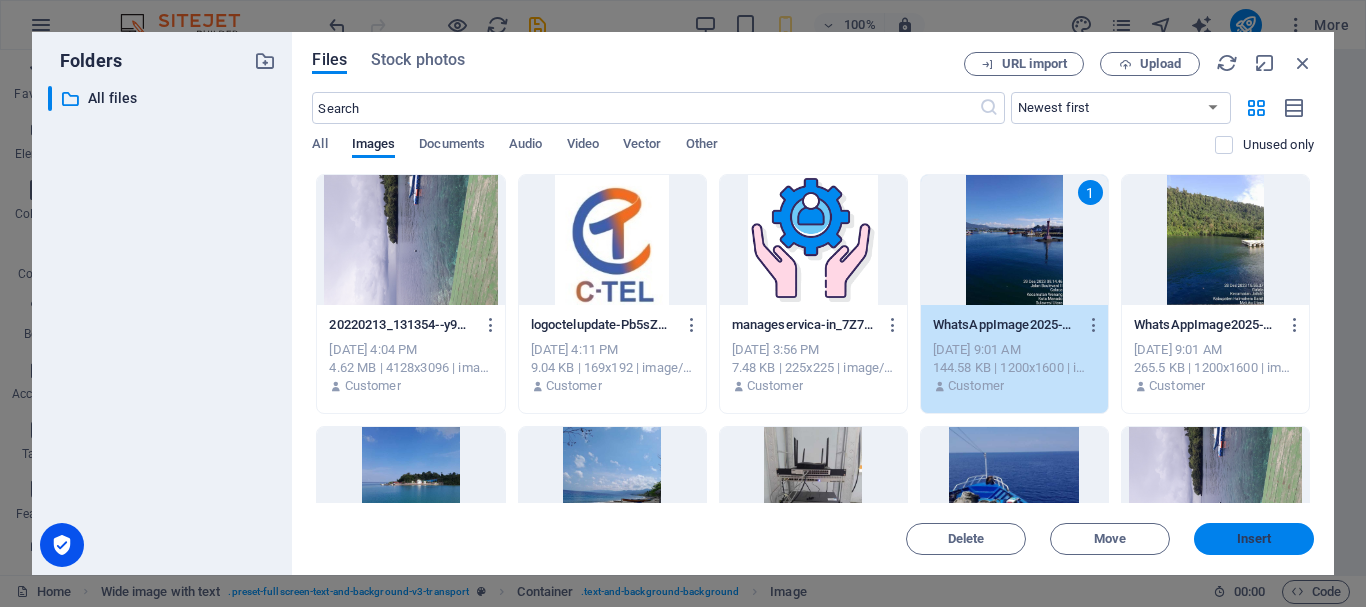 click on "Insert" at bounding box center (1254, 539) 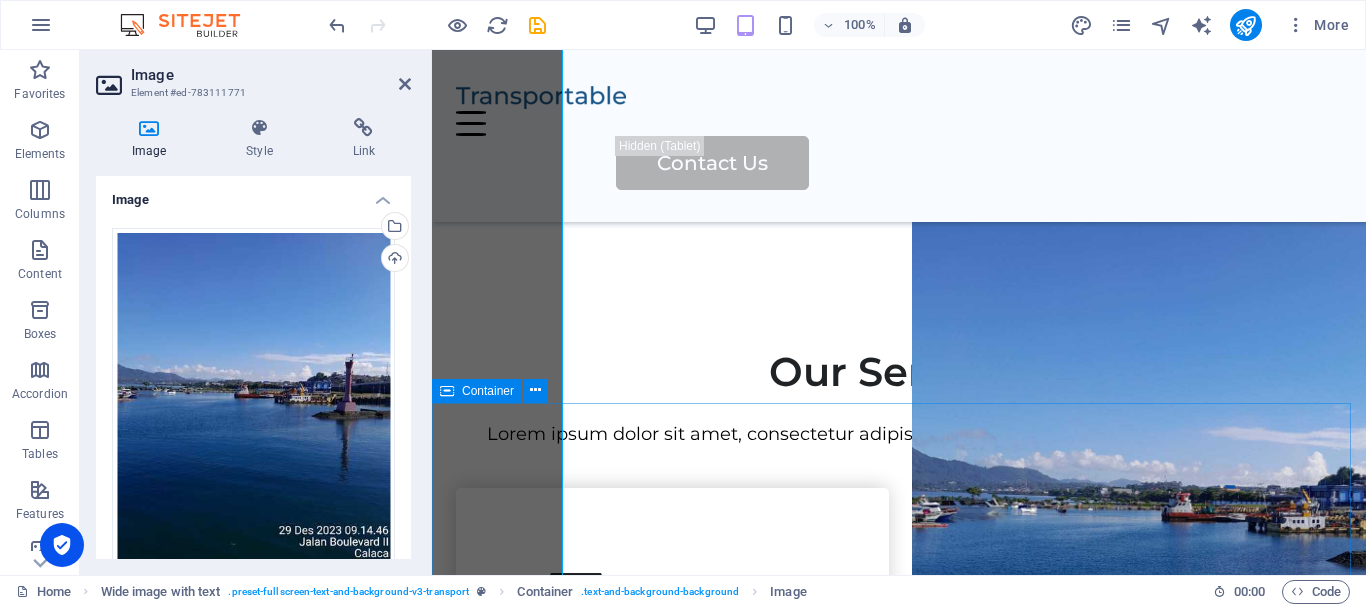 scroll, scrollTop: 0, scrollLeft: 0, axis: both 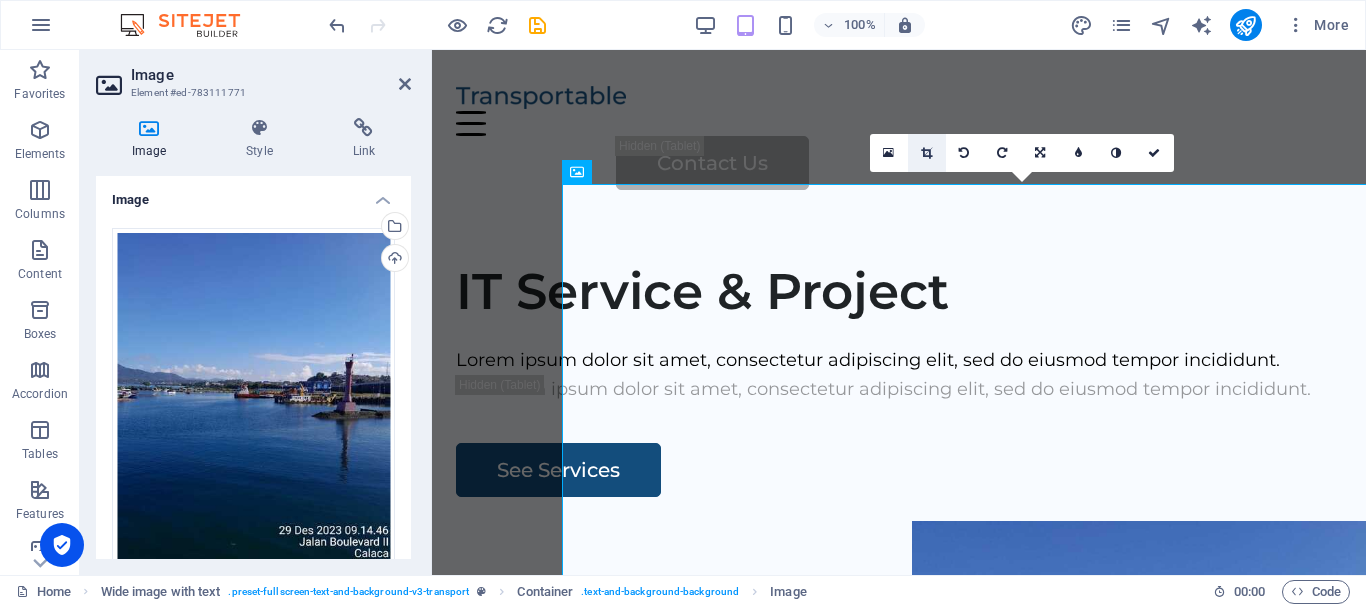 click at bounding box center [927, 153] 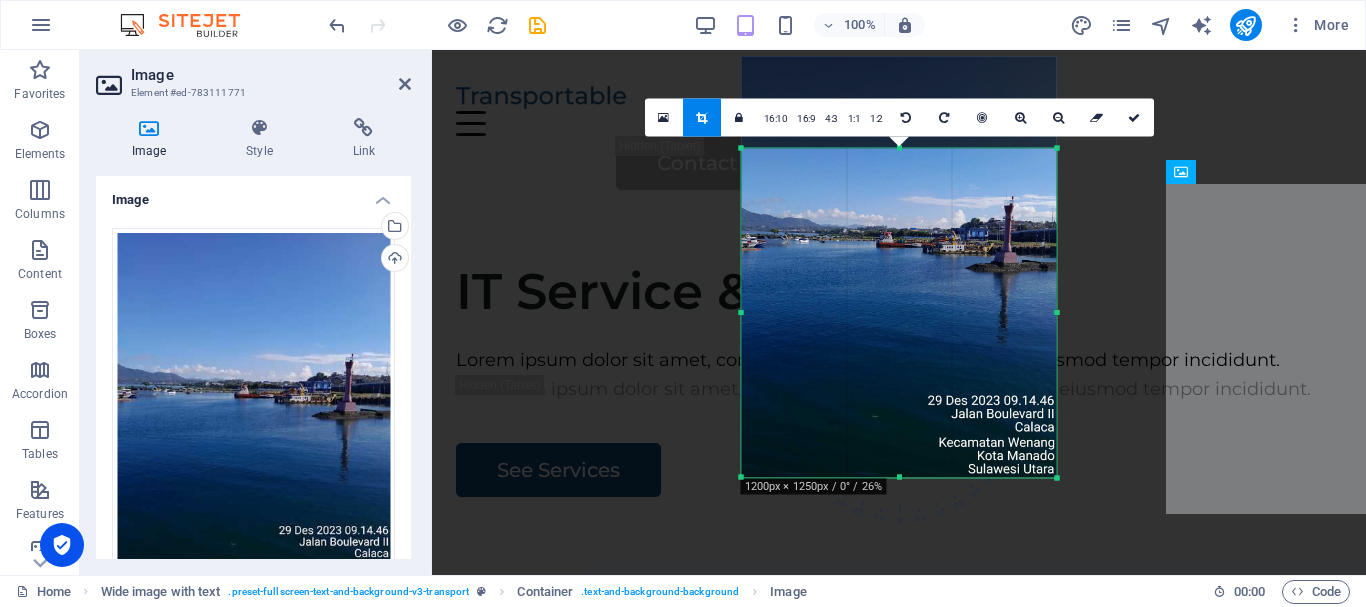 drag, startPoint x: 900, startPoint y: 103, endPoint x: 901, endPoint y: 196, distance: 93.00538 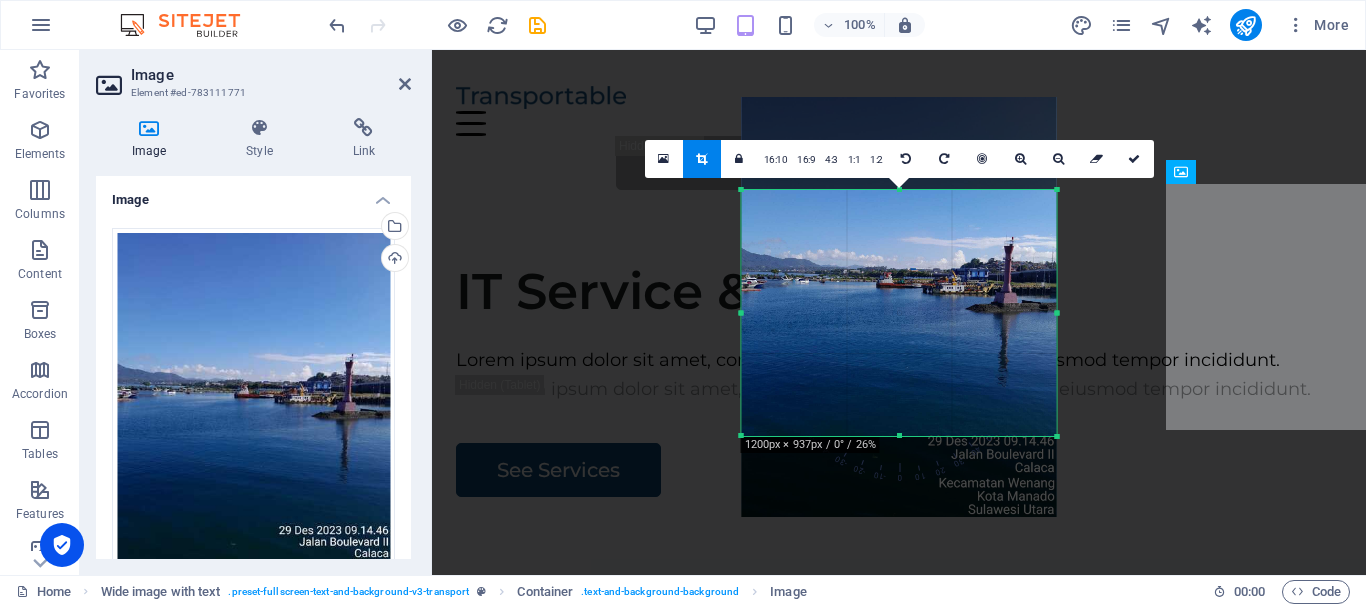 drag, startPoint x: 901, startPoint y: 478, endPoint x: 910, endPoint y: 397, distance: 81.49847 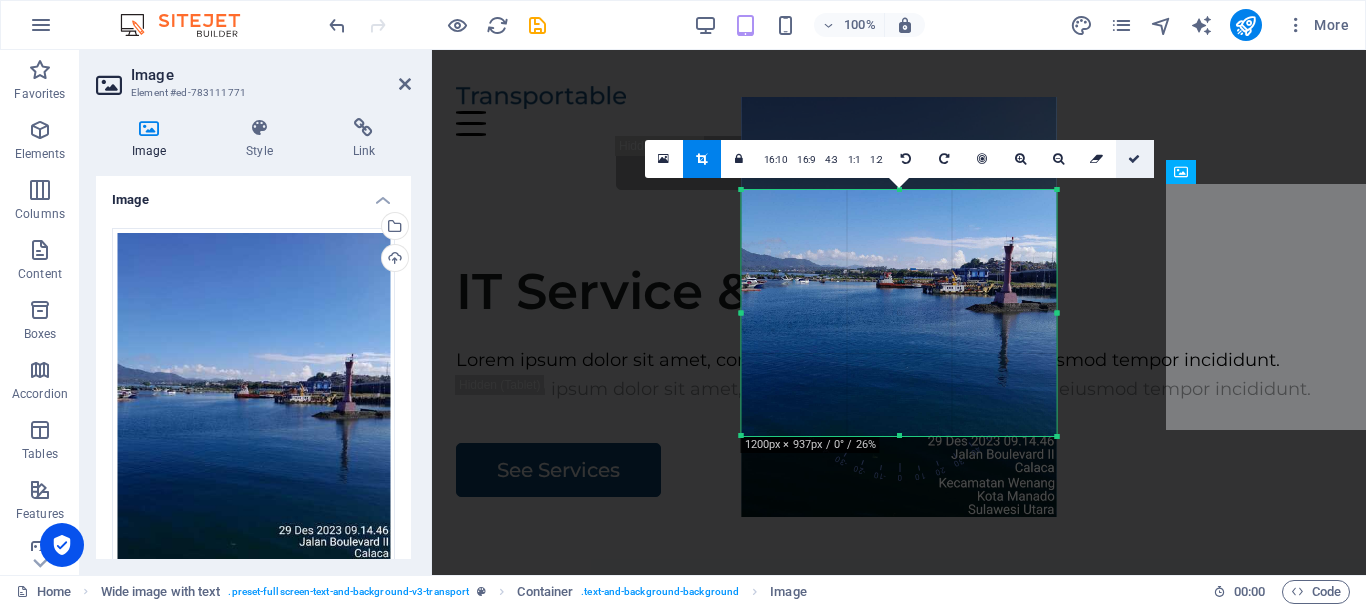 click at bounding box center [1134, 159] 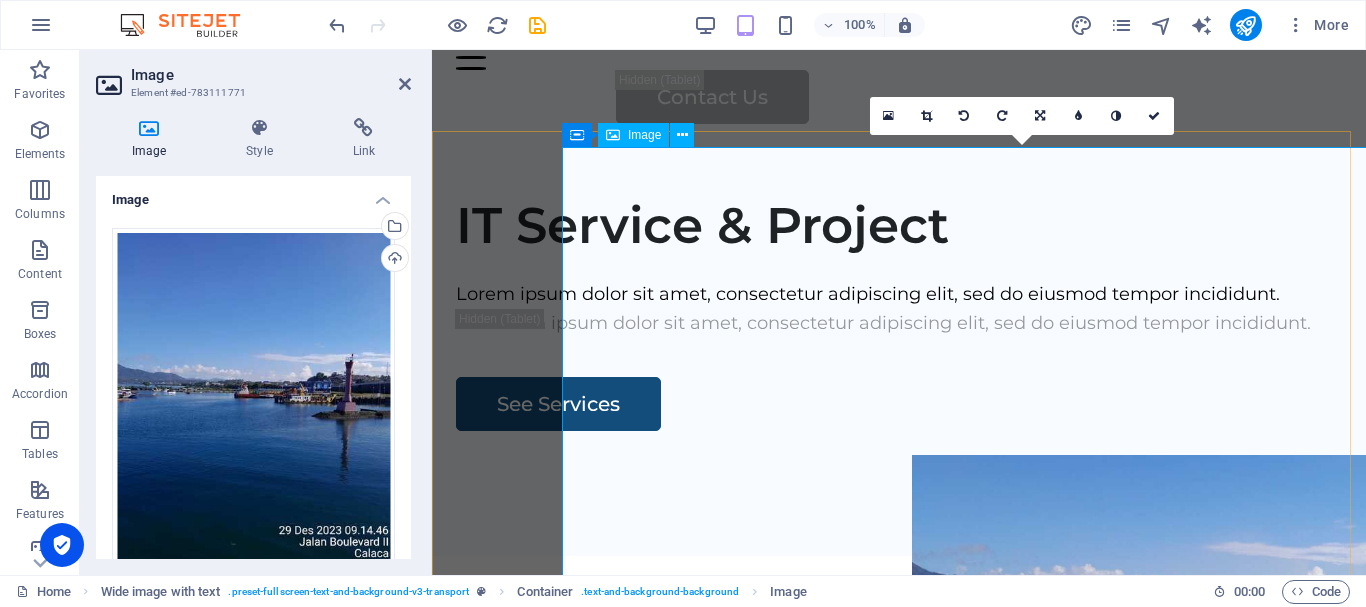scroll, scrollTop: 100, scrollLeft: 0, axis: vertical 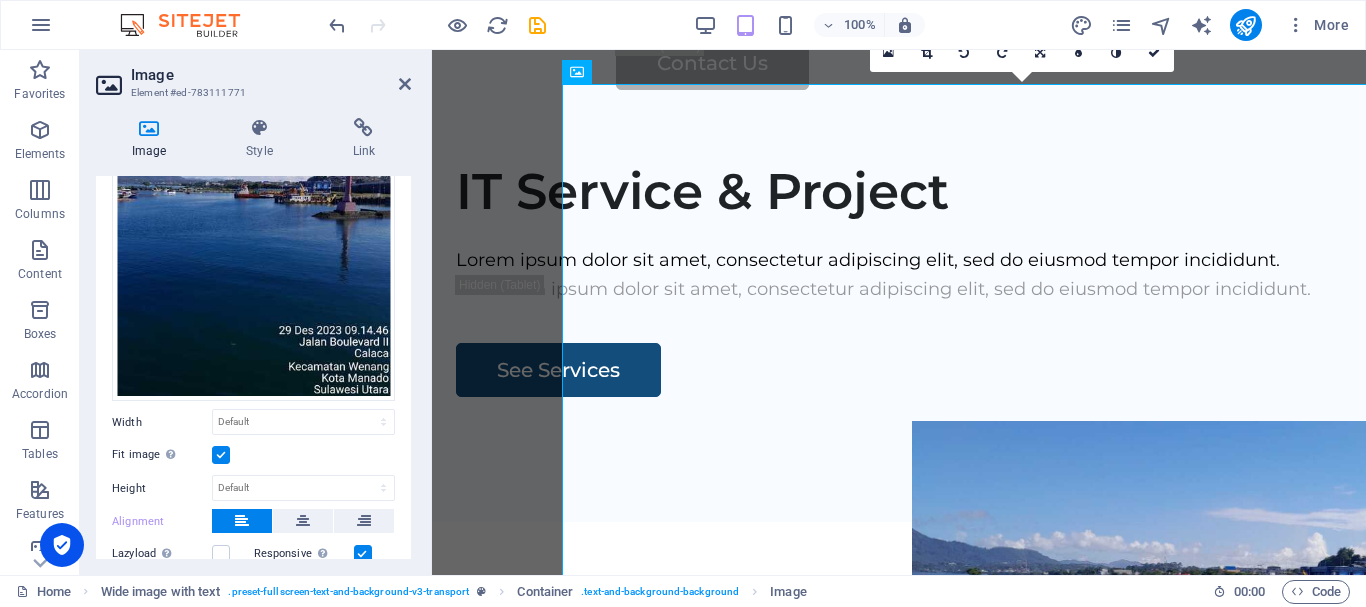 click at bounding box center (221, 455) 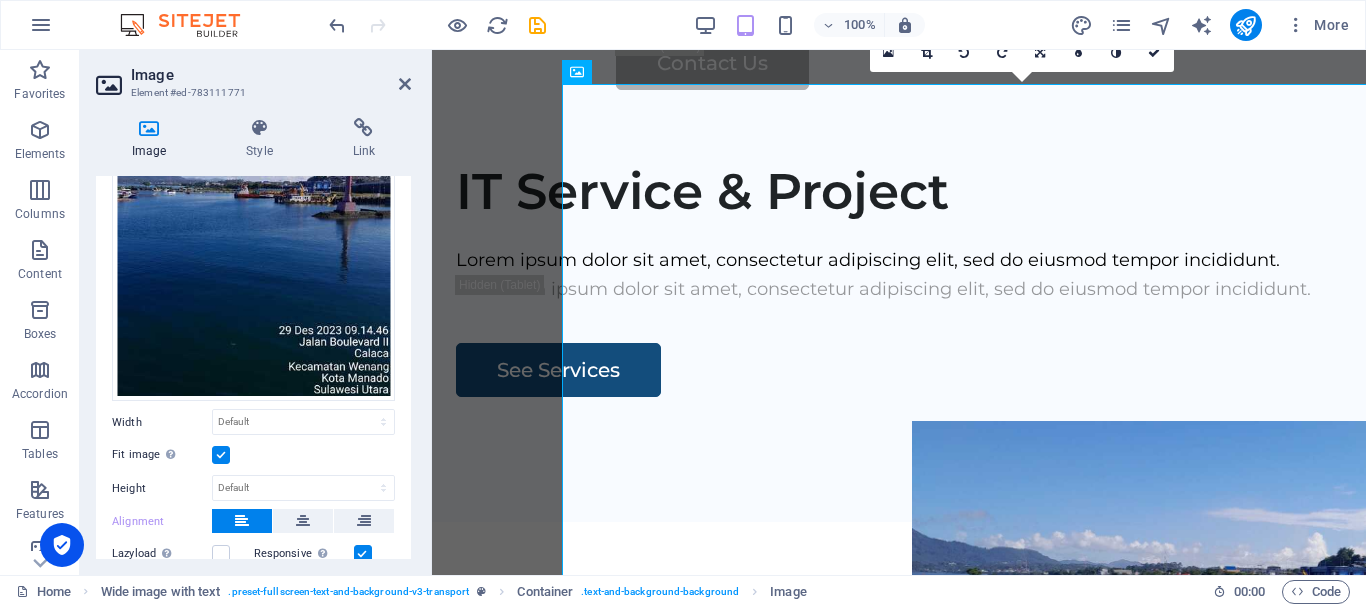 click on "Fit image Automatically fit image to a fixed width and height" at bounding box center (0, 0) 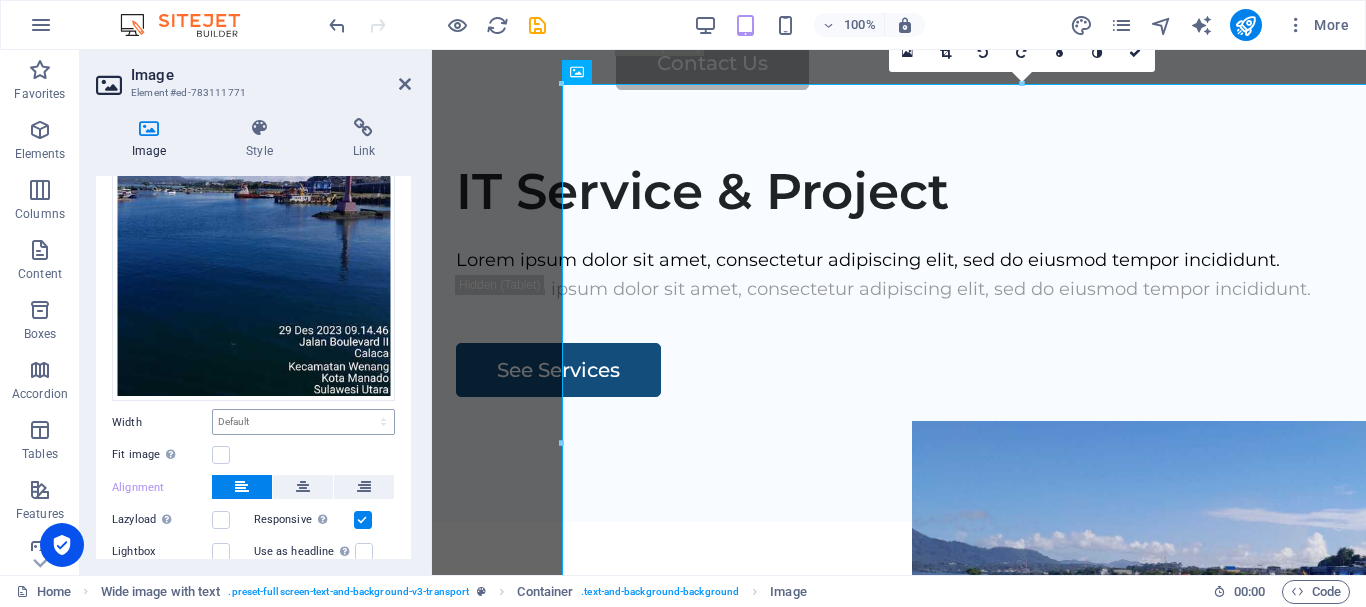 scroll, scrollTop: 300, scrollLeft: 0, axis: vertical 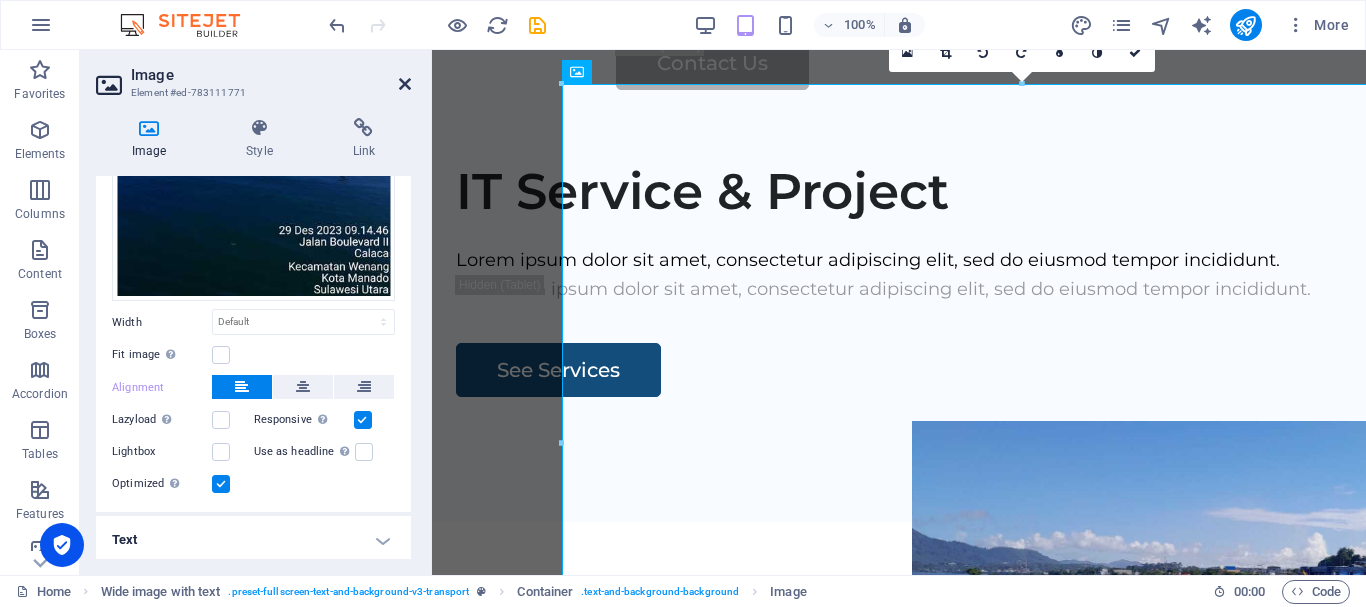 click at bounding box center [405, 84] 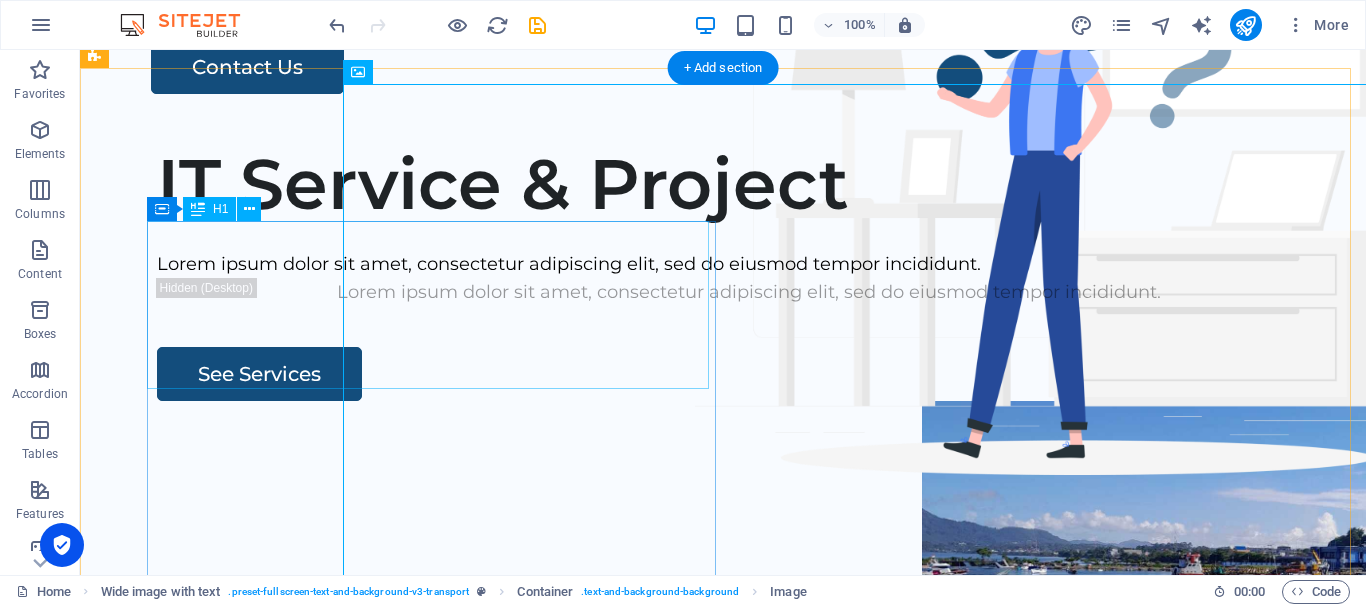 scroll, scrollTop: 0, scrollLeft: 0, axis: both 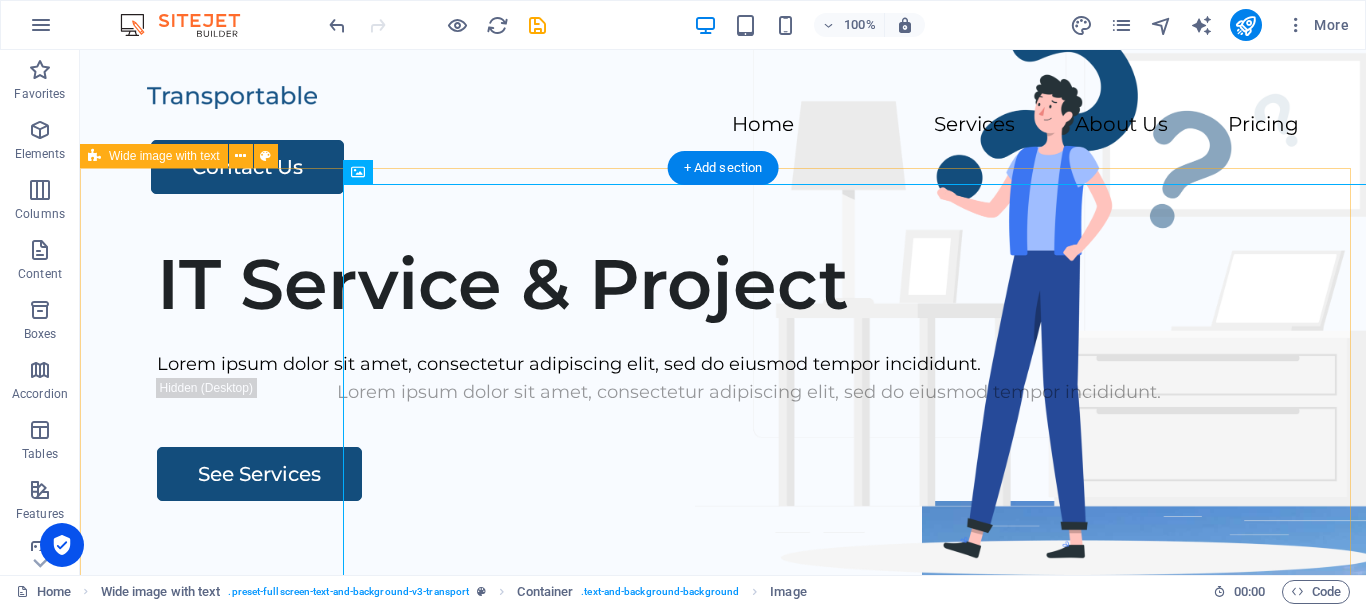 click on "IT Service & Project Lorem ipsum dolor sit amet, consectetur adipiscing elit, sed do eiusmod tempor incididunt.  Lorem ipsum dolor sit amet, consectetur adipiscing elit, sed do eiusmod tempor incididunt.  See Services" at bounding box center (723, 609) 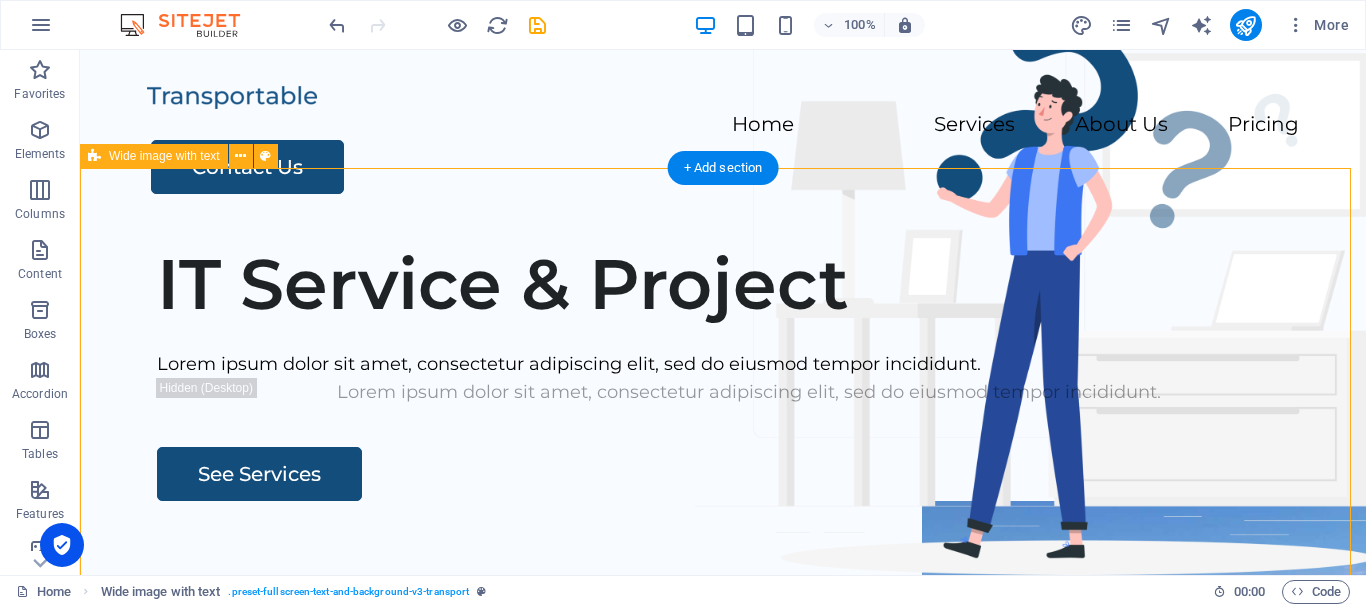 click on "IT Service & Project Lorem ipsum dolor sit amet, consectetur adipiscing elit, sed do eiusmod tempor incididunt.  Lorem ipsum dolor sit amet, consectetur adipiscing elit, sed do eiusmod tempor incididunt.  See Services" at bounding box center (723, 609) 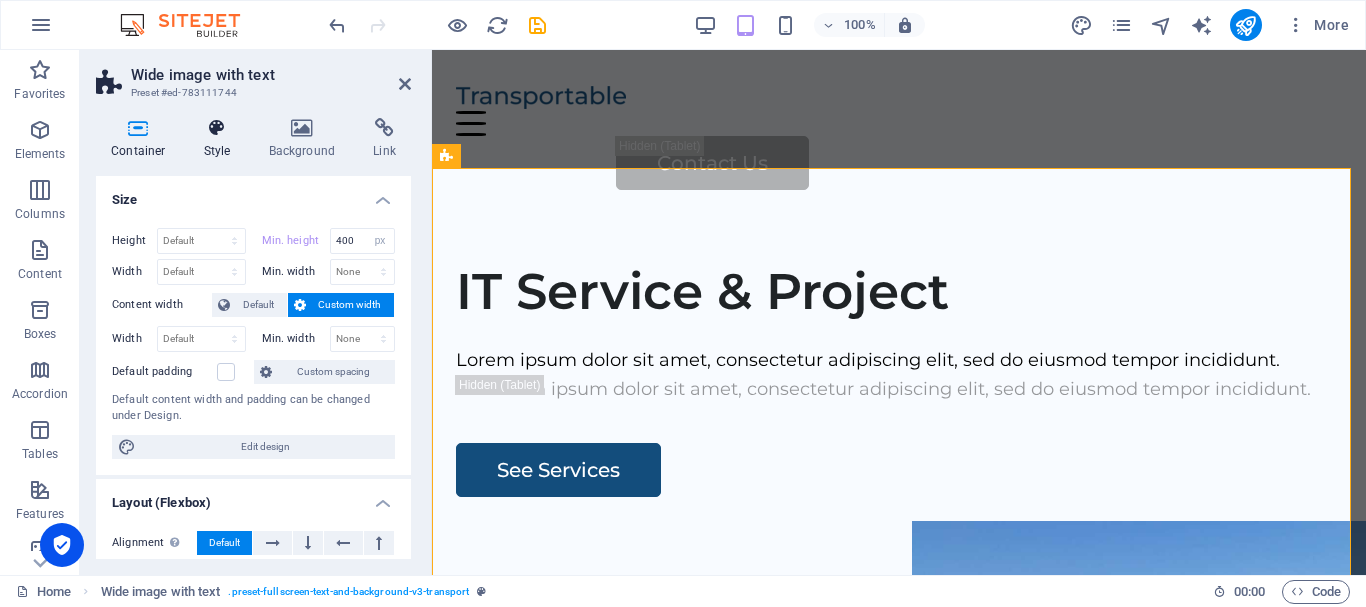 click at bounding box center (217, 128) 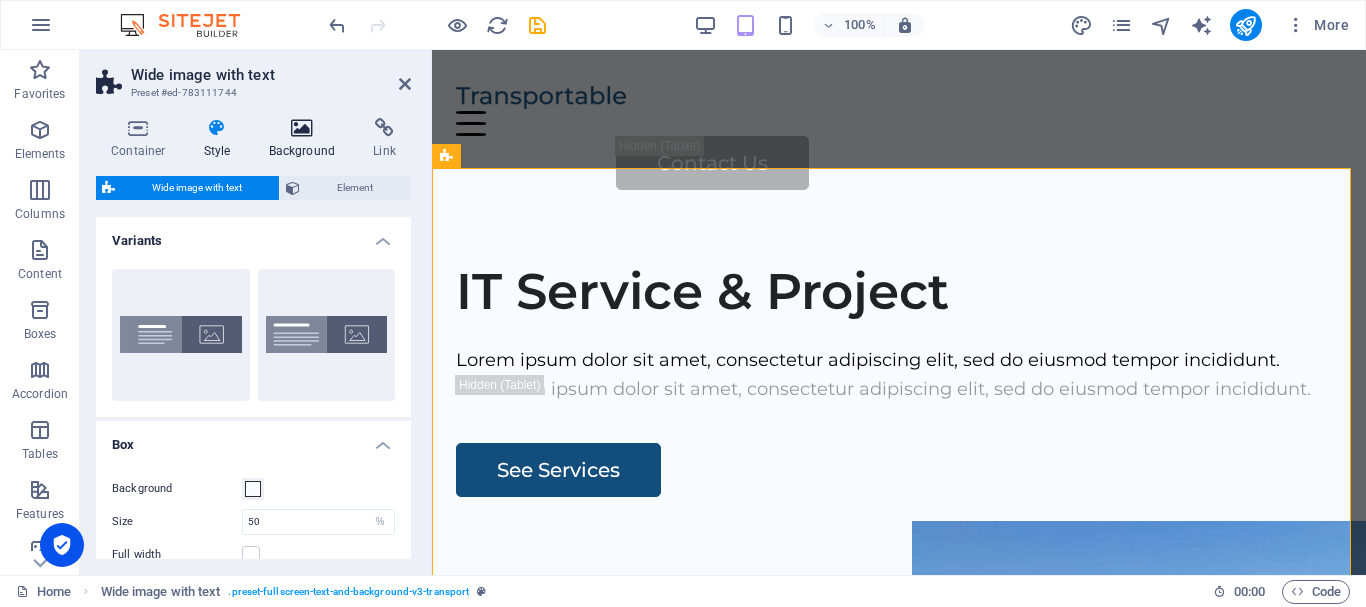 click at bounding box center (302, 128) 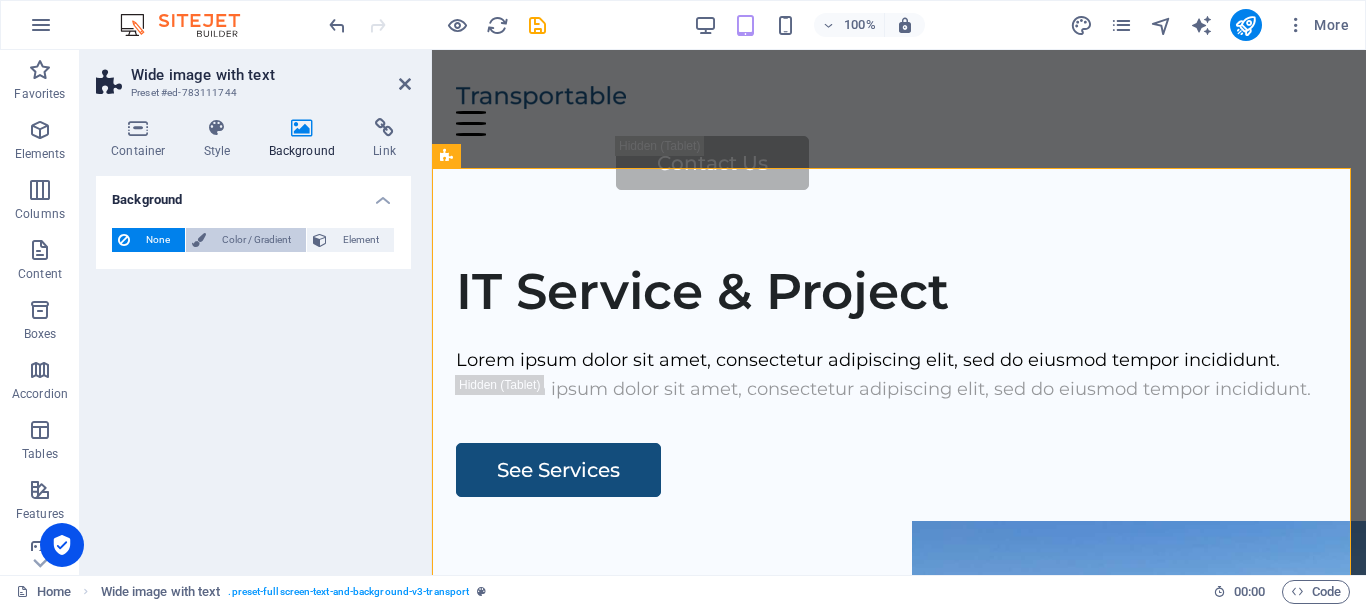 click on "Color / Gradient" at bounding box center (256, 240) 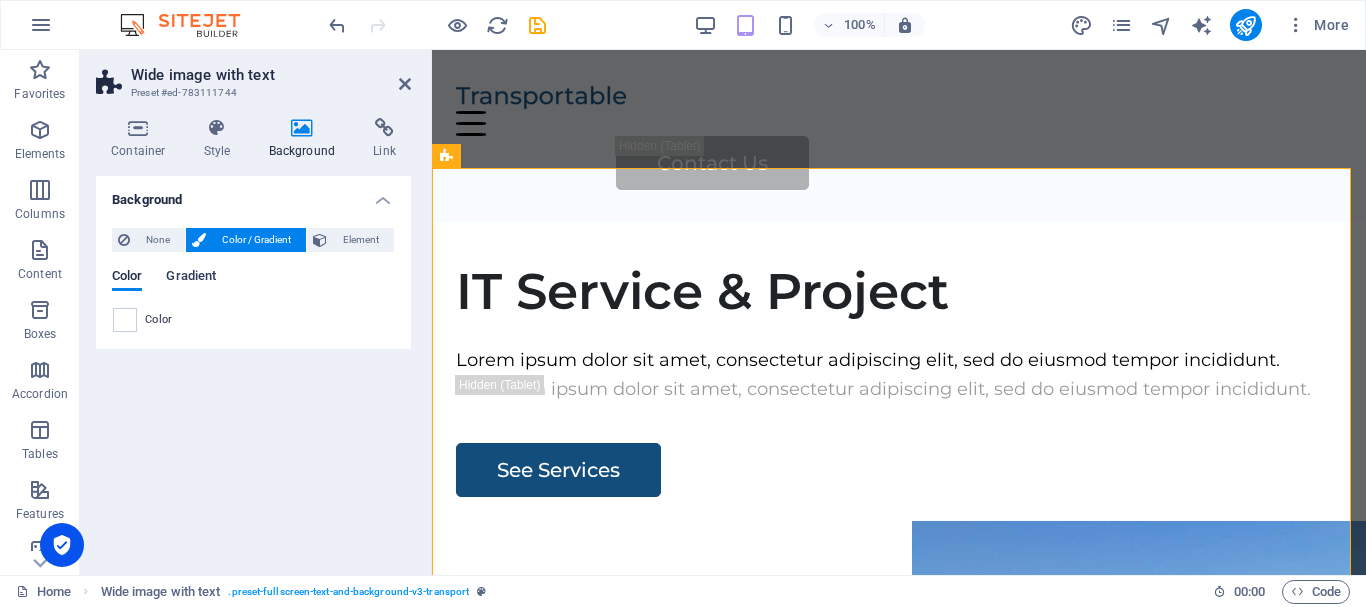 click on "Gradient" at bounding box center [191, 278] 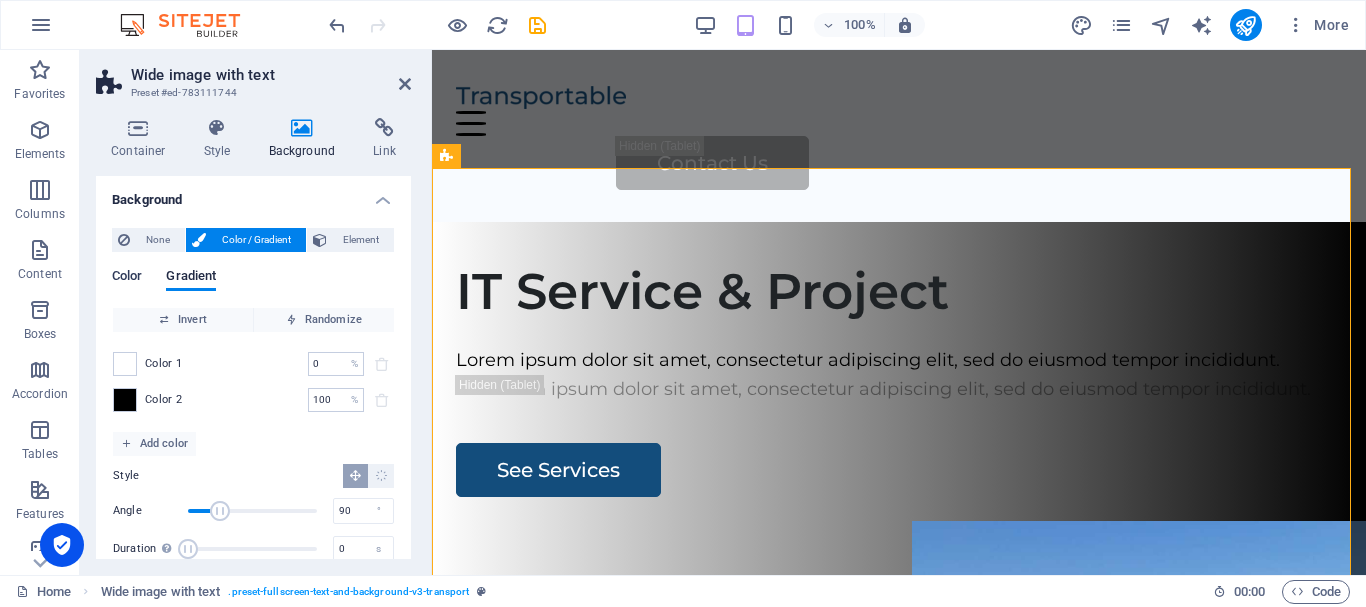 click on "Color" at bounding box center [127, 278] 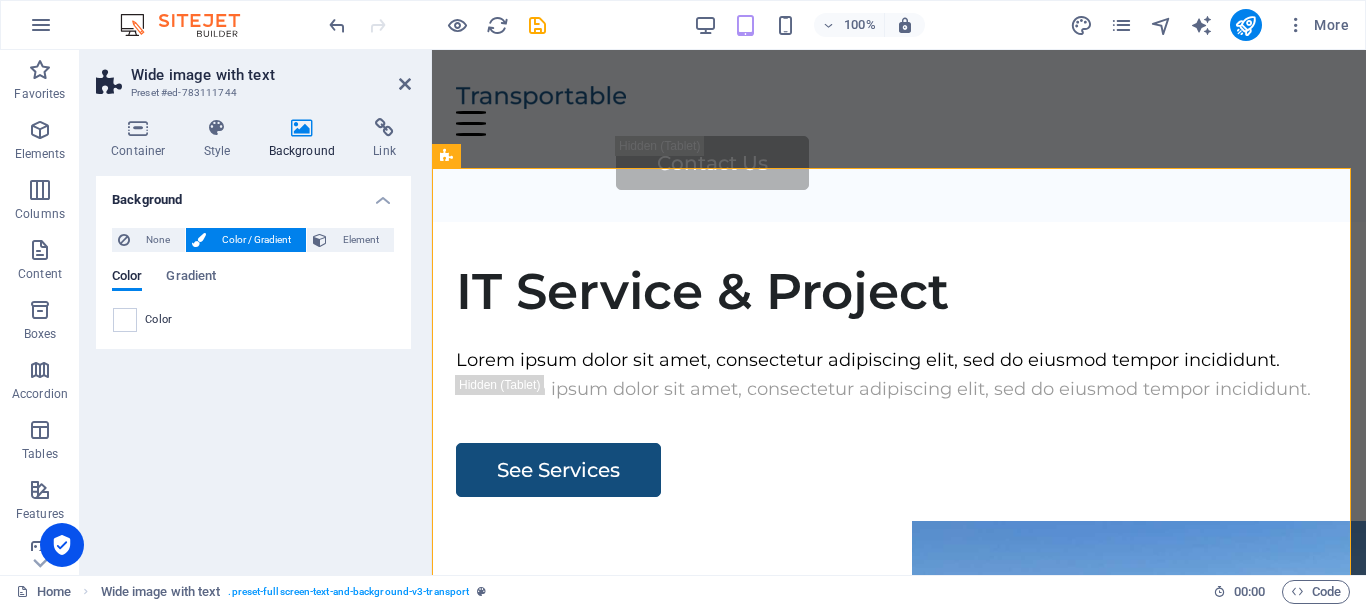 click on "Background" at bounding box center (253, 194) 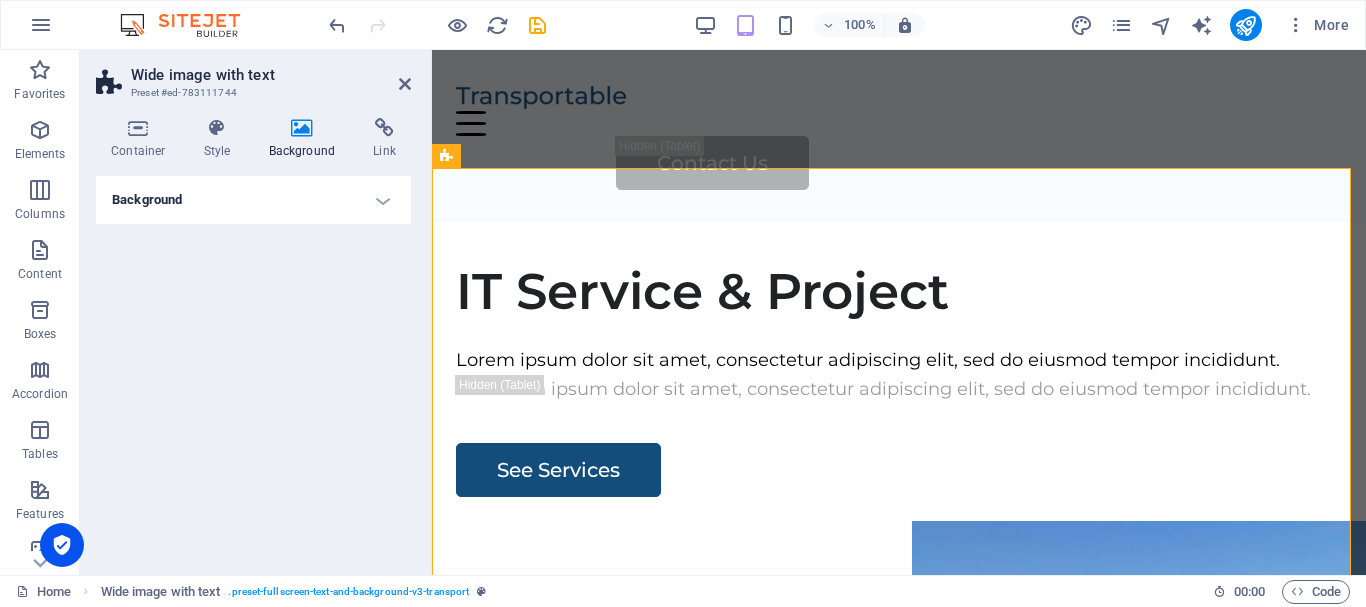click on "Background" at bounding box center [253, 200] 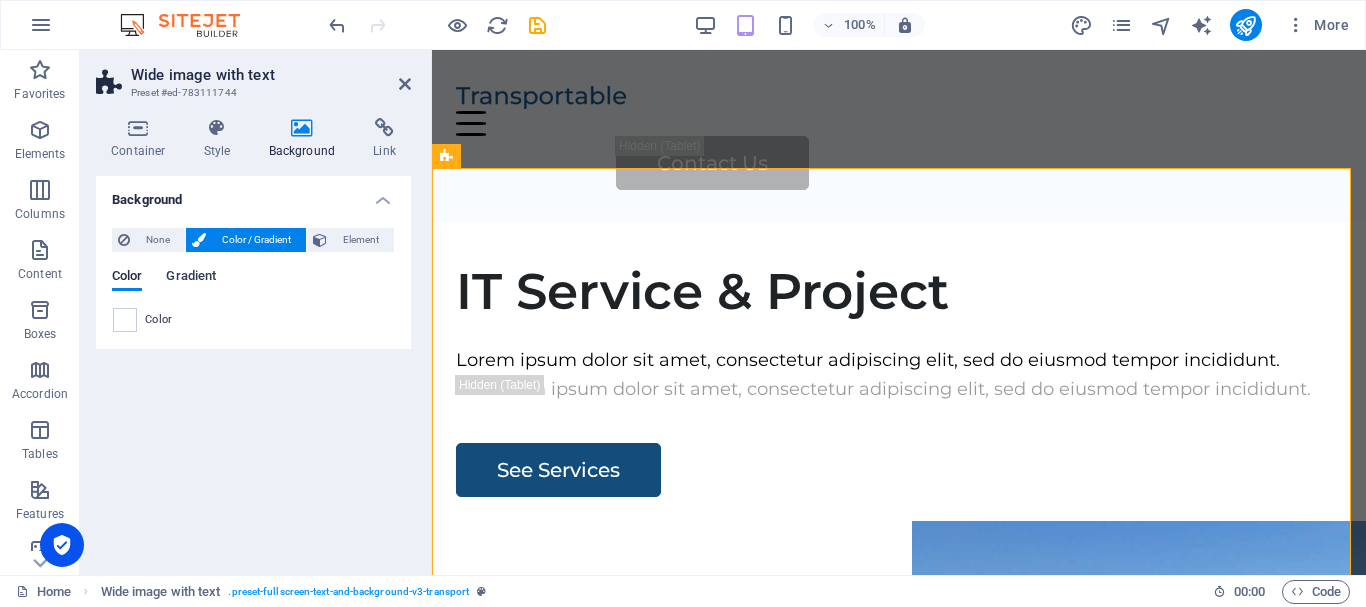 click on "Gradient" at bounding box center [191, 278] 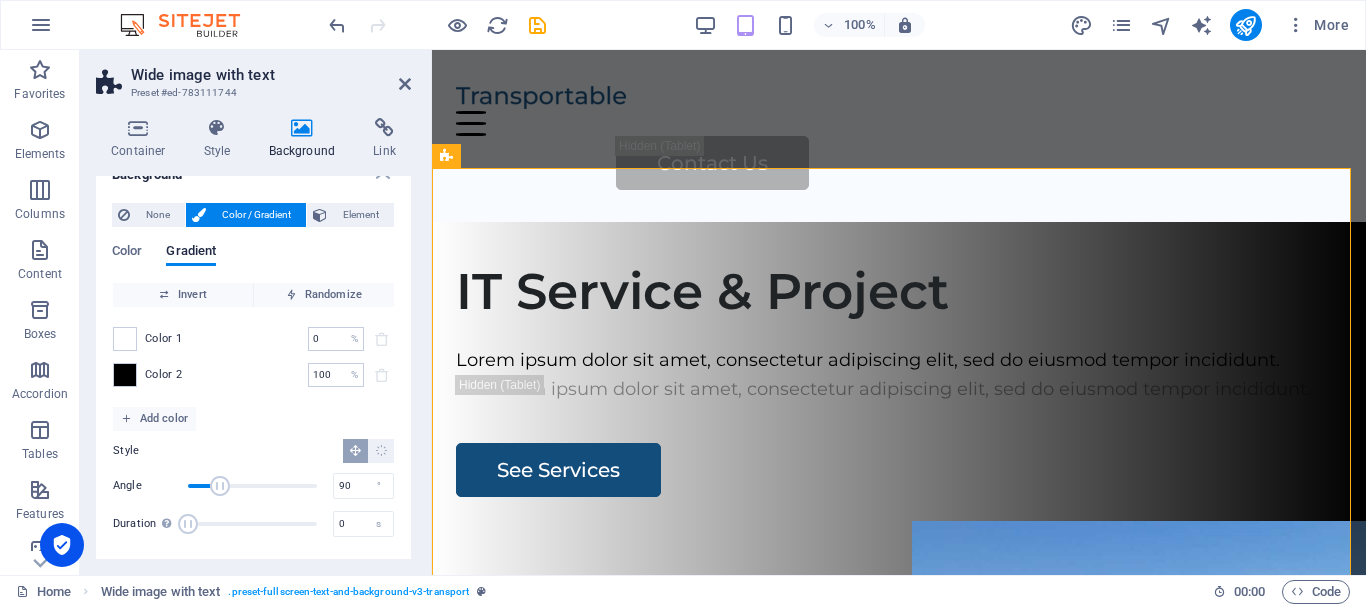 scroll, scrollTop: 30, scrollLeft: 0, axis: vertical 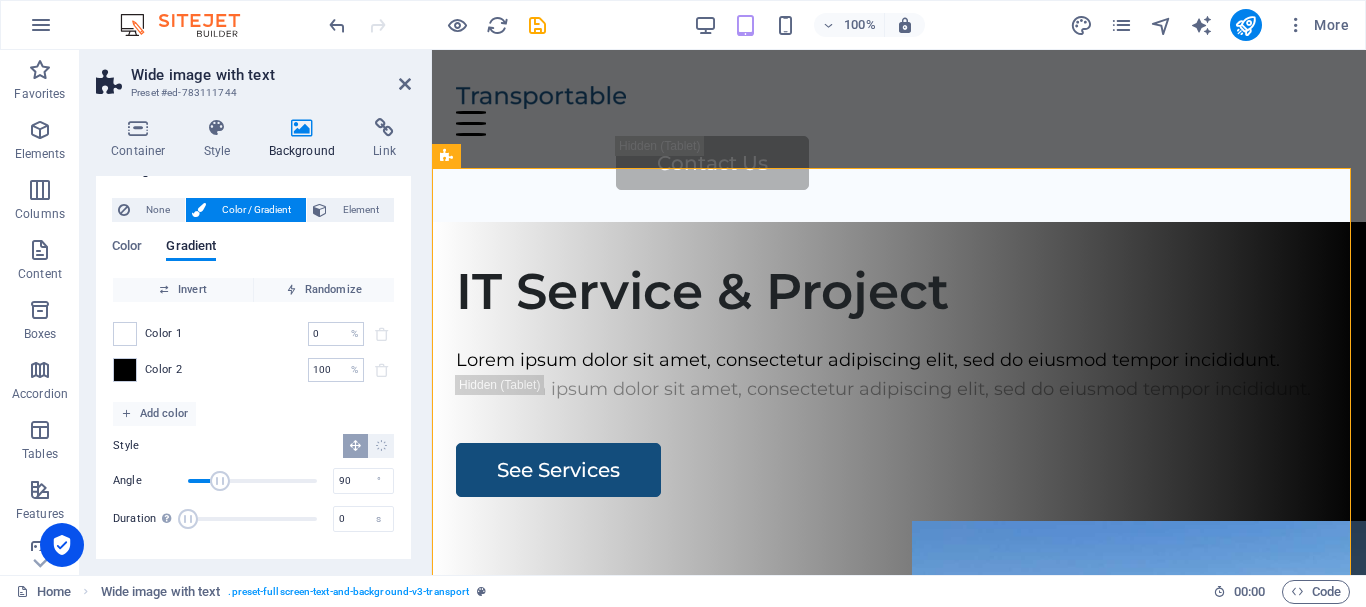 click at bounding box center (302, 128) 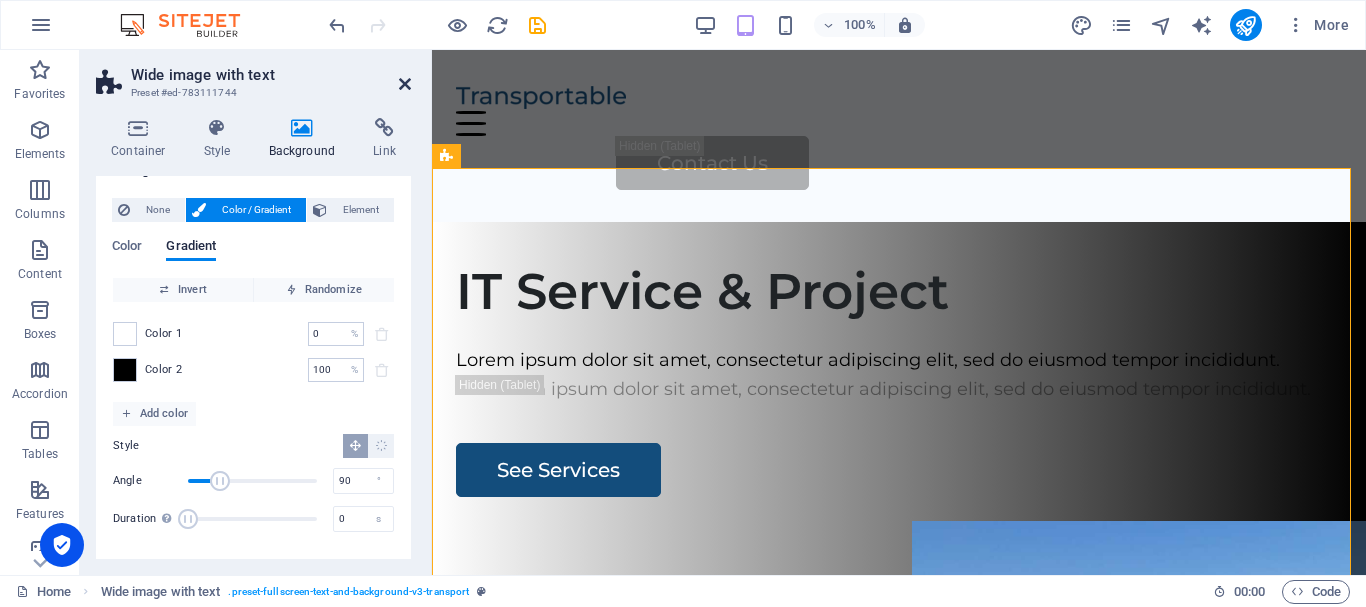 click at bounding box center [405, 84] 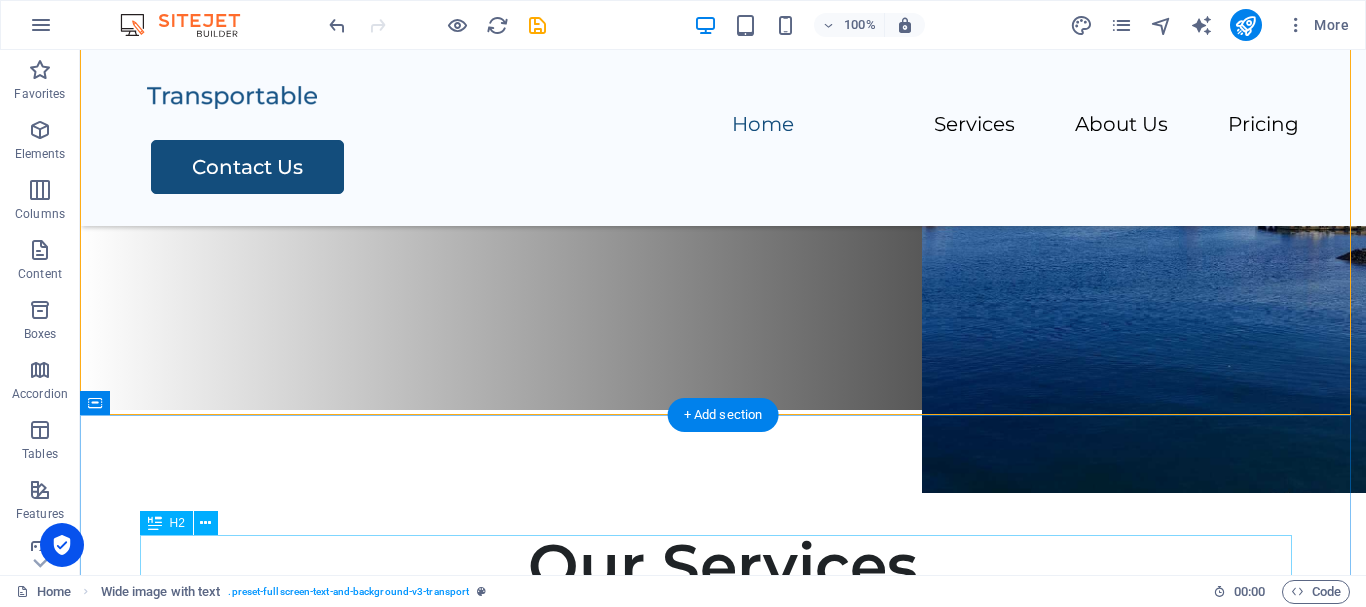 scroll, scrollTop: 400, scrollLeft: 0, axis: vertical 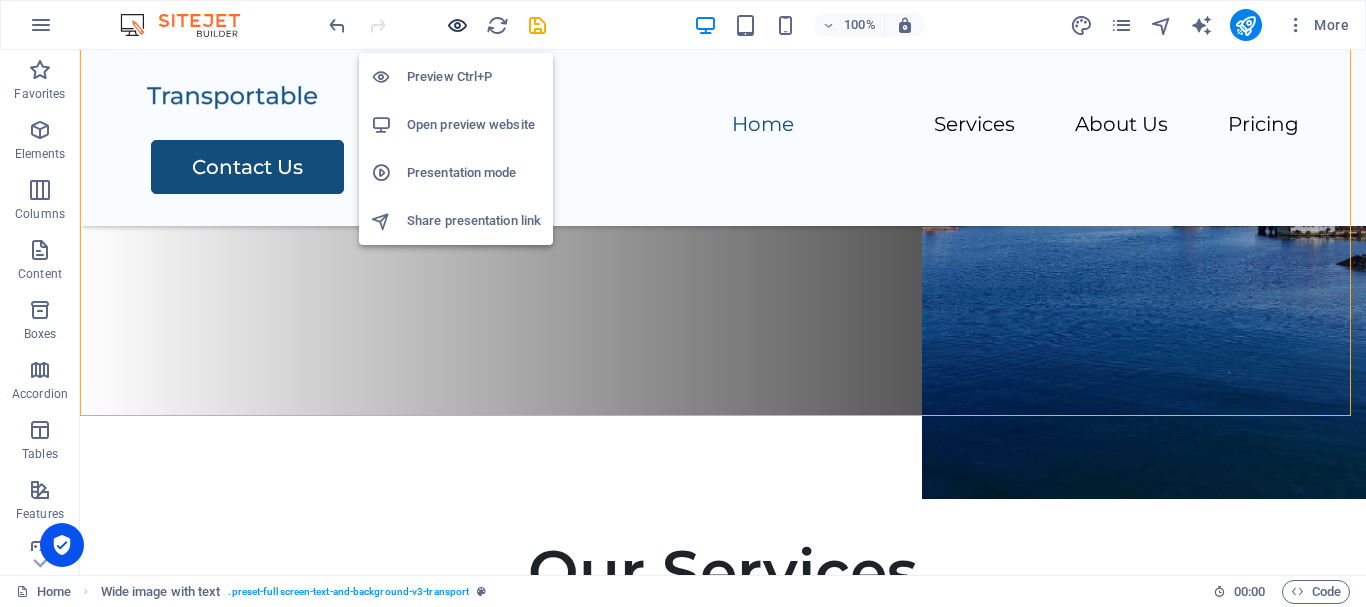 click at bounding box center [457, 25] 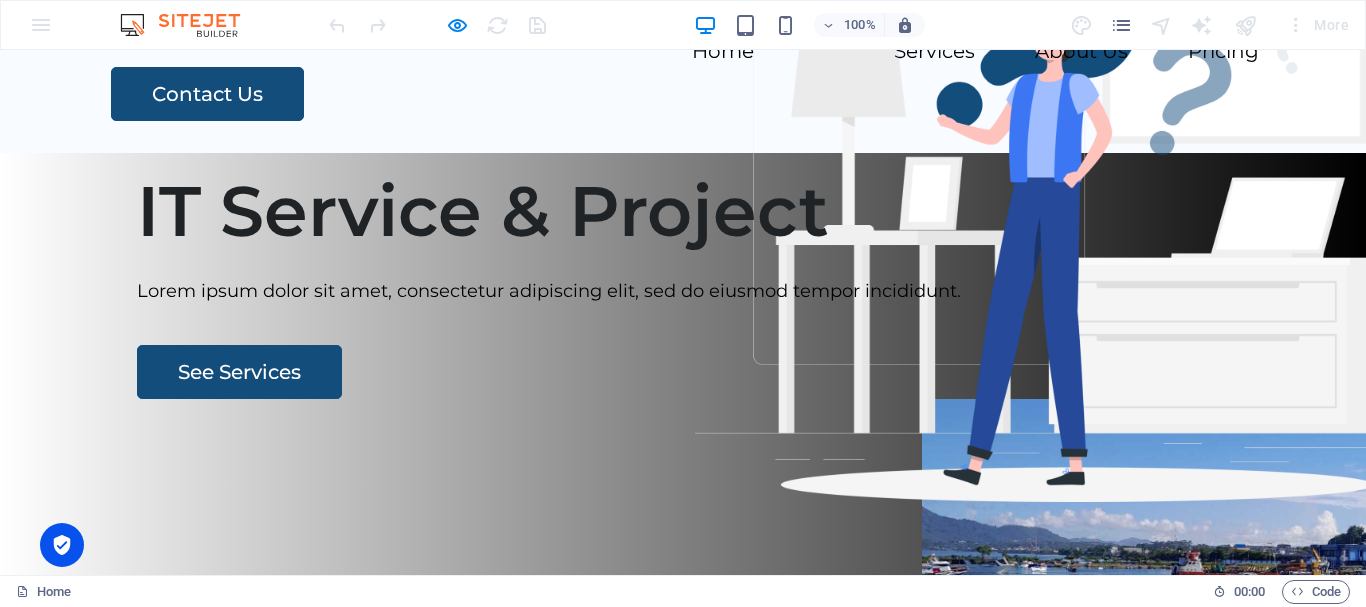scroll, scrollTop: 100, scrollLeft: 0, axis: vertical 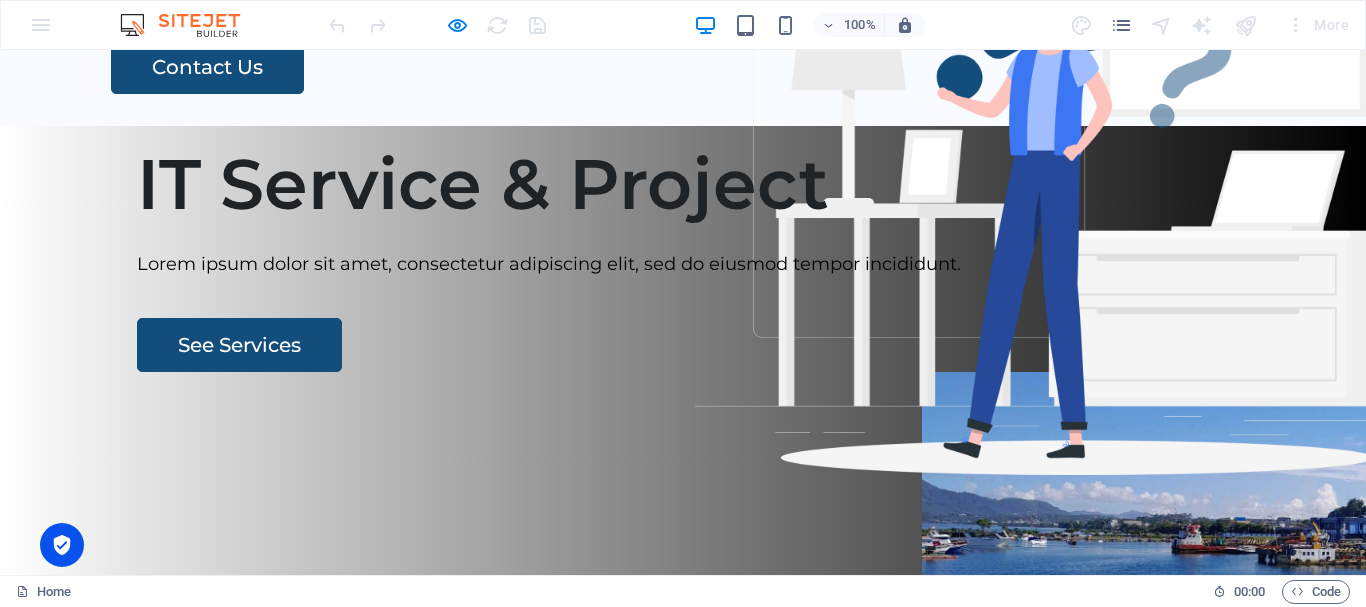 click at bounding box center (1214, 600) 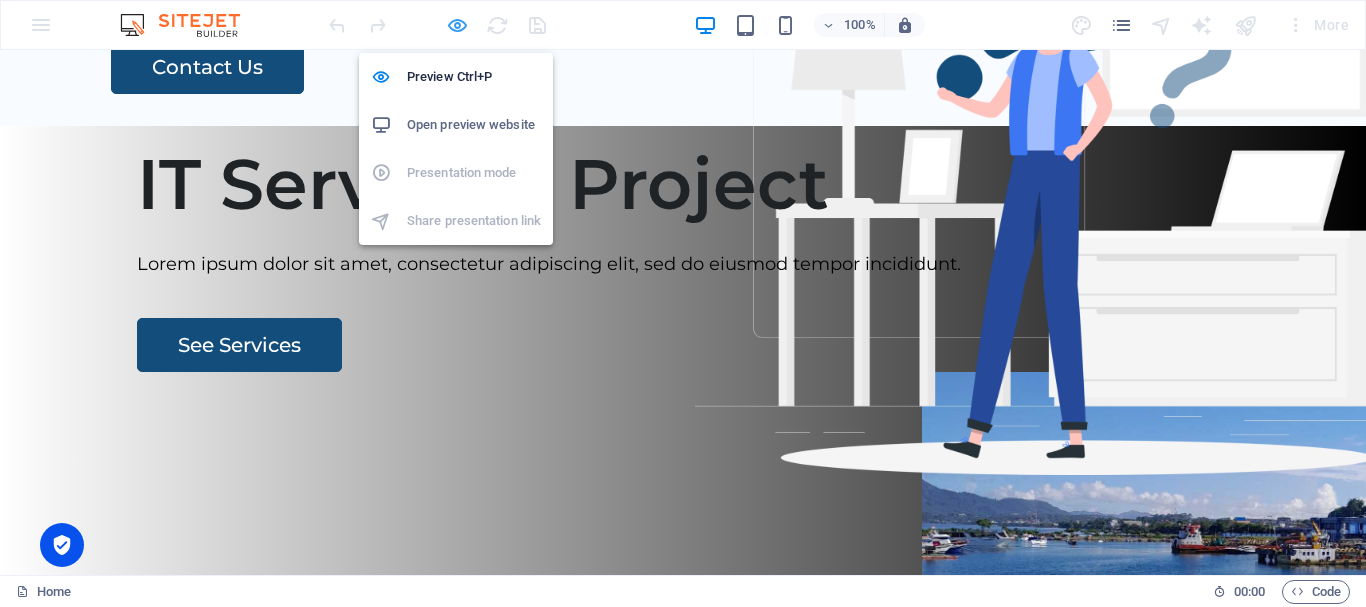 click at bounding box center (457, 25) 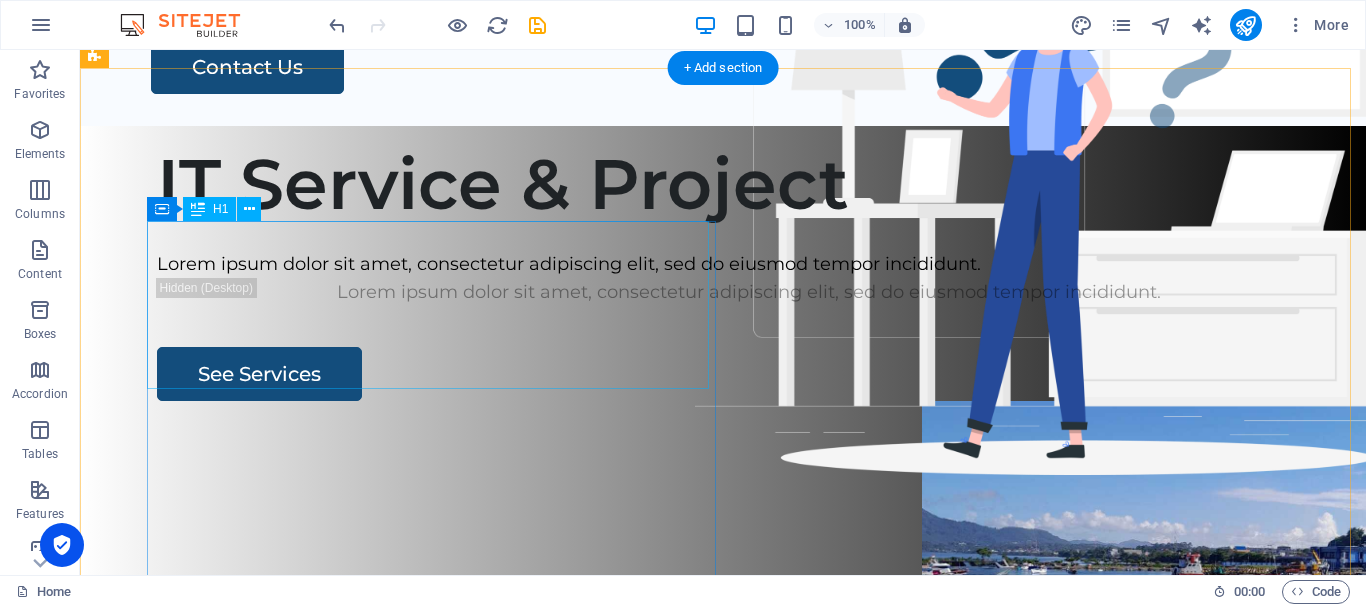 click on "IT Service & Project" at bounding box center (749, 184) 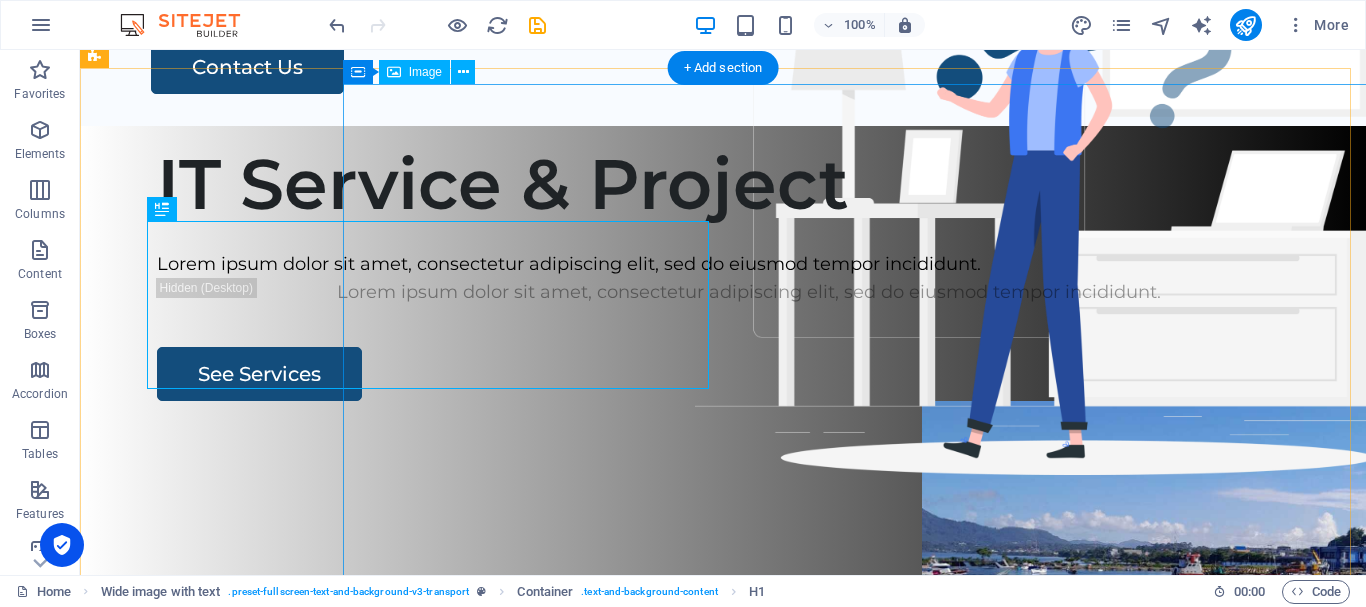 click at bounding box center (1214, 629) 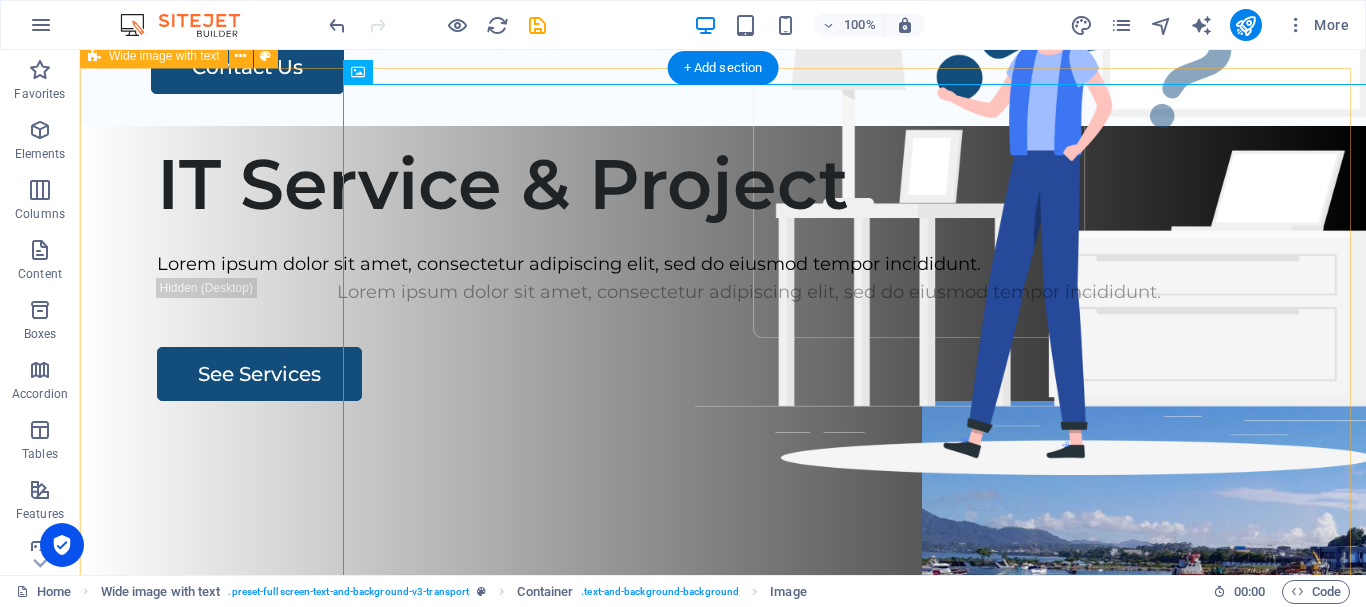 click on "IT Service & Project Lorem ipsum dolor sit amet, consectetur adipiscing elit, sed do eiusmod tempor incididunt.  Lorem ipsum dolor sit amet, consectetur adipiscing elit, sed do eiusmod tempor incididunt.  See Services" at bounding box center [723, 509] 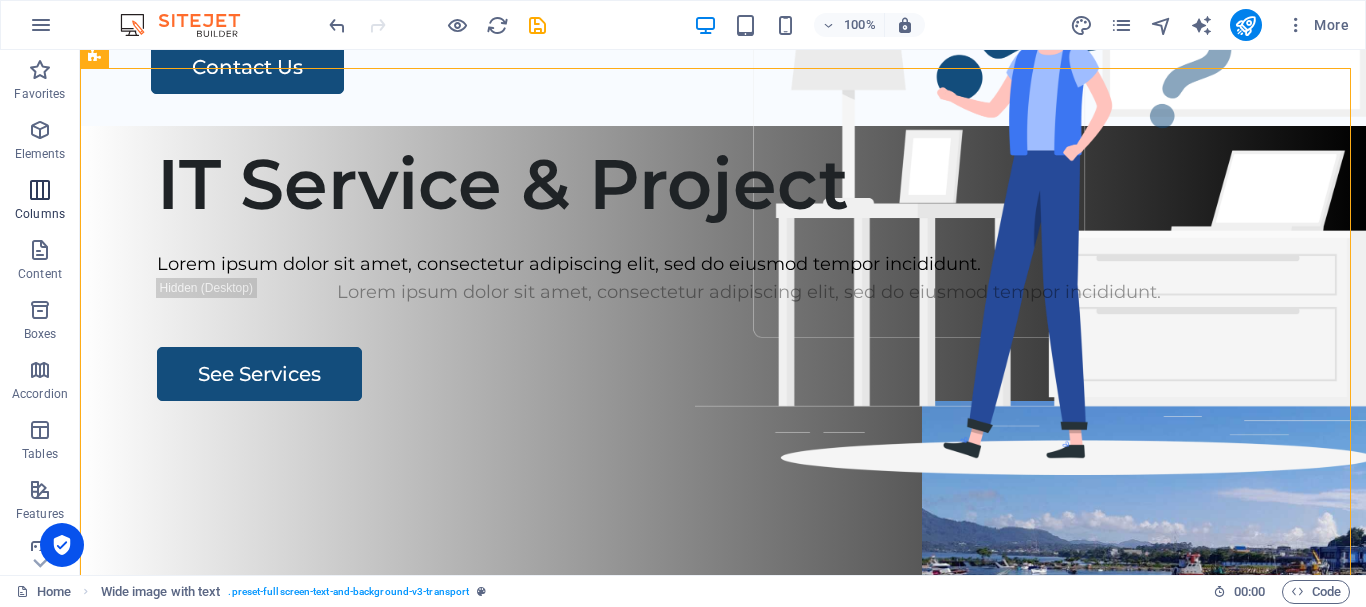 drag, startPoint x: 36, startPoint y: 190, endPoint x: 416, endPoint y: 478, distance: 476.80603 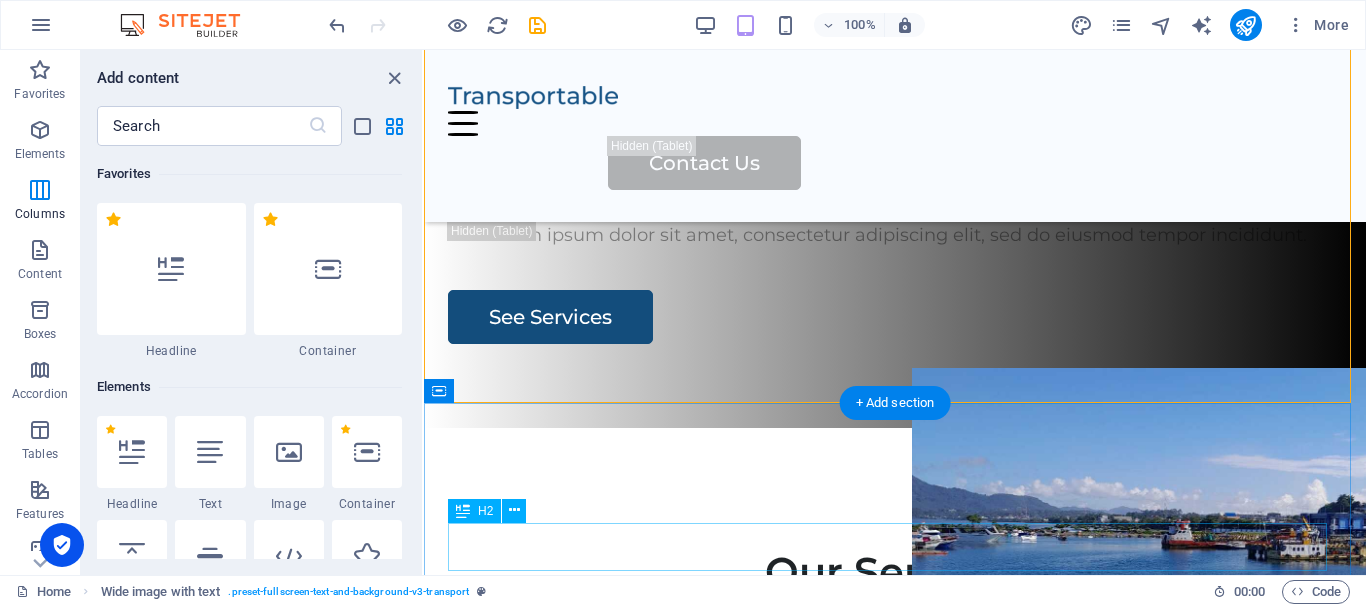 scroll, scrollTop: 300, scrollLeft: 0, axis: vertical 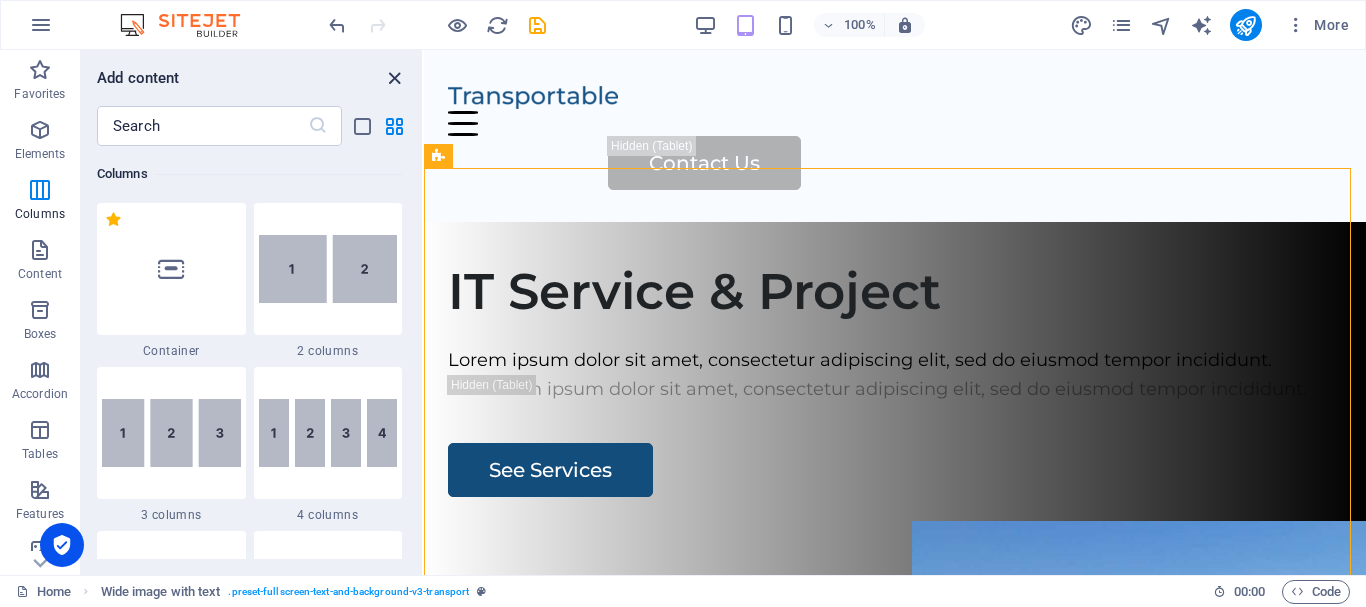 click at bounding box center (394, 78) 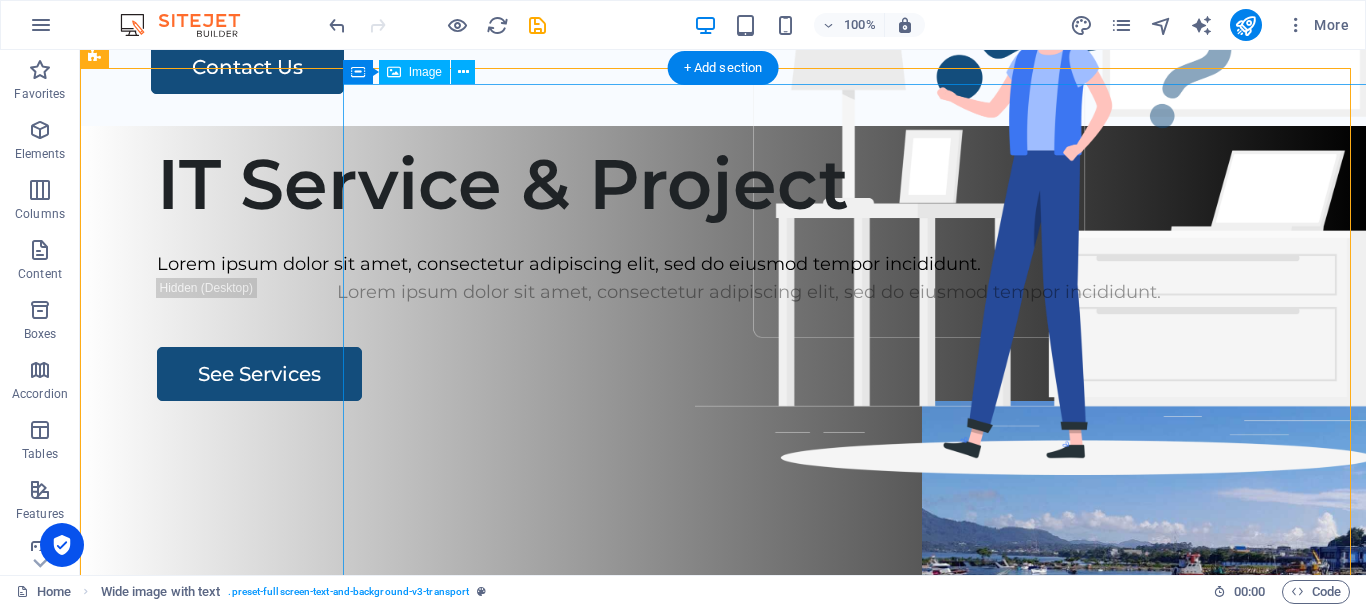 scroll, scrollTop: 0, scrollLeft: 0, axis: both 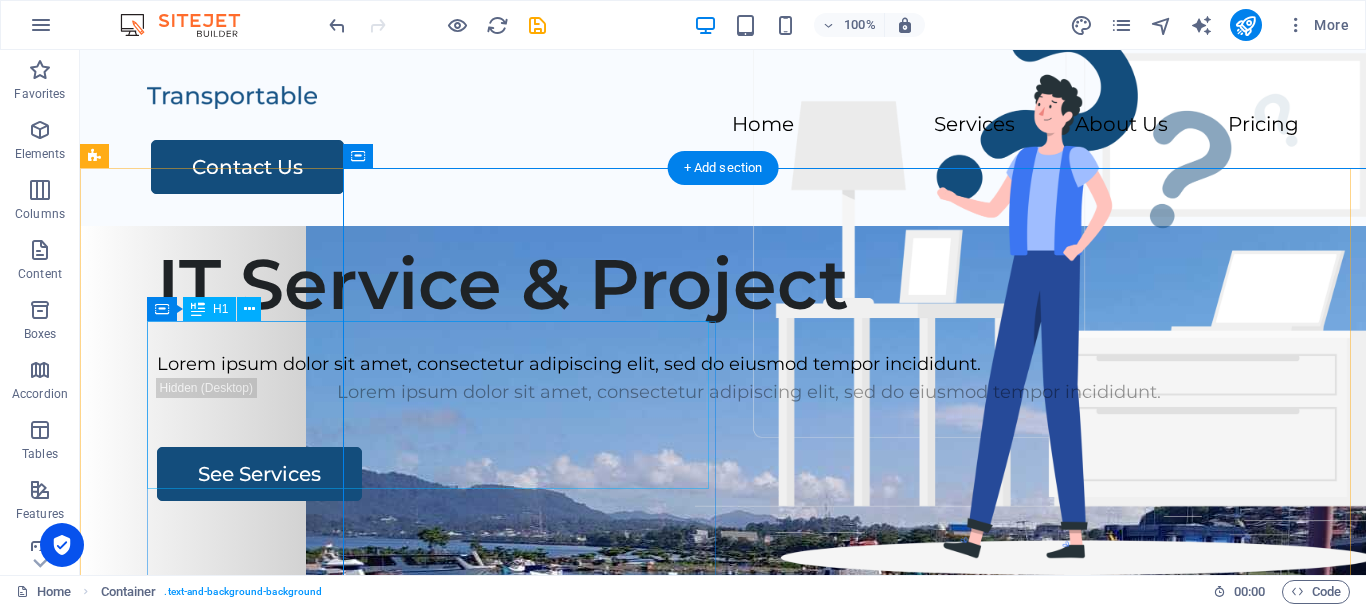 click on "IT Service & Project" at bounding box center [749, 284] 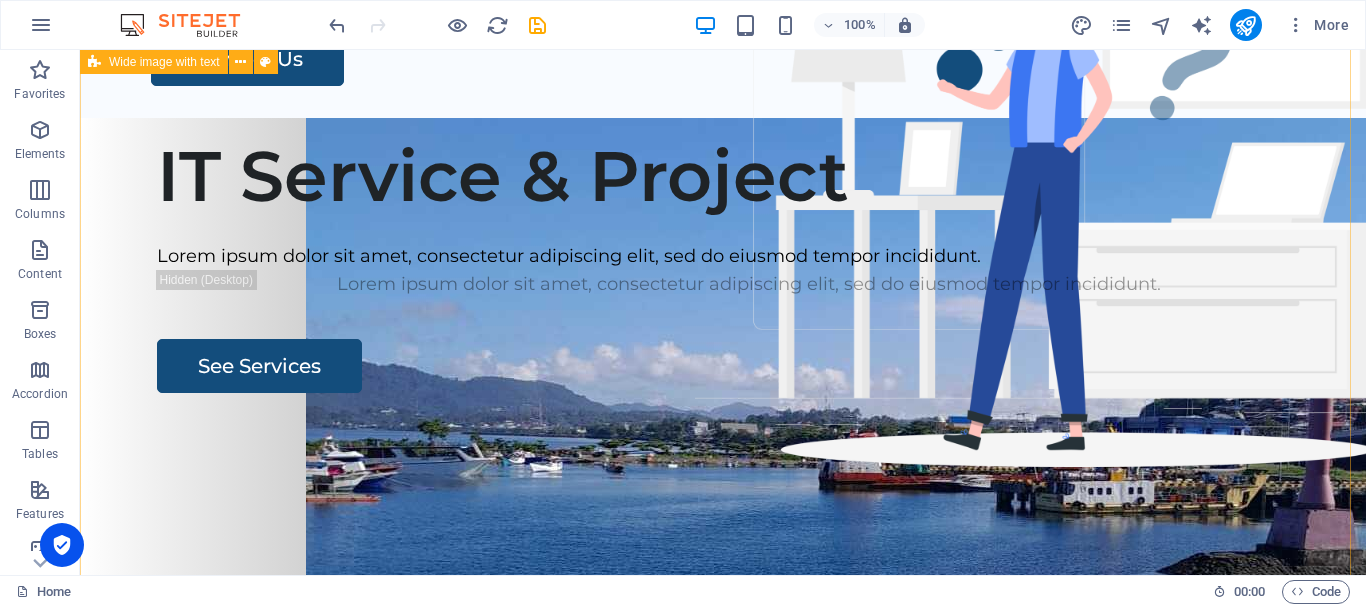 scroll, scrollTop: 0, scrollLeft: 0, axis: both 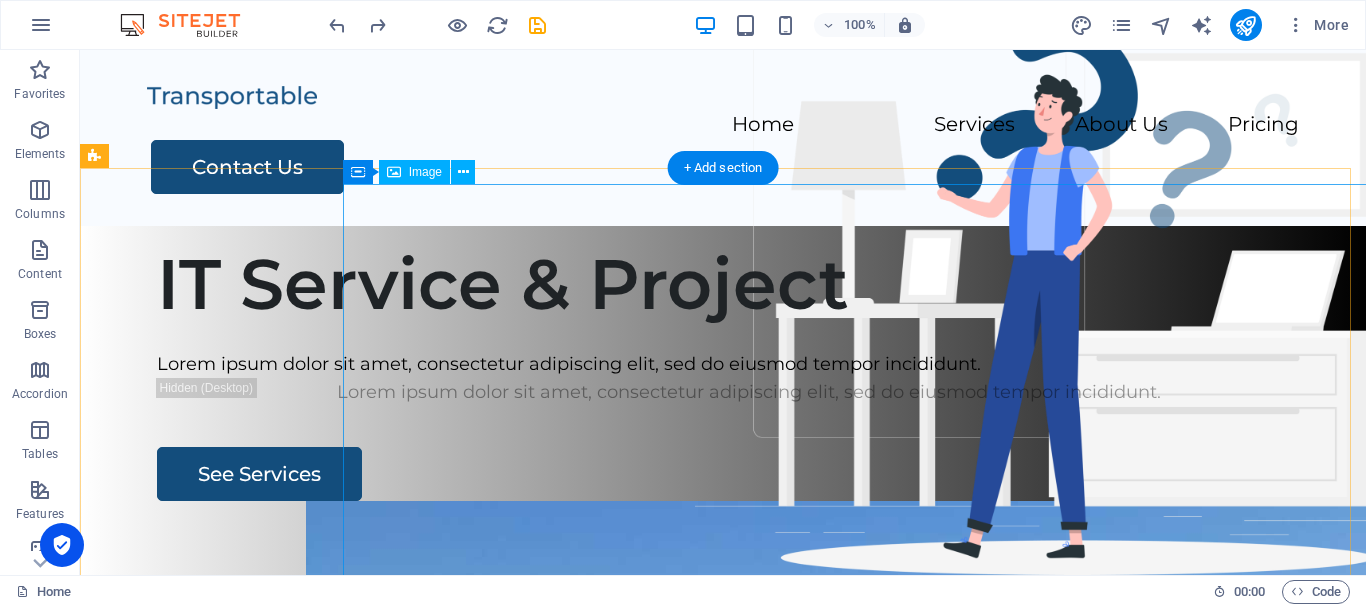 click at bounding box center (906, 969) 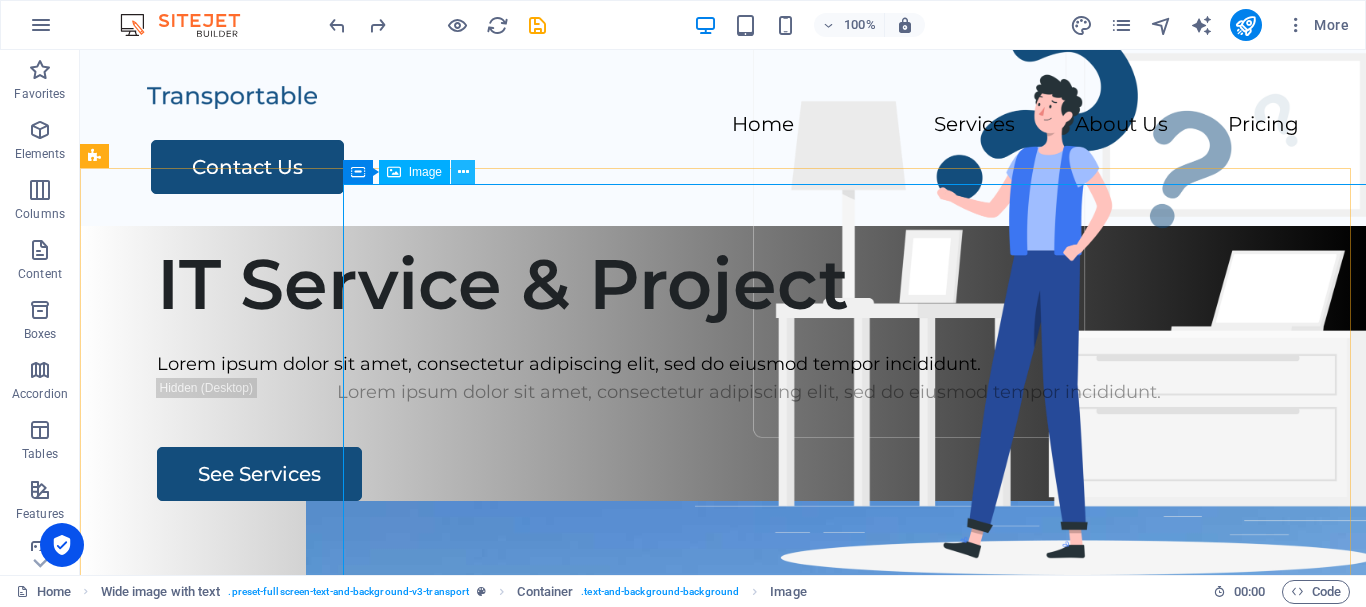 click at bounding box center [463, 172] 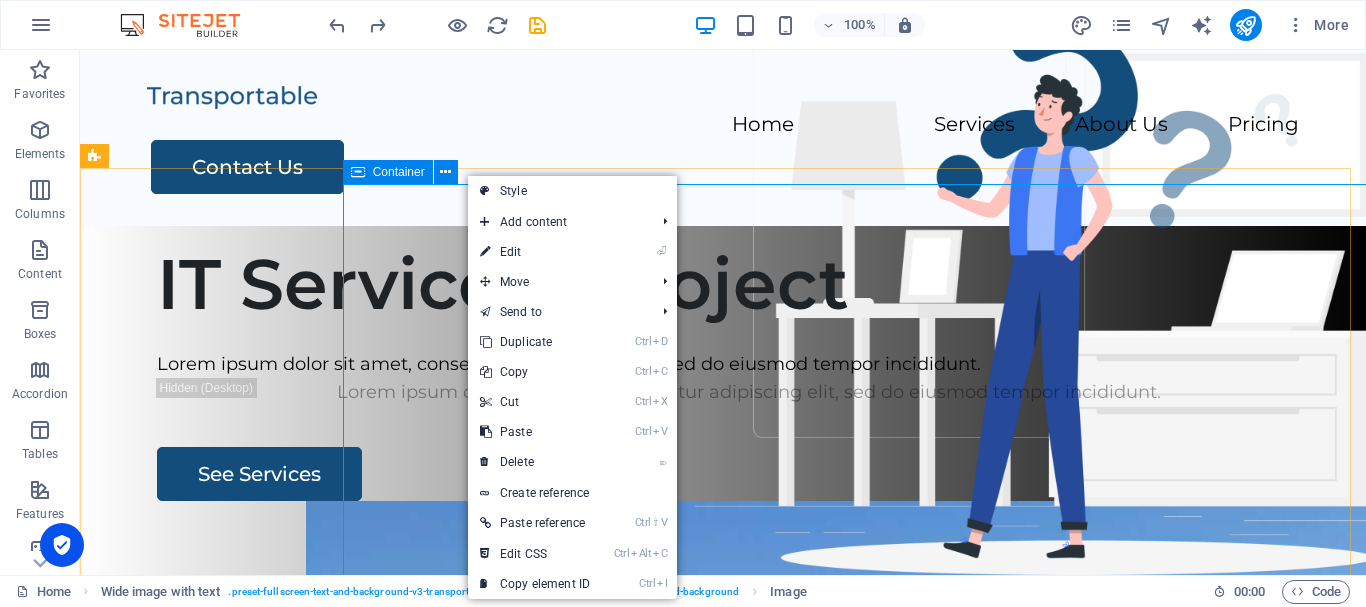 click at bounding box center [358, 172] 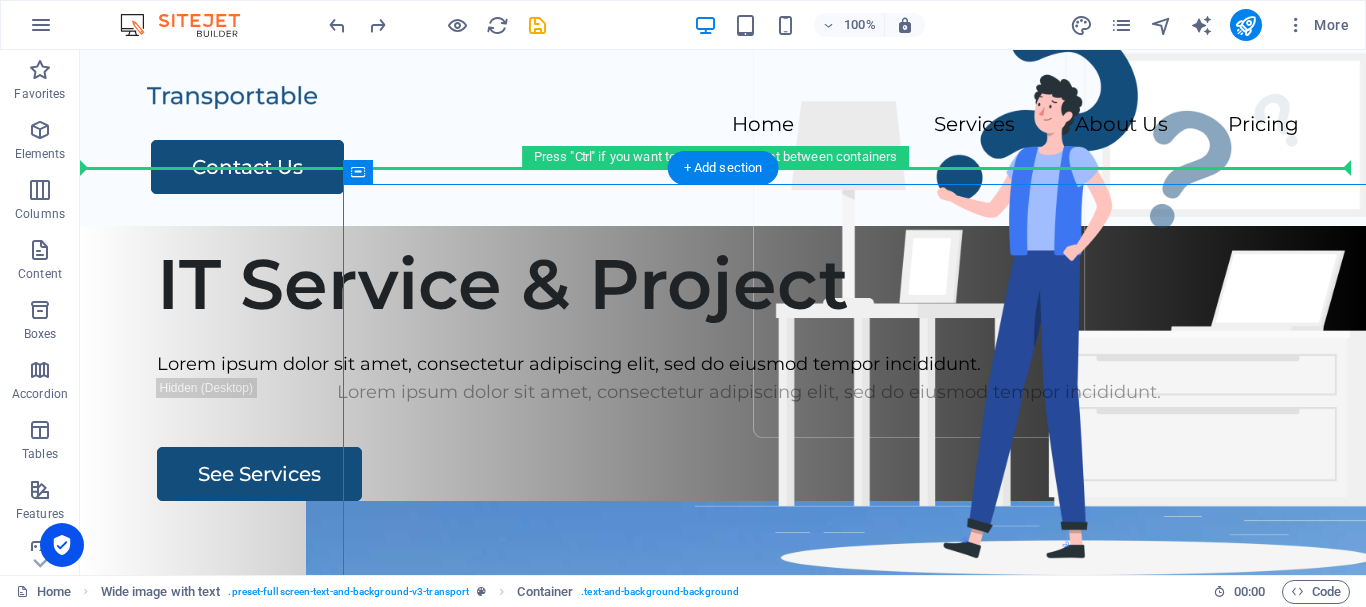drag, startPoint x: 438, startPoint y: 221, endPoint x: 99, endPoint y: 182, distance: 341.236 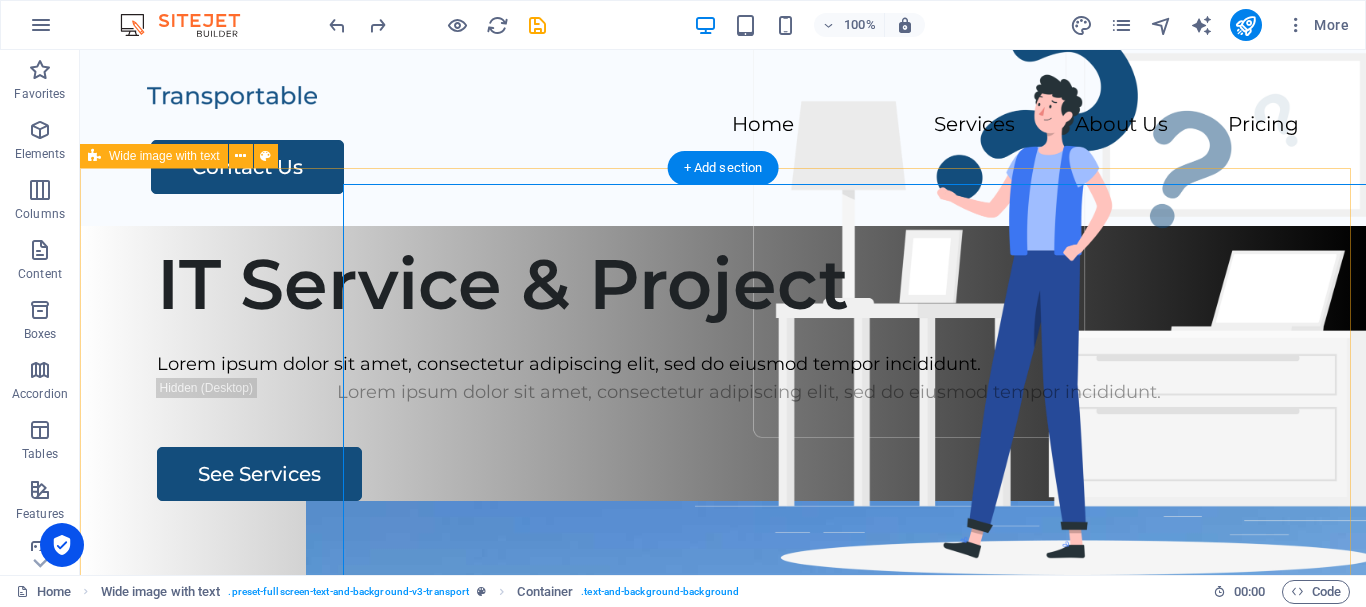 click on "IT Service & Project Lorem ipsum dolor sit amet, consectetur adipiscing elit, sed do eiusmod tempor incididunt.  Lorem ipsum dolor sit amet, consectetur adipiscing elit, sed do eiusmod tempor incididunt.  See Services" at bounding box center (723, 609) 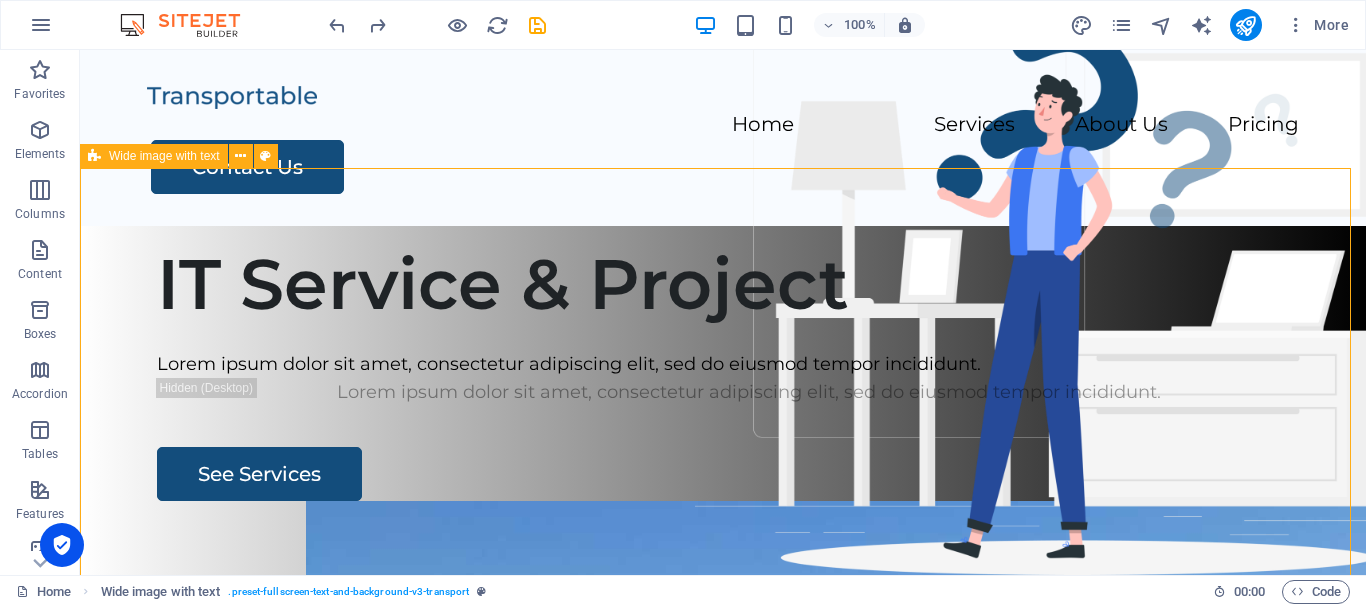 click on "Wide image with text" at bounding box center [164, 156] 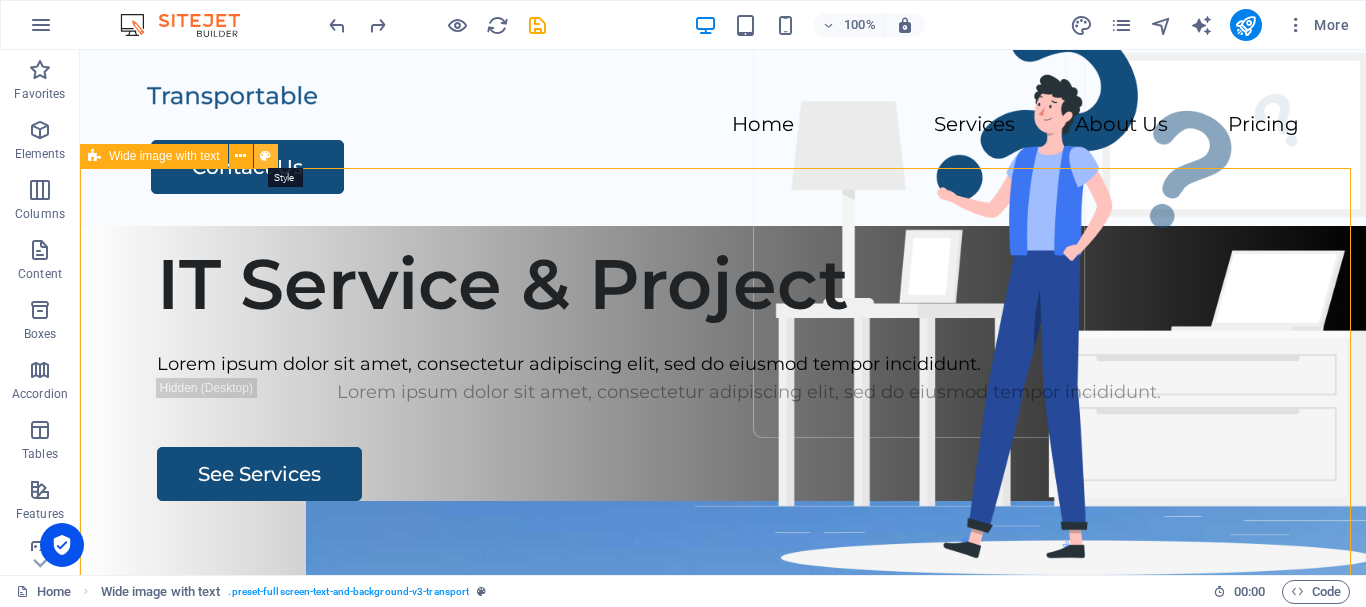 click at bounding box center [265, 156] 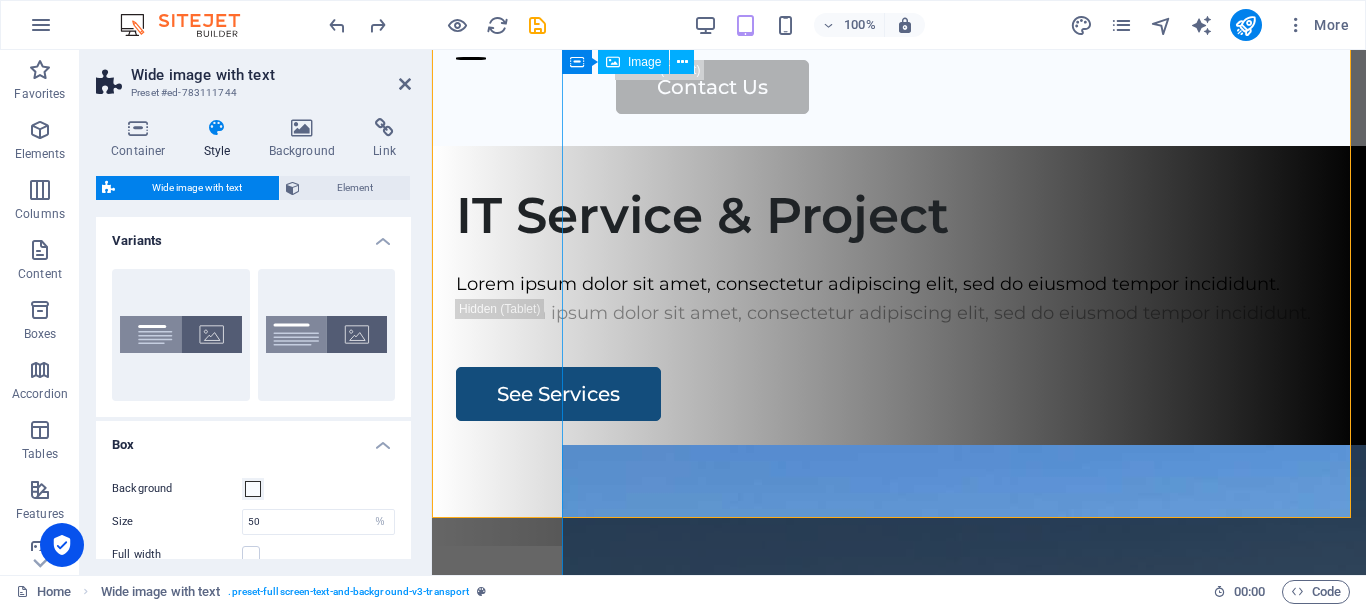 scroll, scrollTop: 0, scrollLeft: 0, axis: both 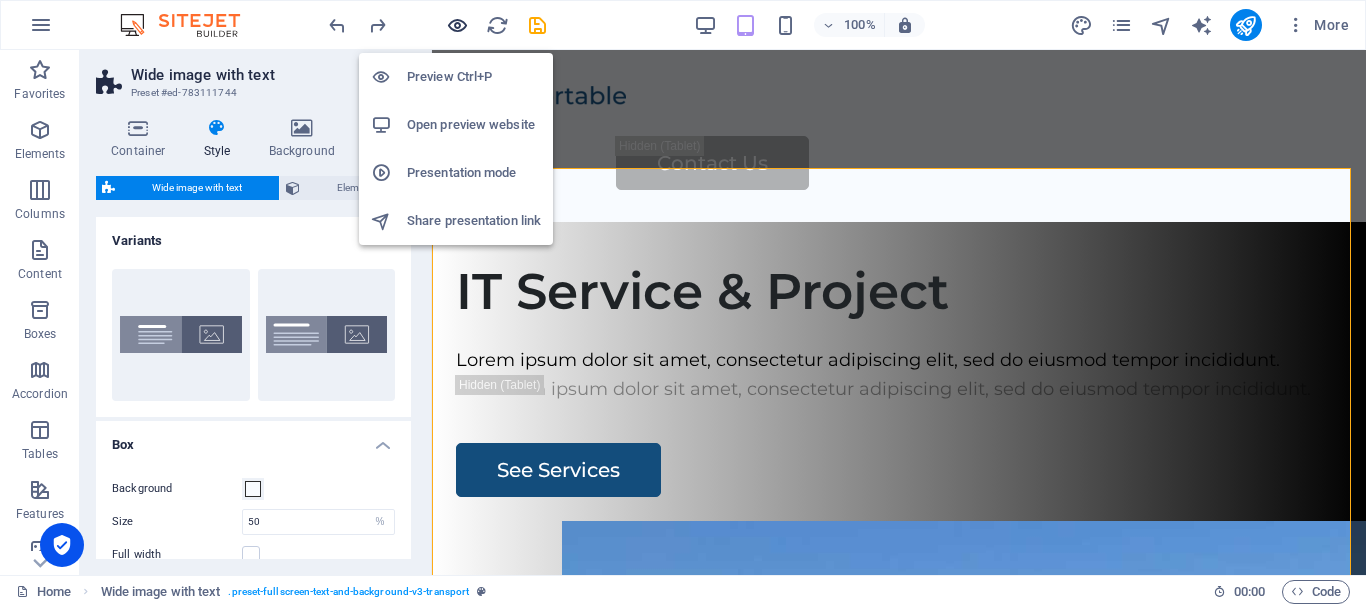 click at bounding box center (457, 25) 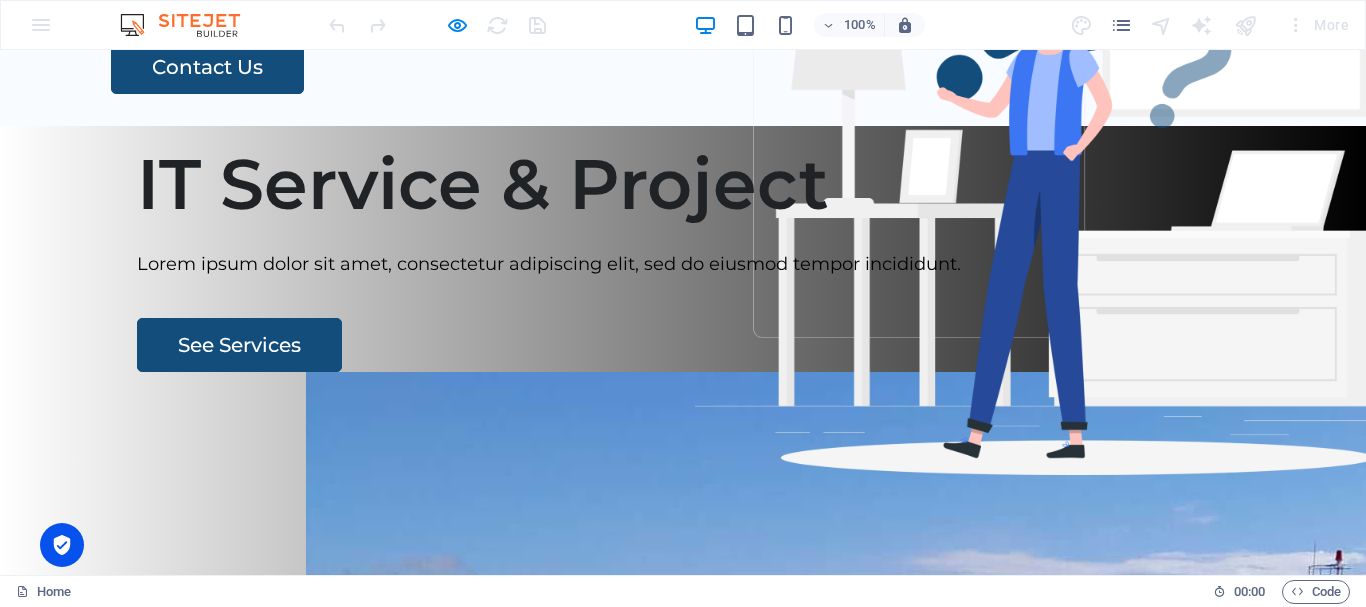 scroll, scrollTop: 0, scrollLeft: 0, axis: both 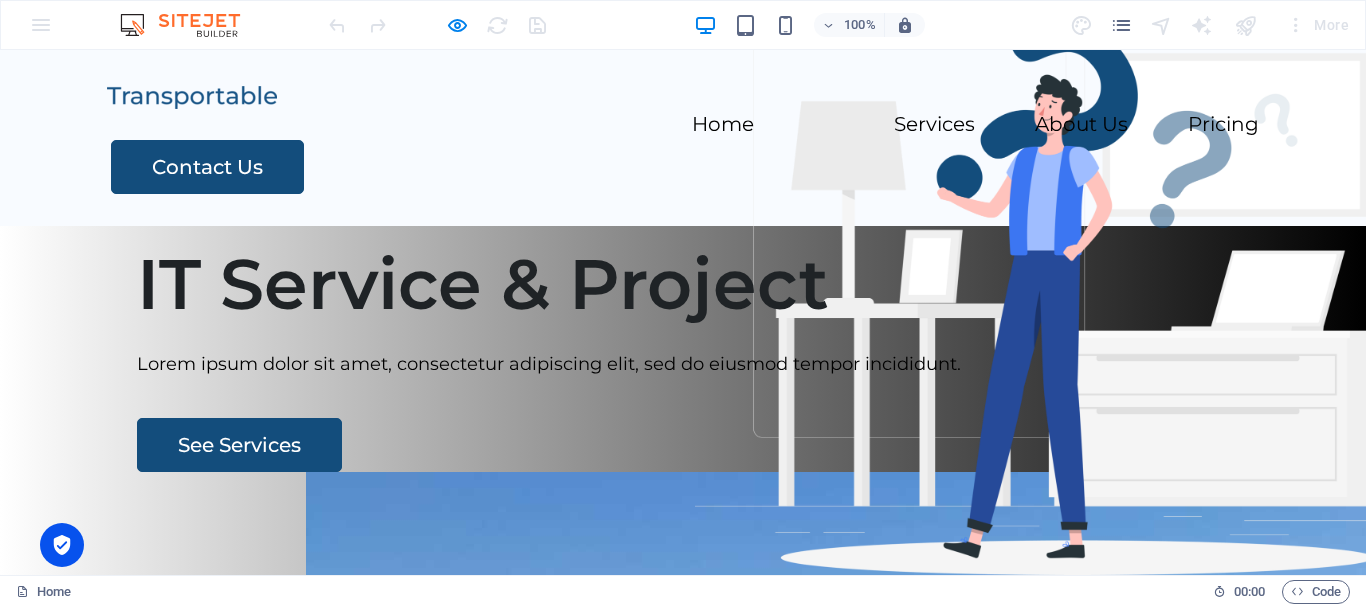 click on "Home Services About Us Pricing Contact Us" at bounding box center (683, 138) 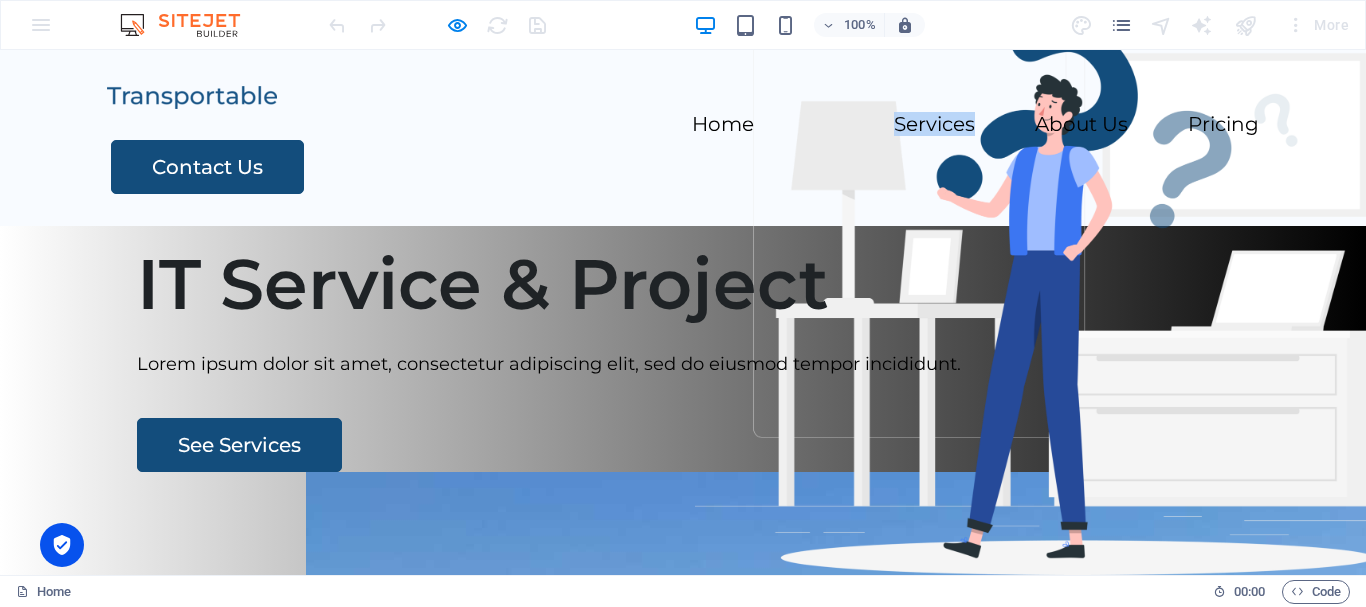 click on "Home Services About Us Pricing Contact Us" at bounding box center [683, 138] 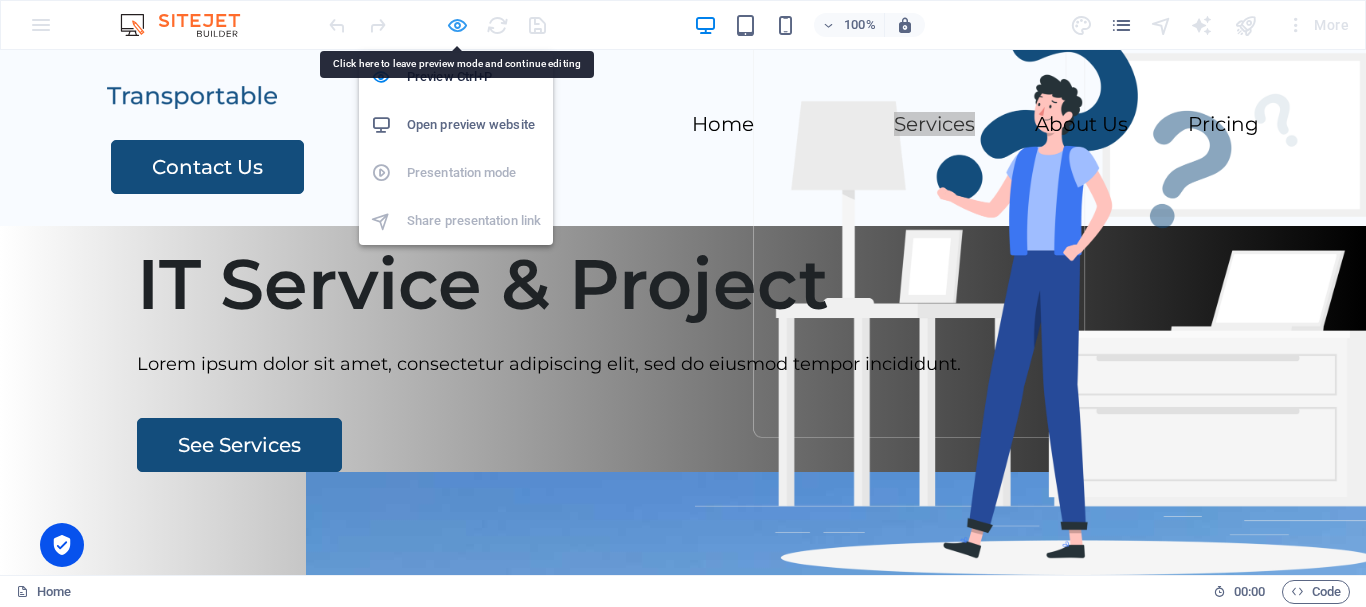 click at bounding box center (457, 25) 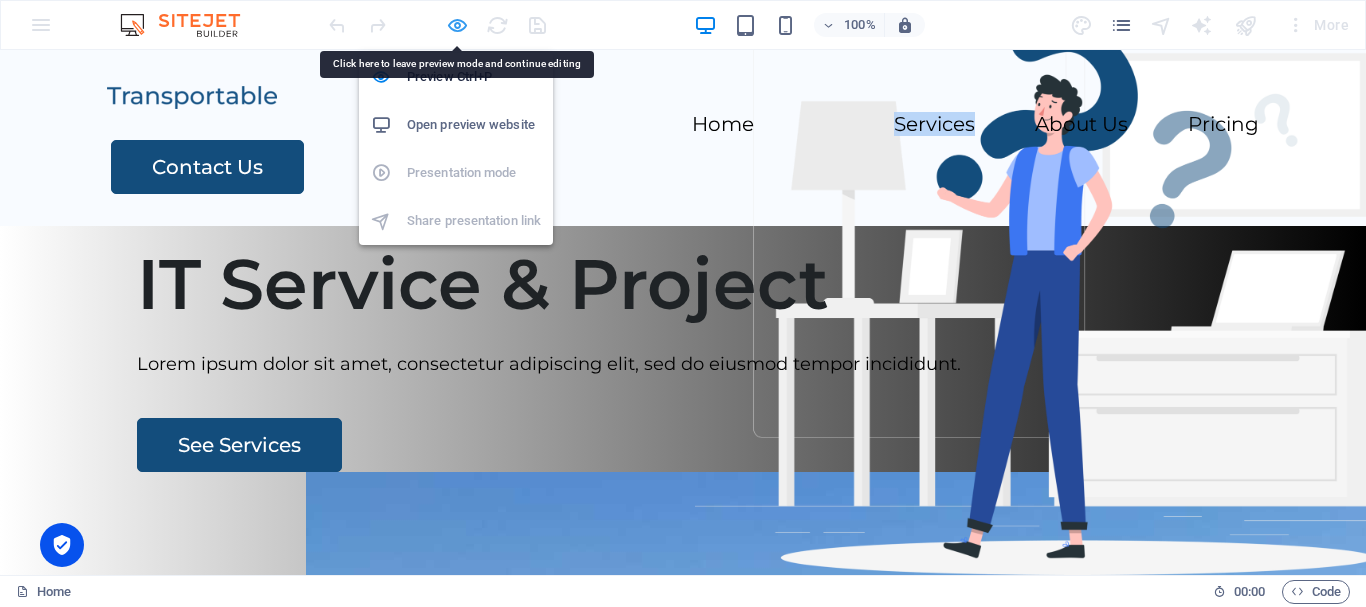 select on "%" 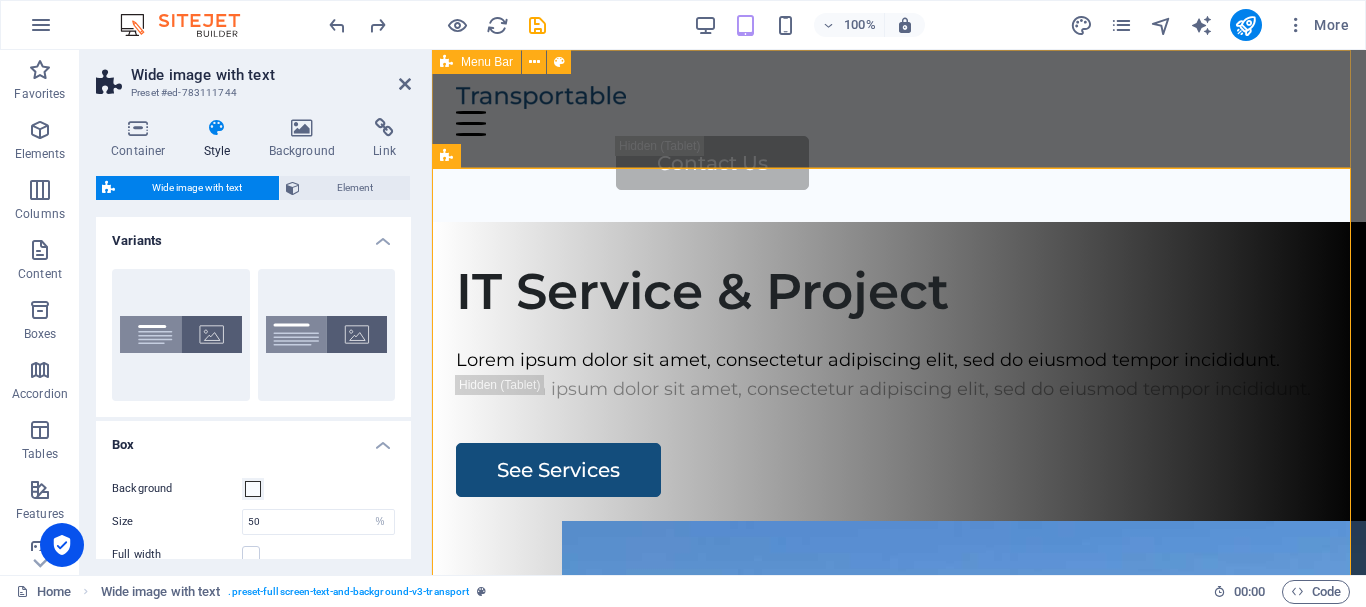 click on "Home Services About Us Pricing Contact Us" at bounding box center (899, 136) 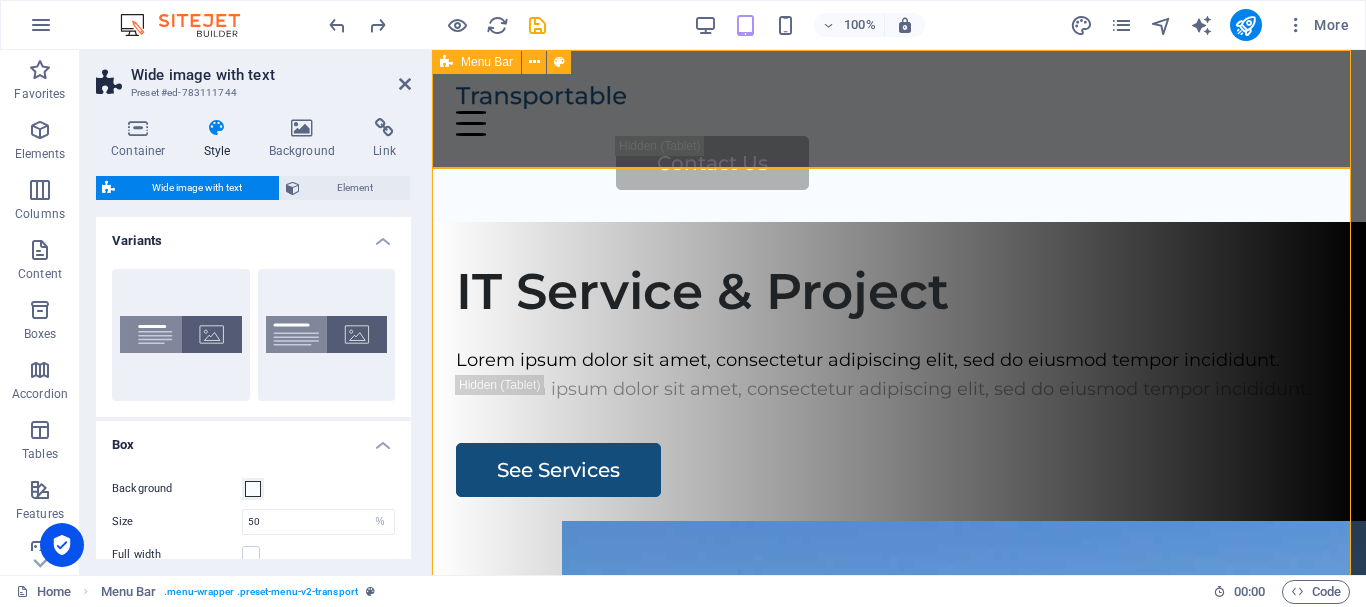 click on "Home Services About Us Pricing Contact Us" at bounding box center (899, 136) 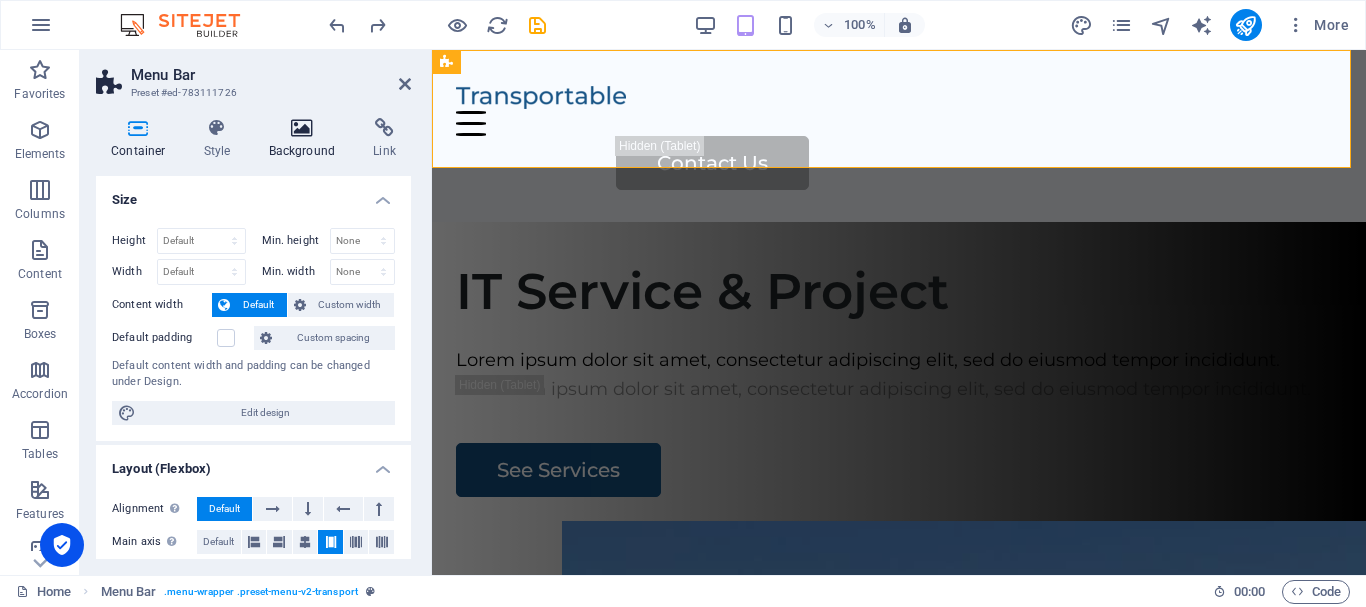 click at bounding box center [302, 128] 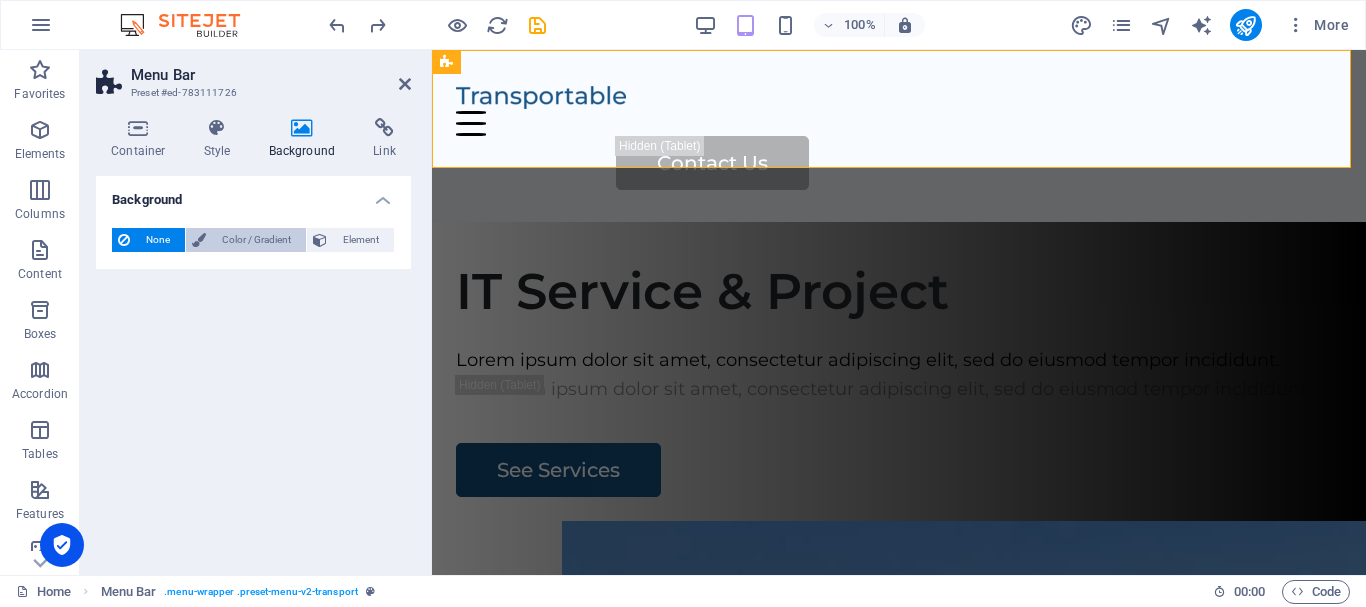 click on "Color / Gradient" at bounding box center [256, 240] 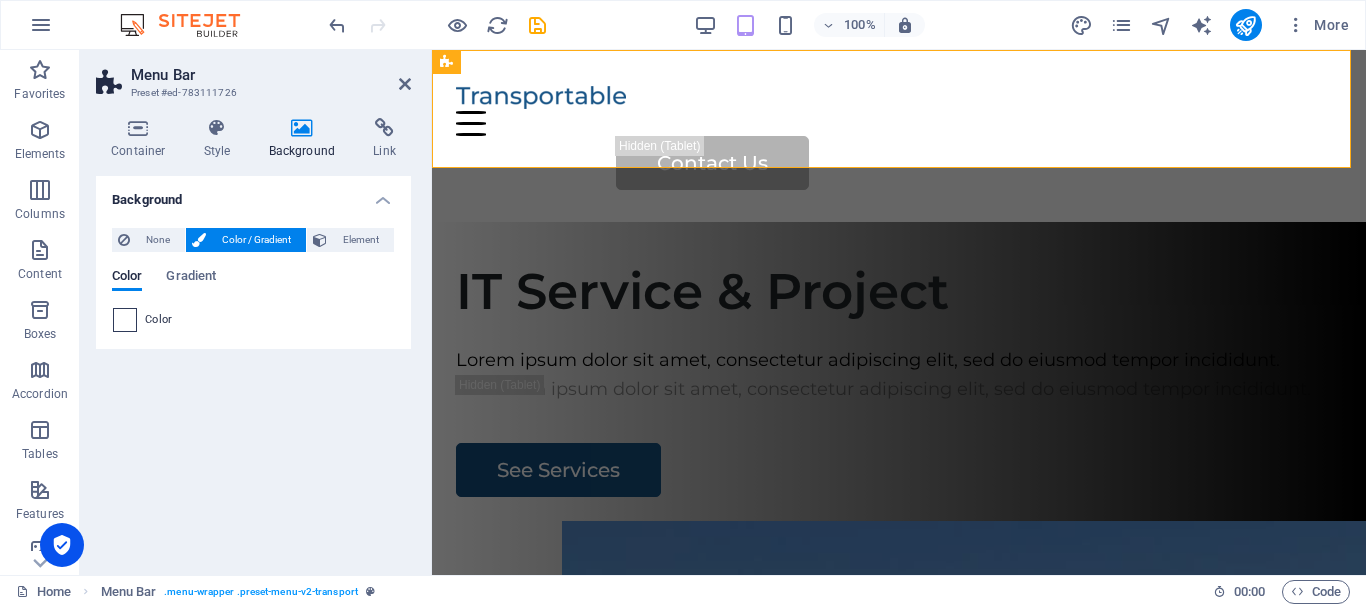 click at bounding box center (125, 320) 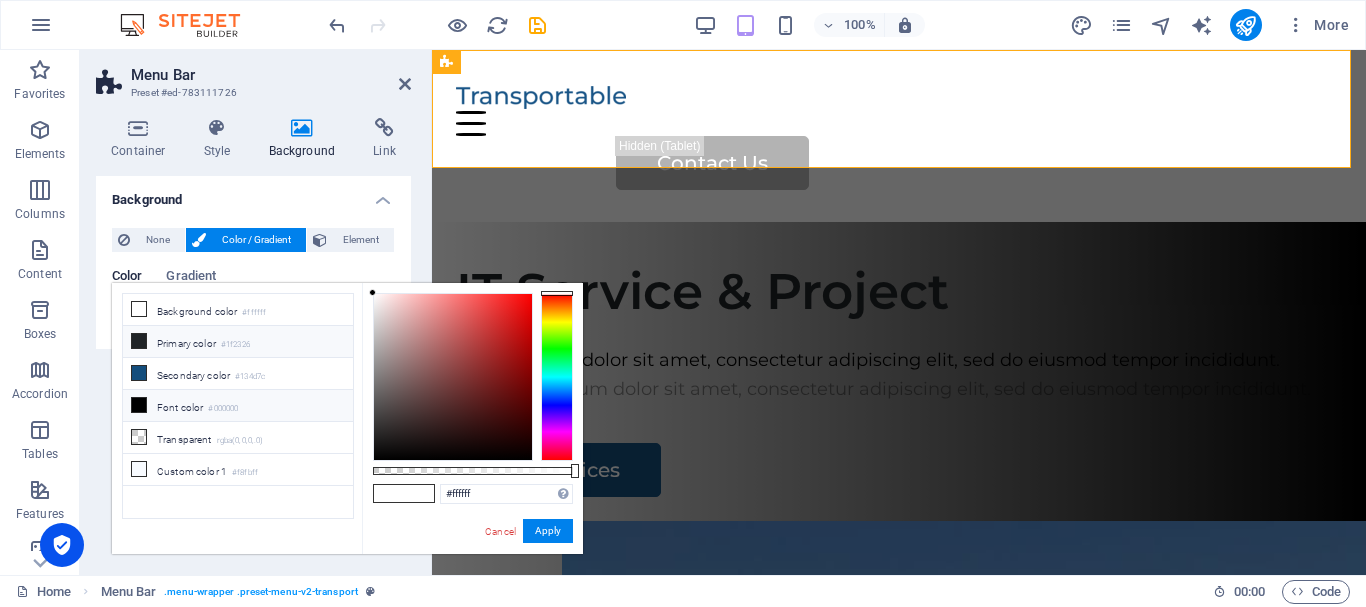 click on "Primary color
#1f2326" at bounding box center [238, 342] 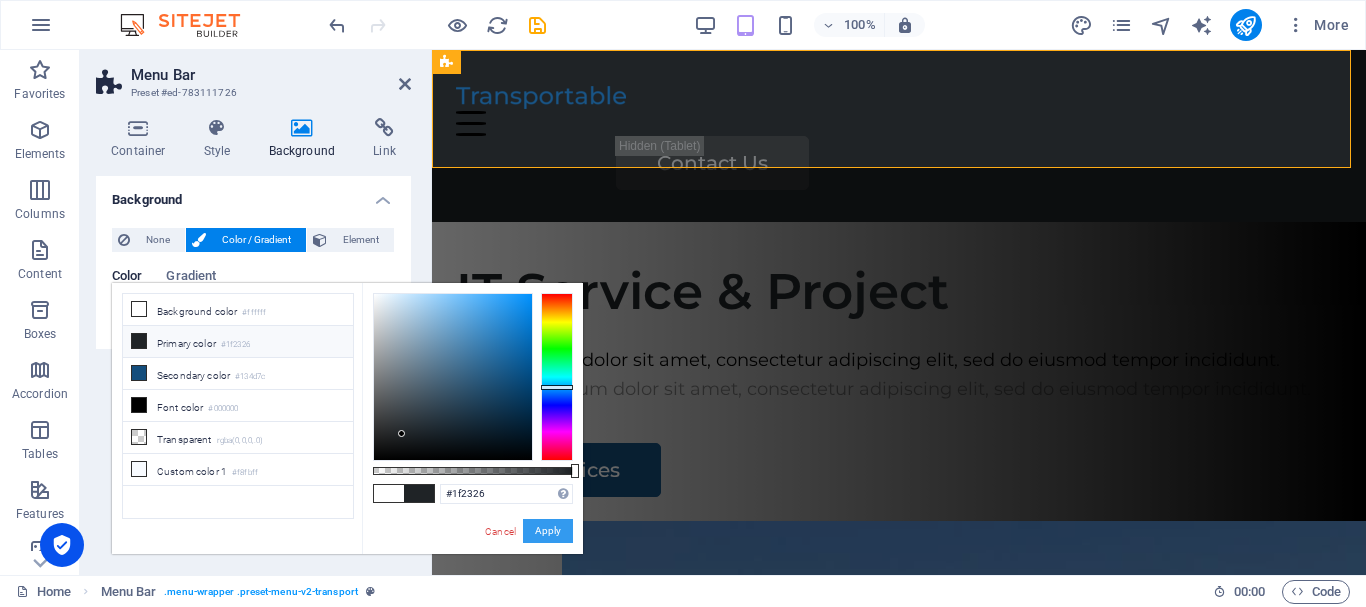 click on "Apply" at bounding box center (548, 531) 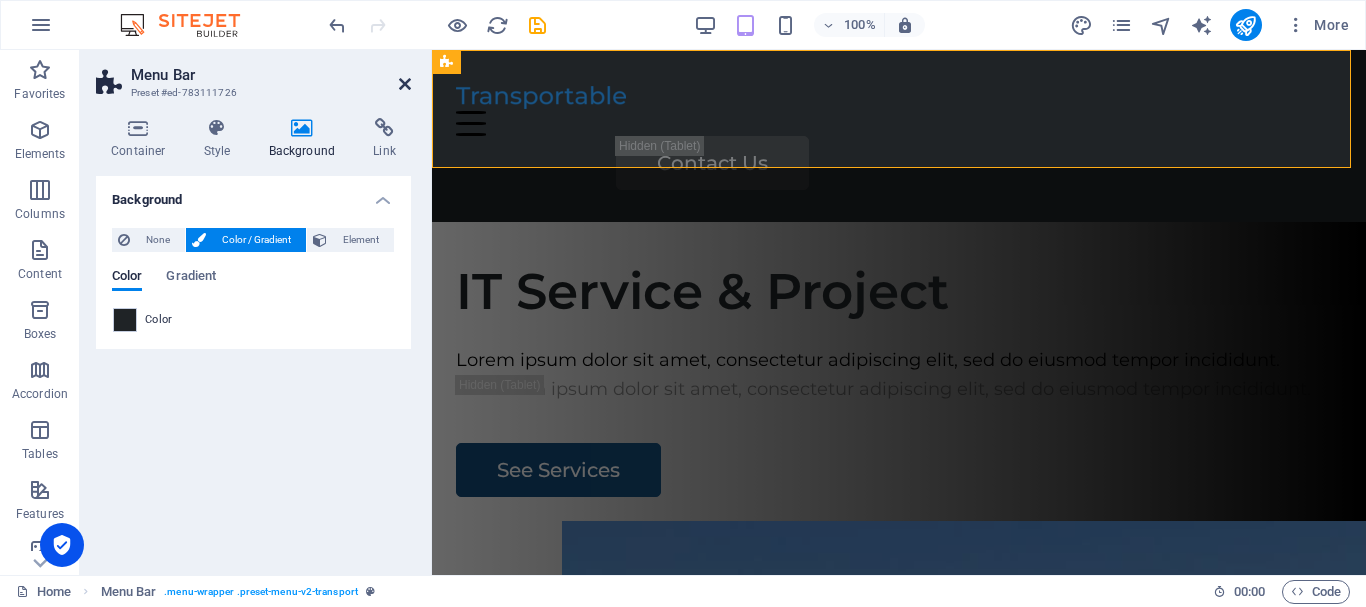 click at bounding box center (405, 84) 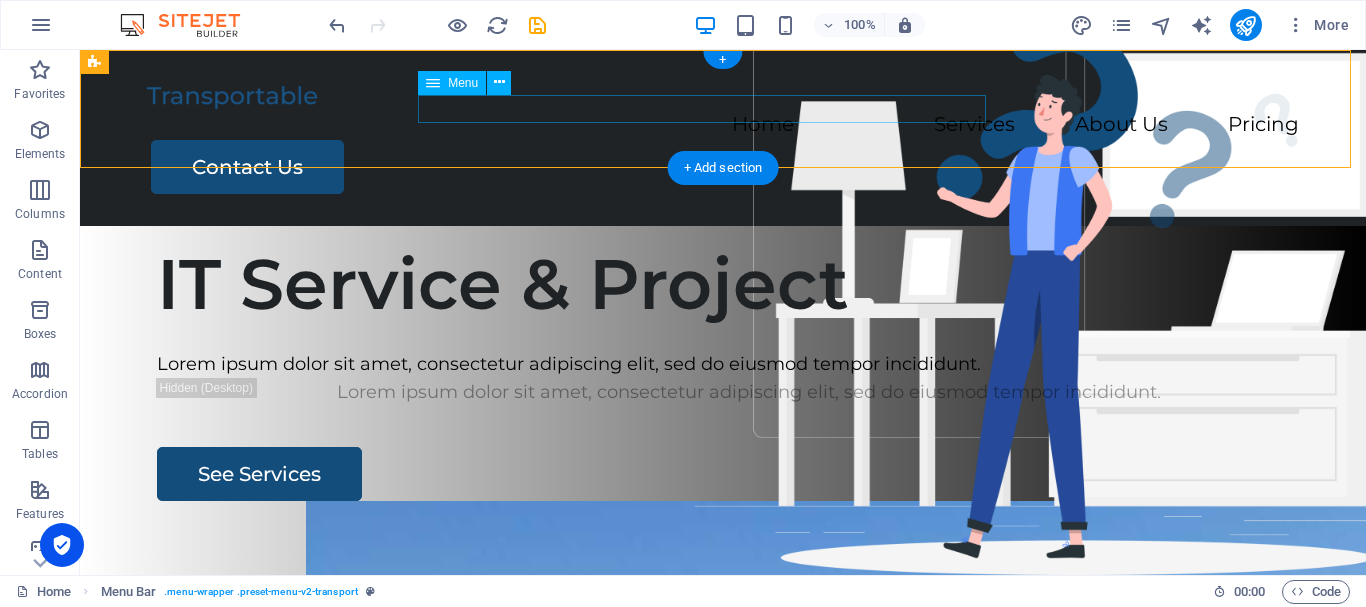 click on "Home Services About Us Pricing" at bounding box center (723, 125) 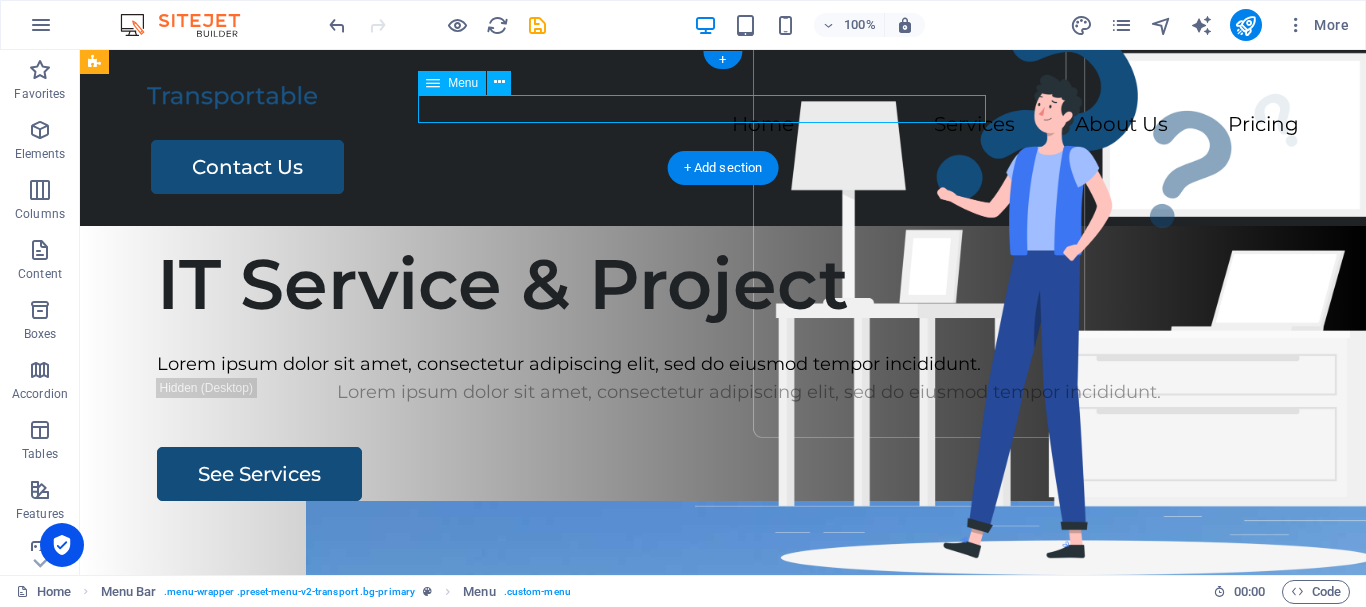 click on "Home Services About Us Pricing" at bounding box center [723, 125] 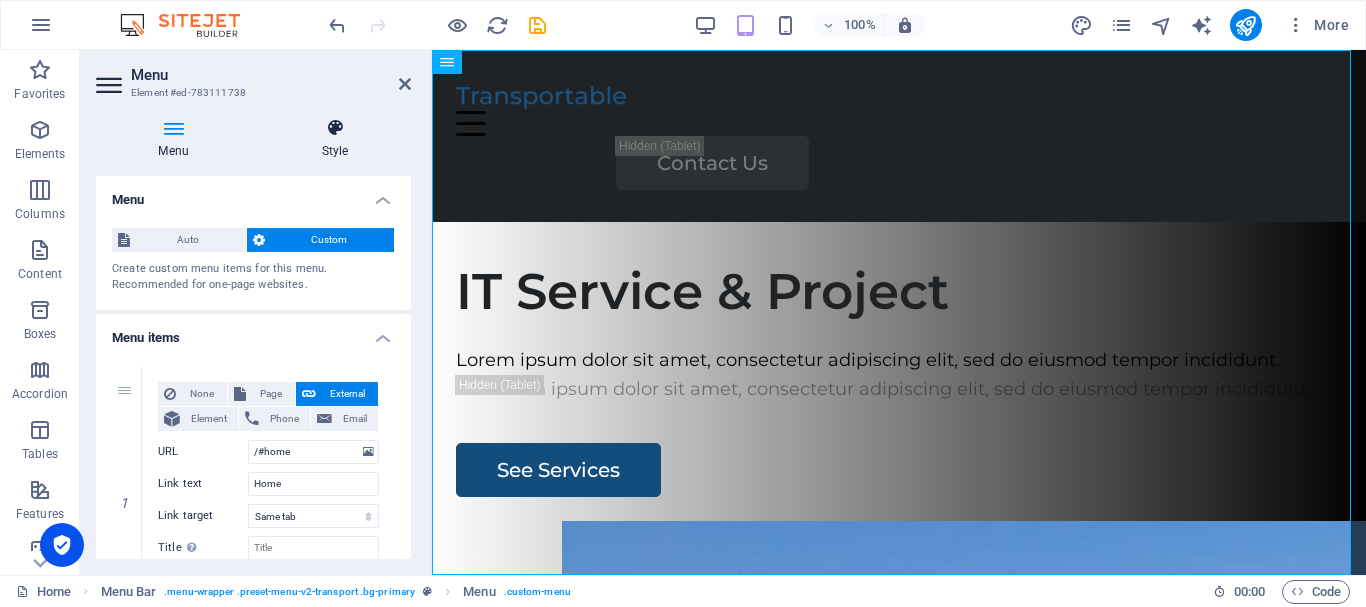 click at bounding box center (335, 128) 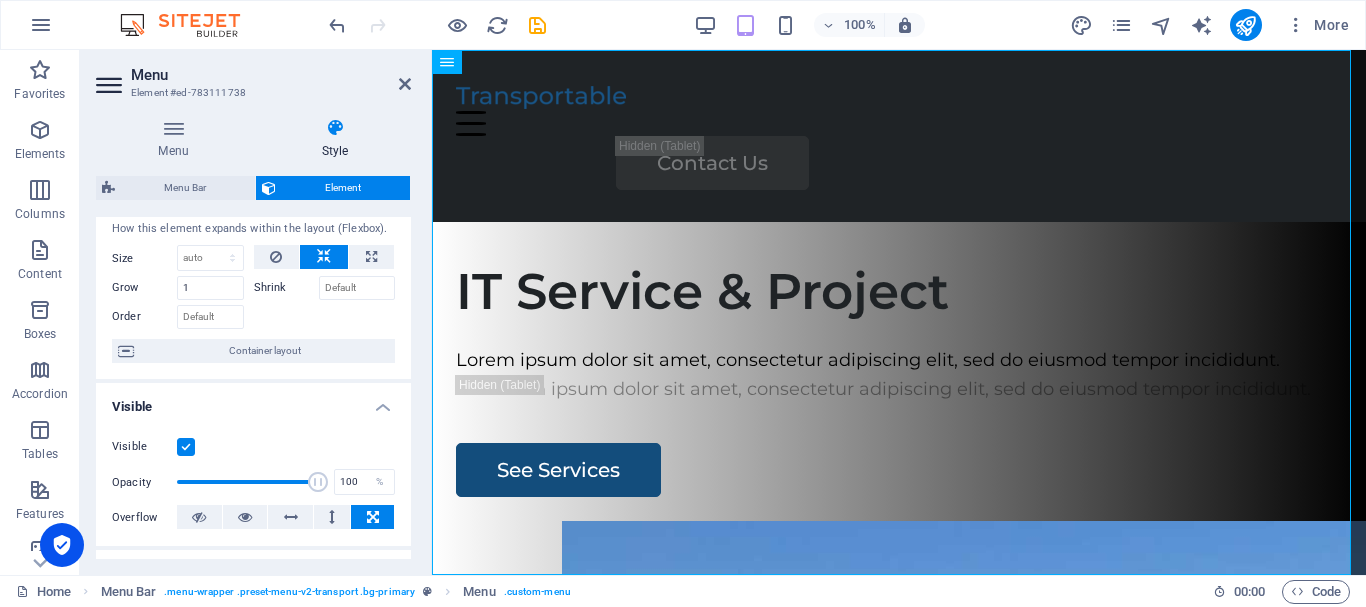scroll, scrollTop: 0, scrollLeft: 0, axis: both 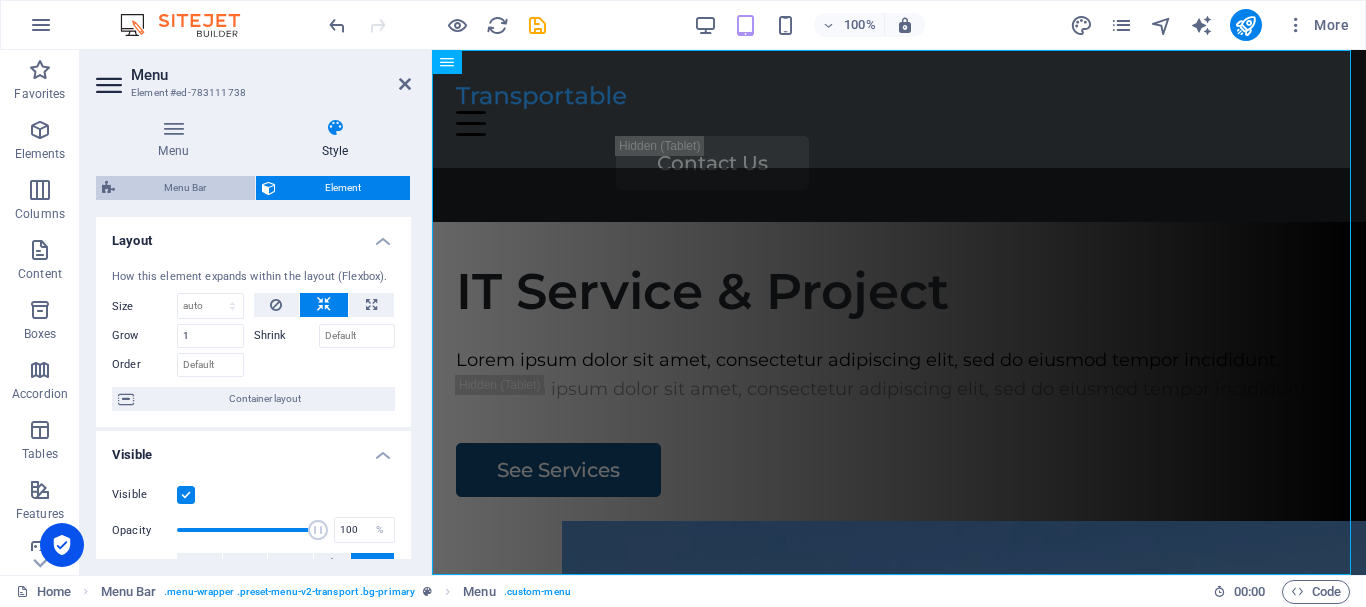 click on "Menu Bar" at bounding box center (185, 188) 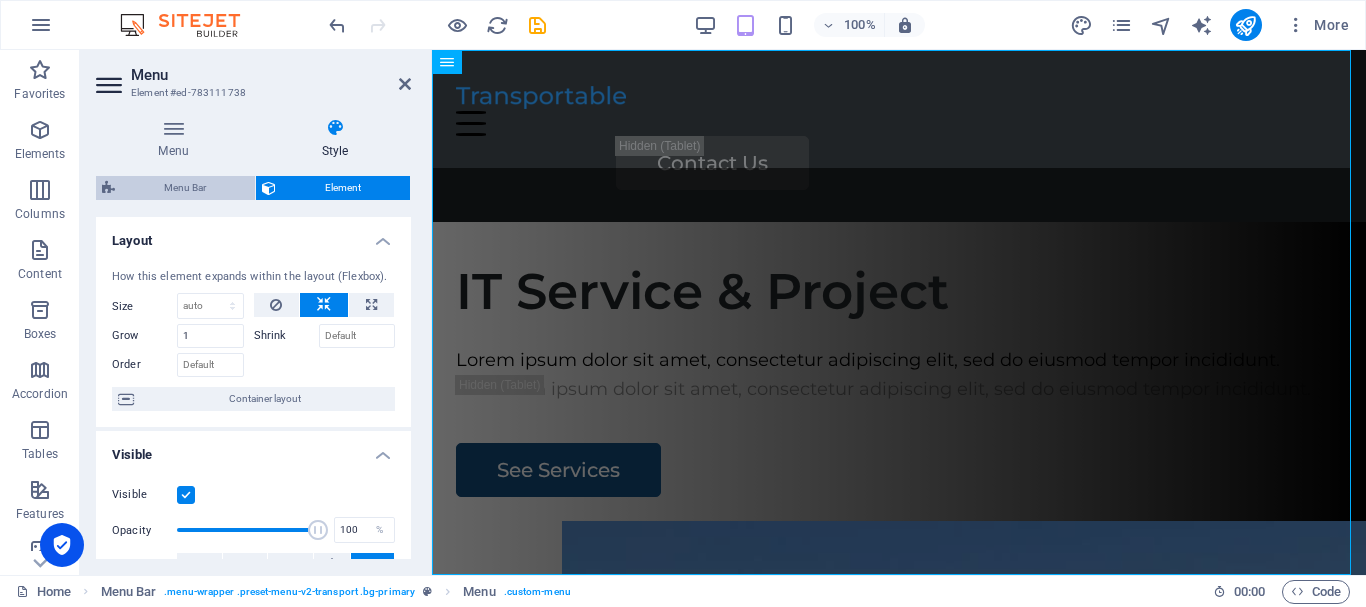 select on "rem" 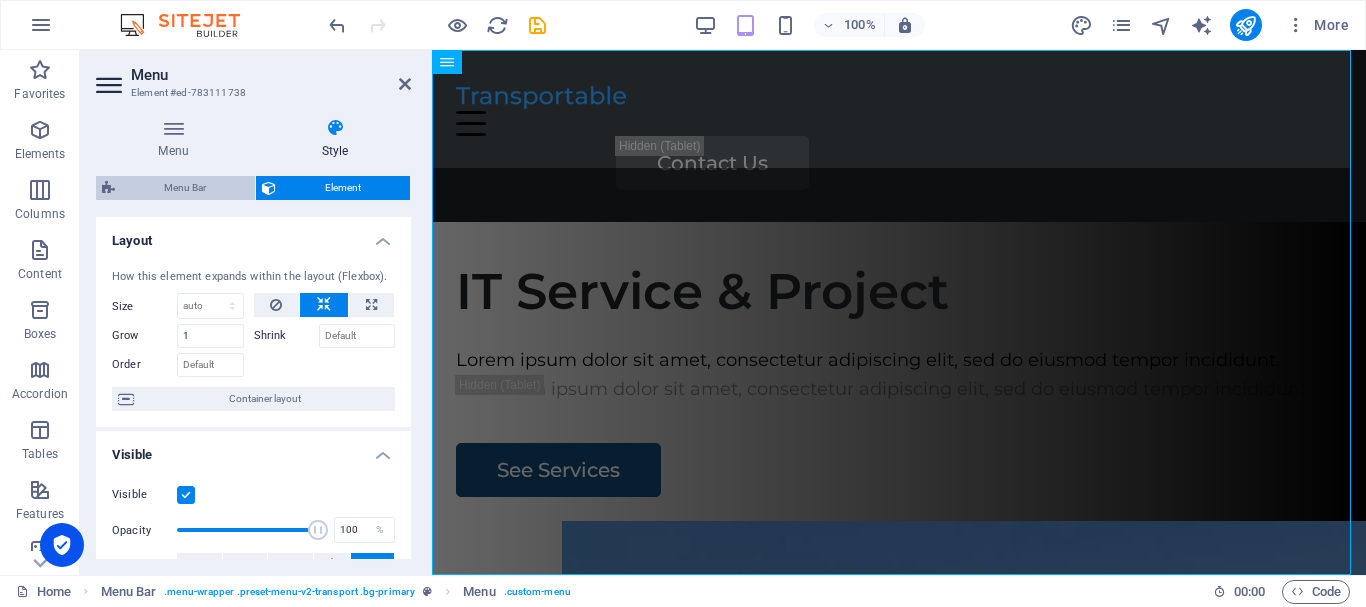 select on "rem" 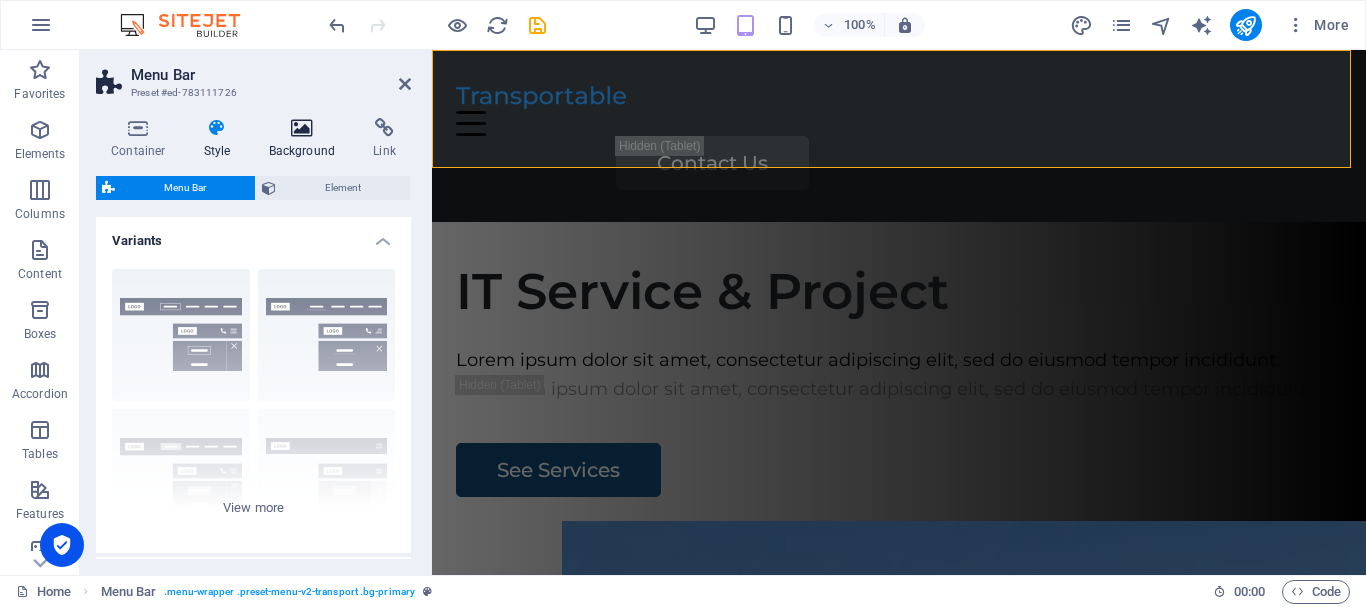 click on "Background" at bounding box center [306, 139] 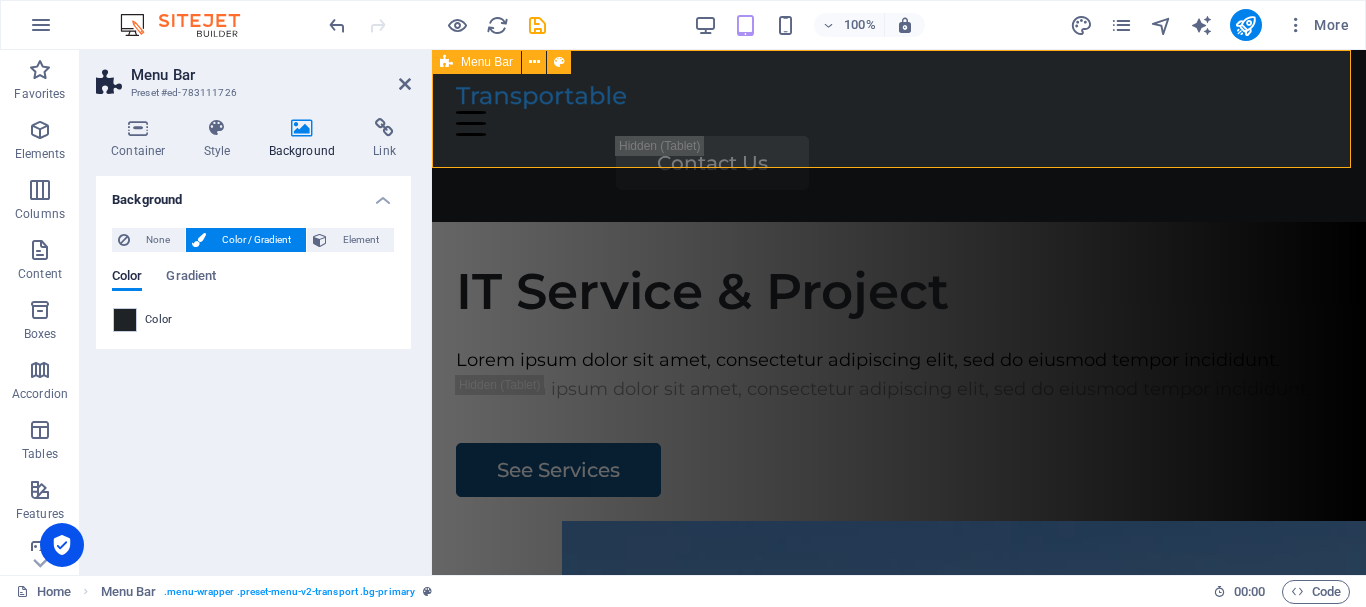 click on "Home Services About Us Pricing Contact Us" at bounding box center (899, 136) 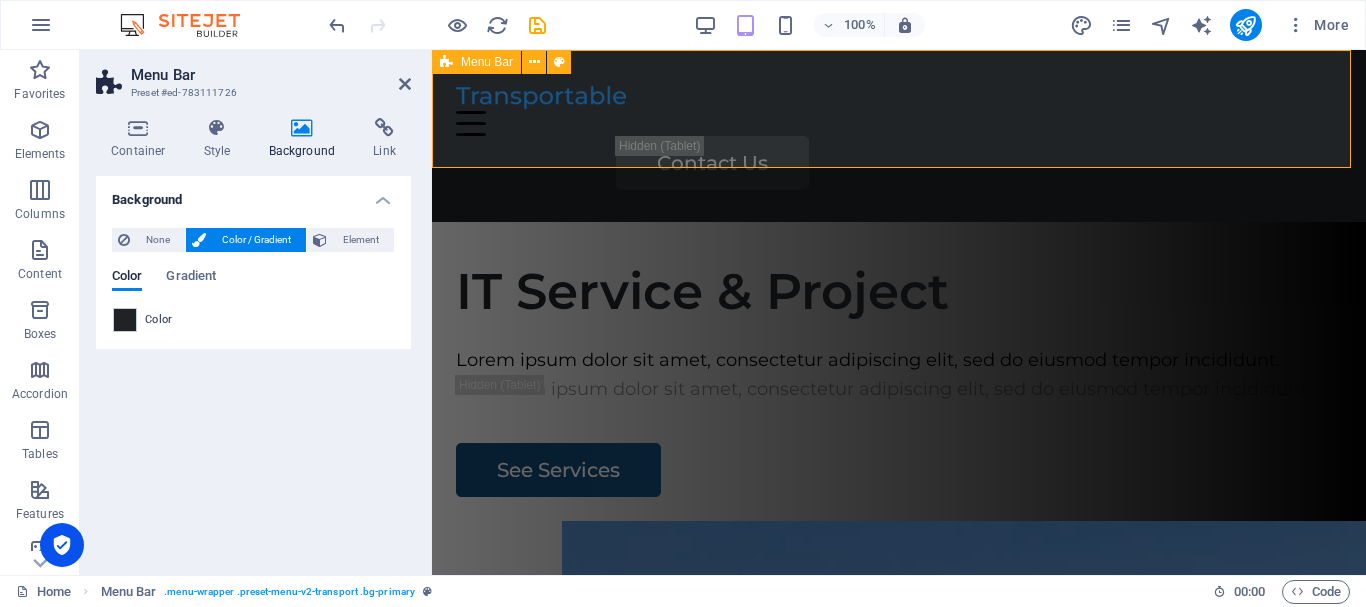 click on "Home Services About Us Pricing Contact Us" at bounding box center [899, 136] 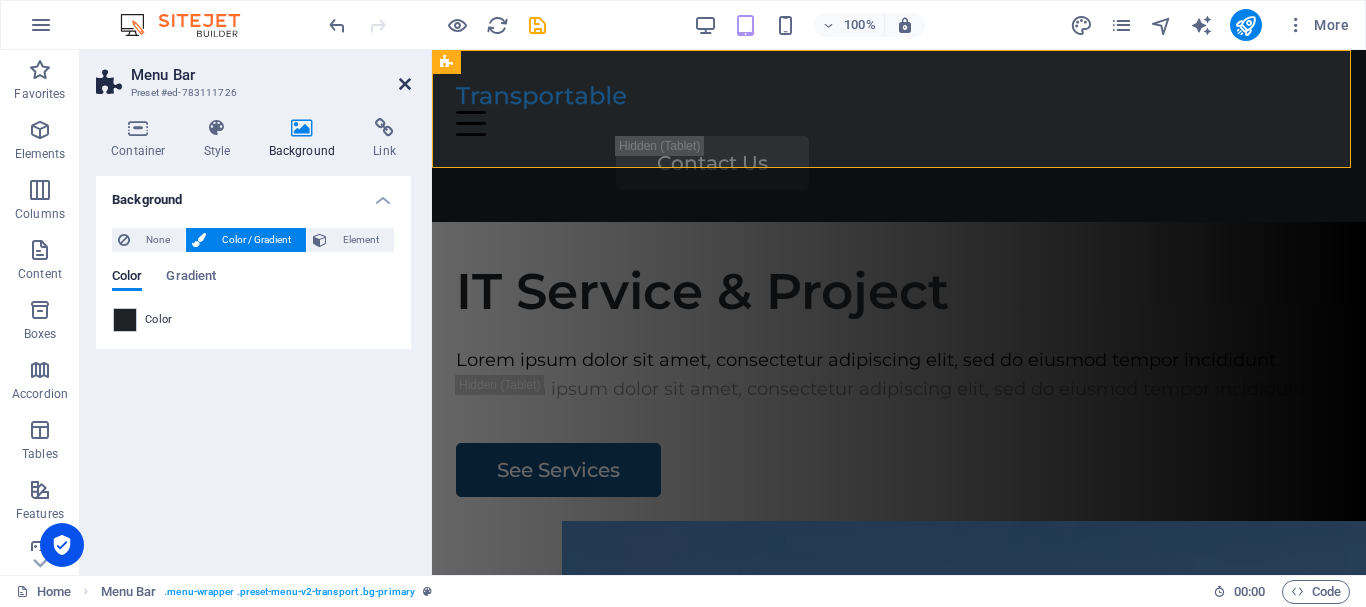 click at bounding box center (405, 84) 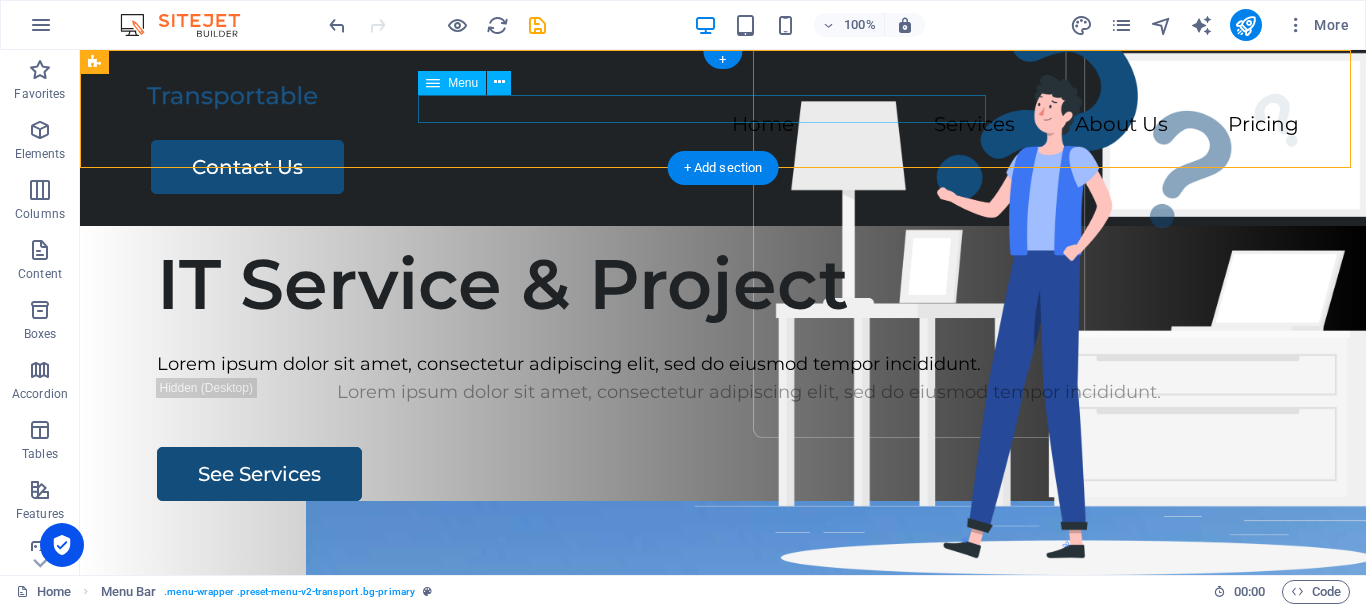 click on "Home Services About Us Pricing" at bounding box center [723, 125] 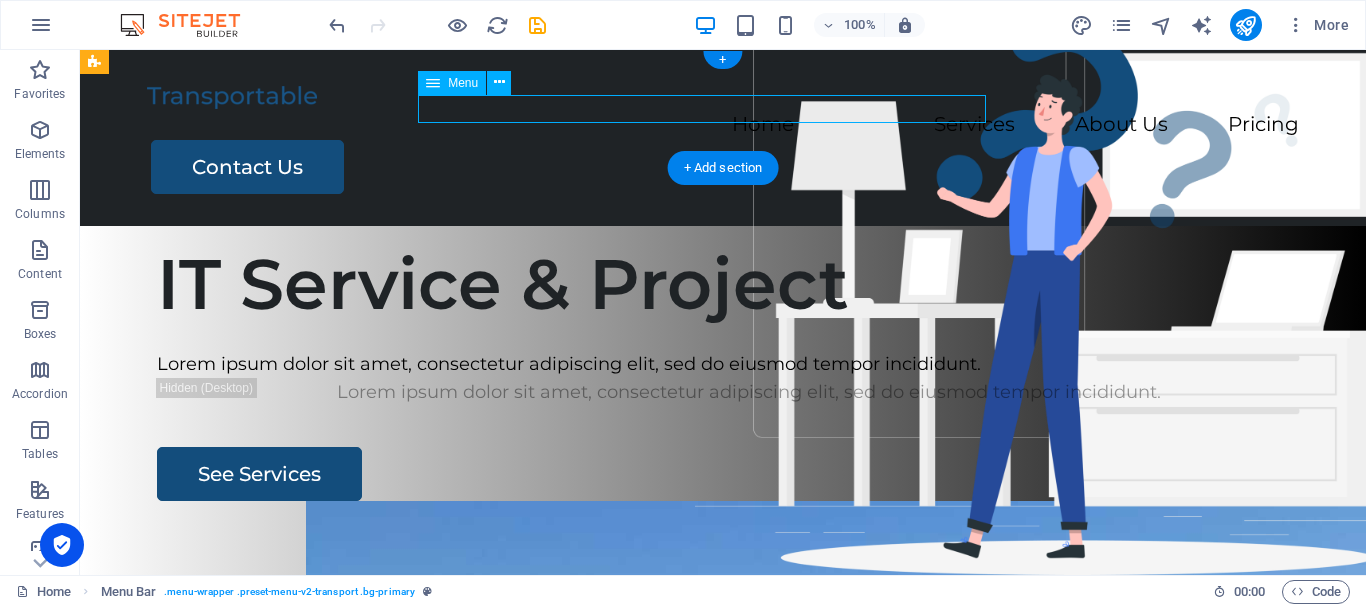 click on "Home Services About Us Pricing" at bounding box center (723, 125) 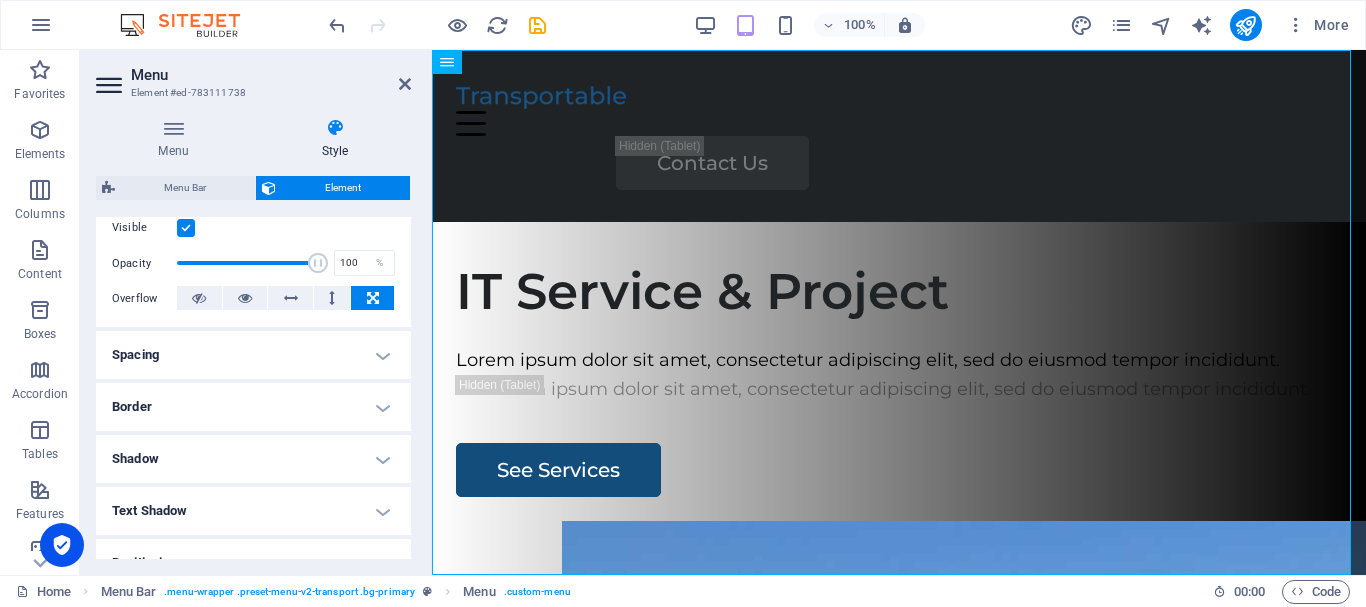 scroll, scrollTop: 300, scrollLeft: 0, axis: vertical 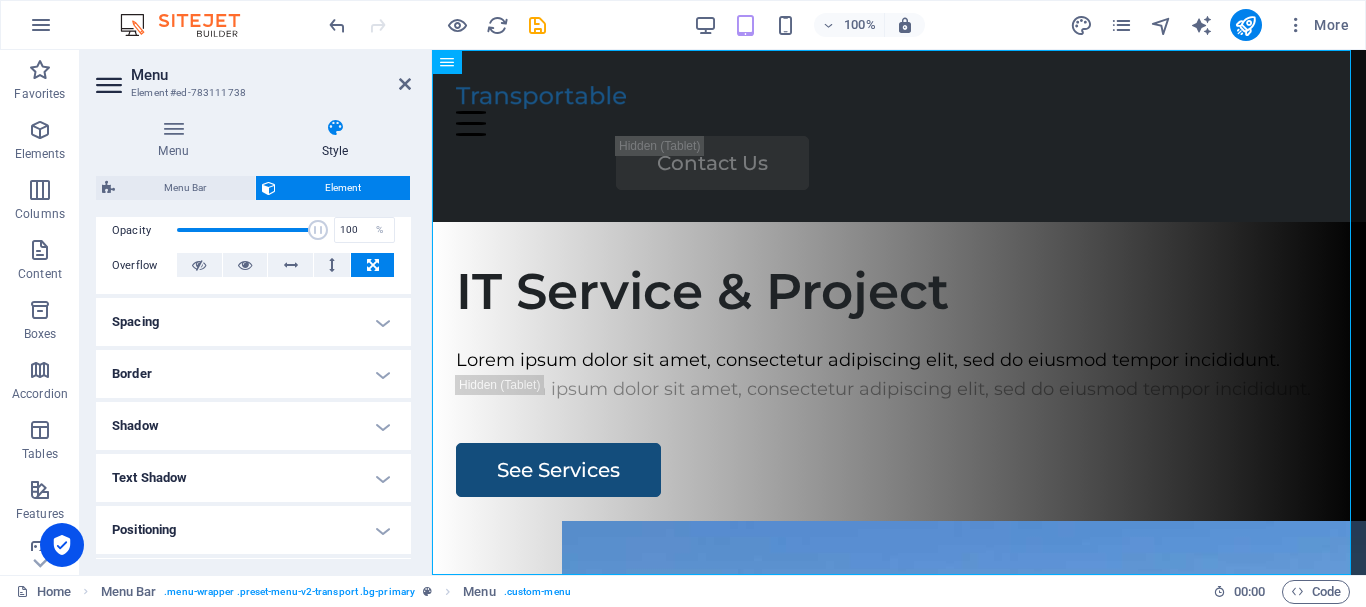 click on "Border" at bounding box center (253, 374) 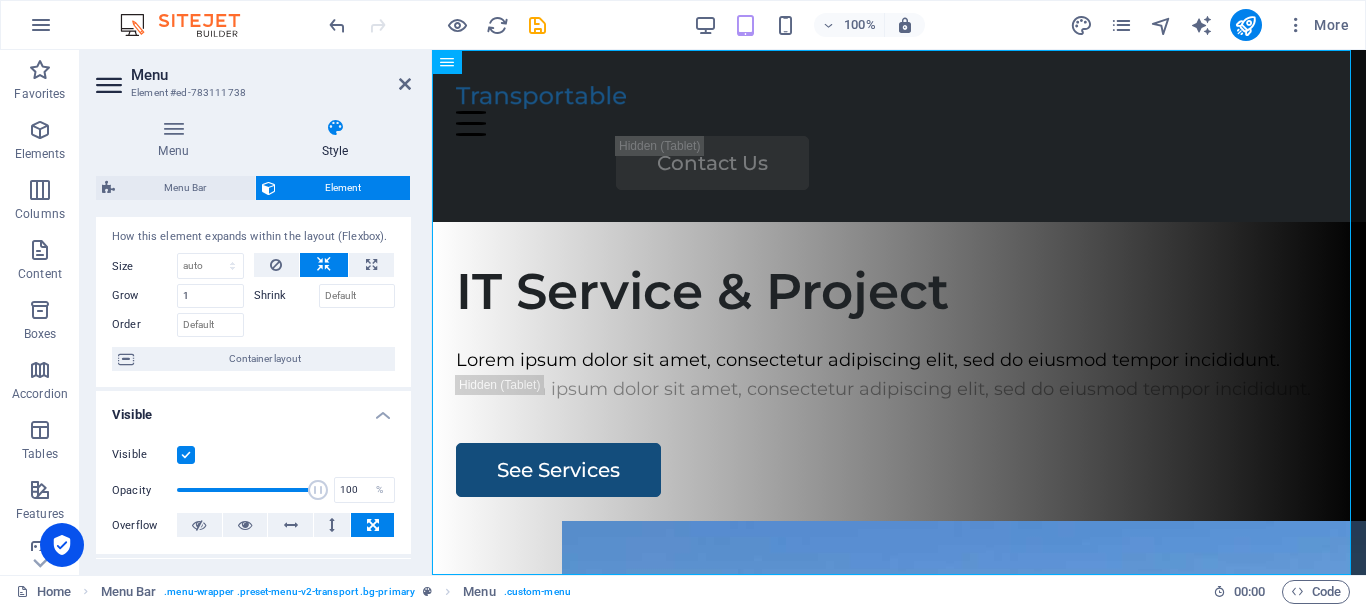 scroll, scrollTop: 0, scrollLeft: 0, axis: both 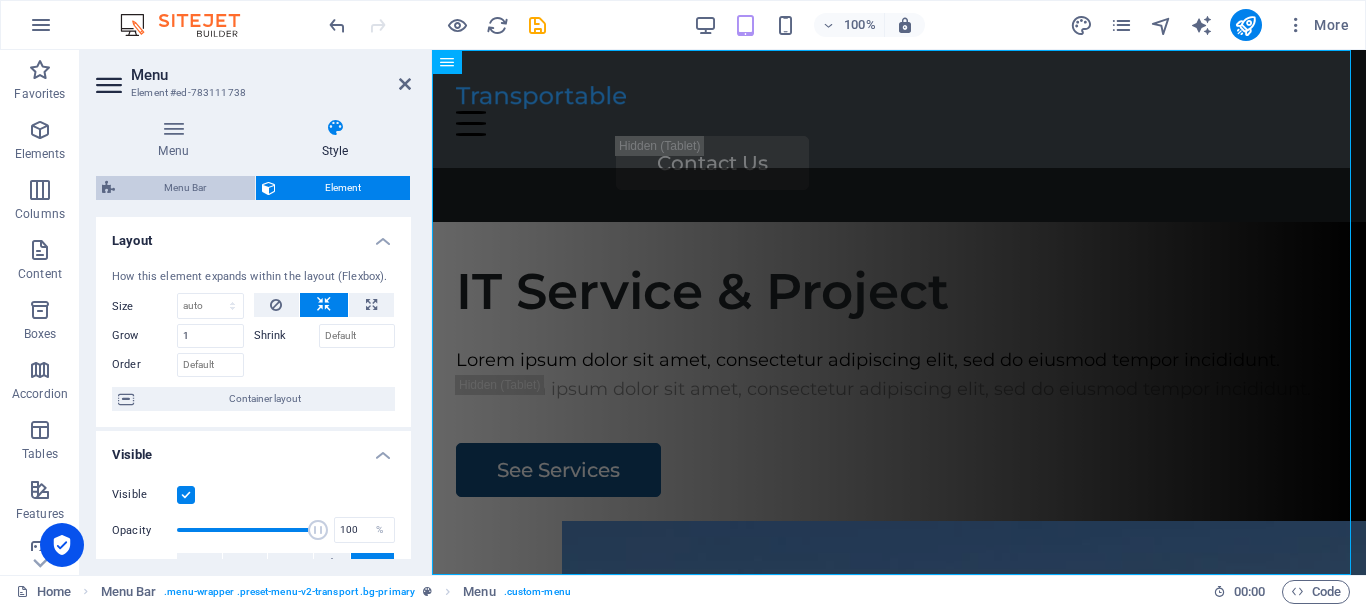 click on "Menu Bar" at bounding box center (185, 188) 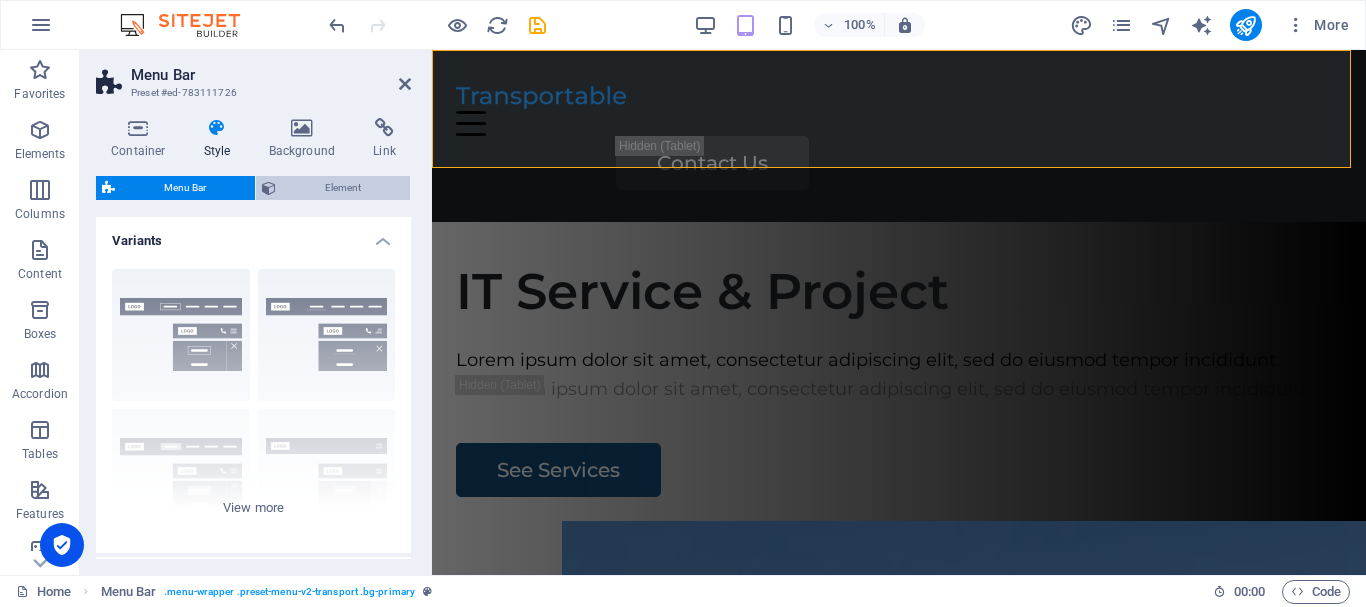 click on "Element" at bounding box center (343, 188) 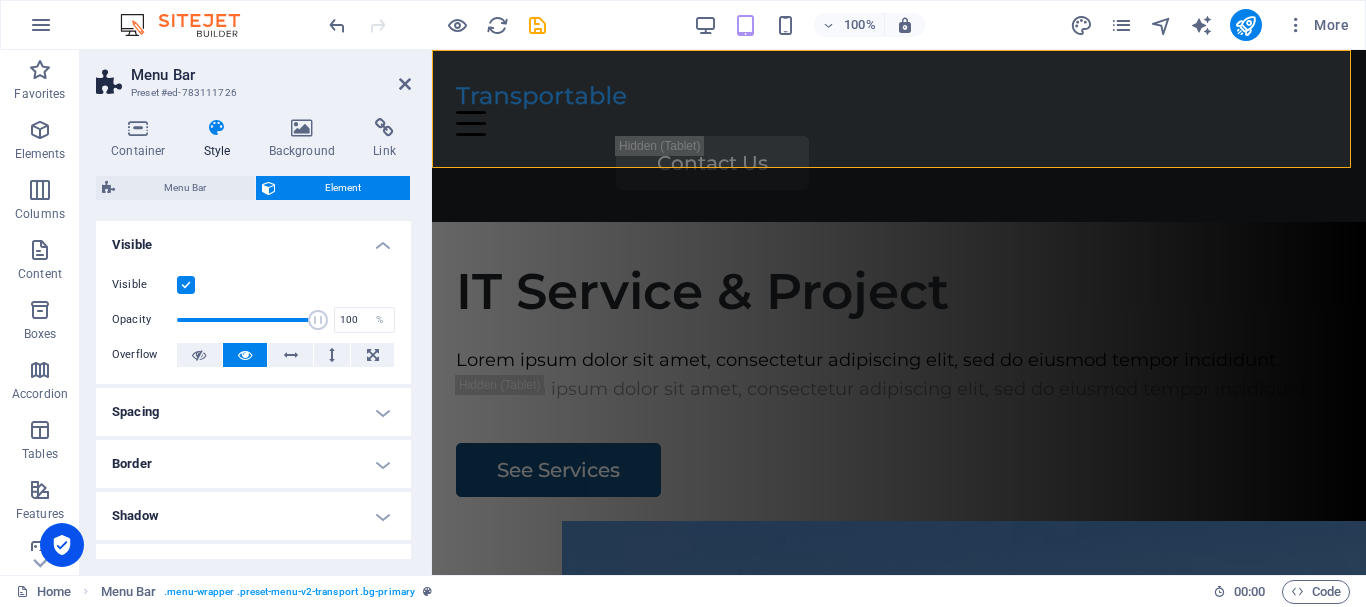 click at bounding box center (186, 285) 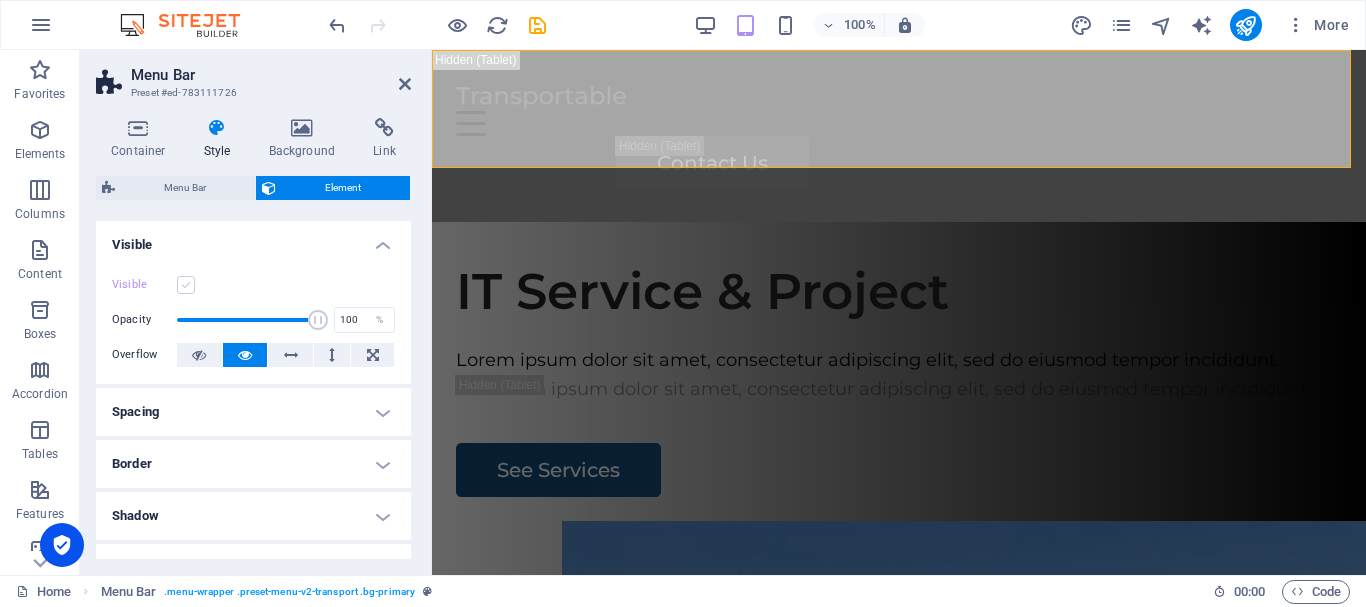 click at bounding box center [186, 285] 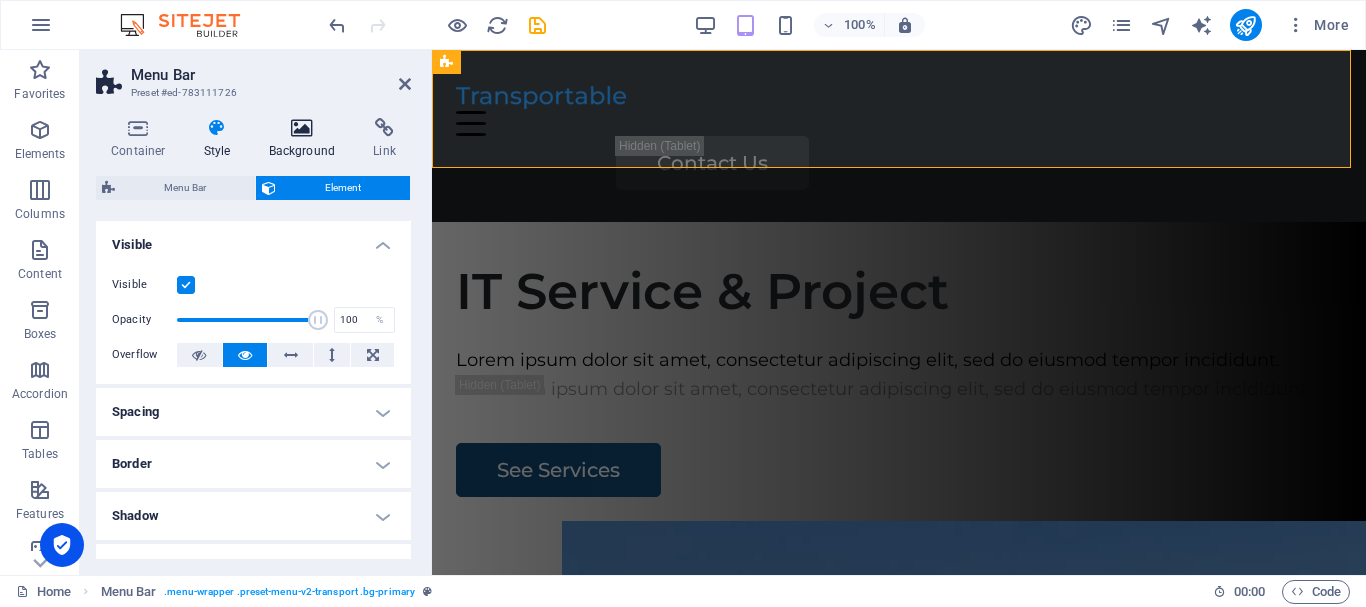click at bounding box center (302, 128) 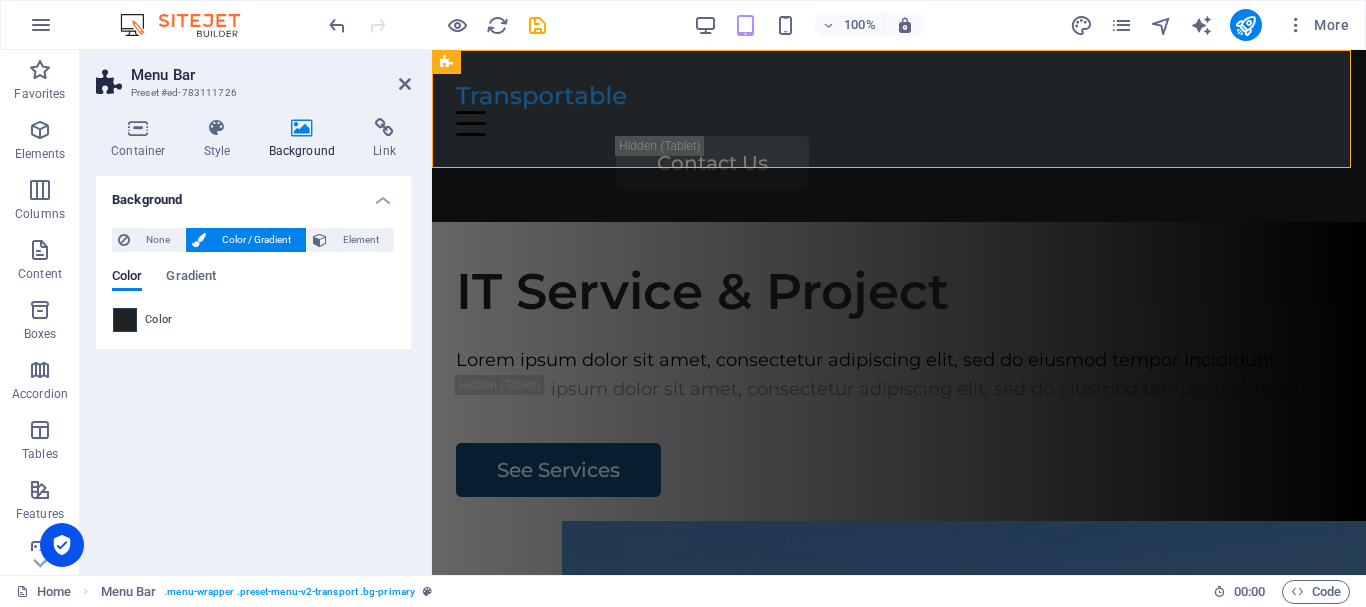 click at bounding box center (125, 320) 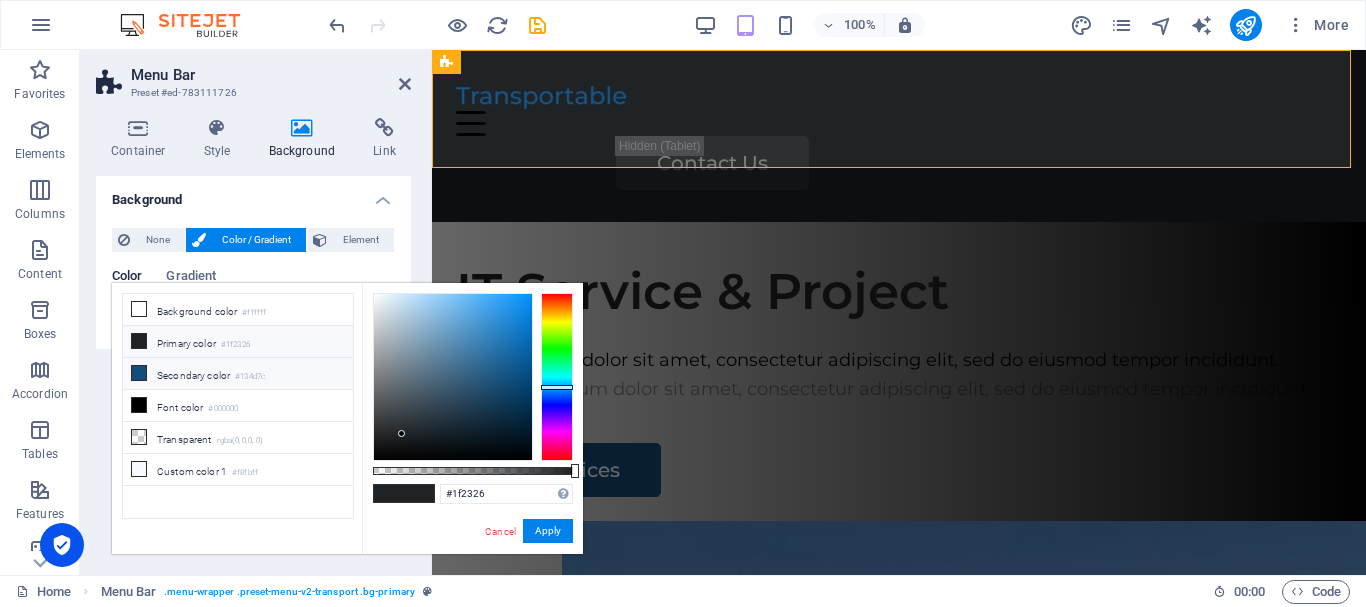 click on "Secondary color
#134d7c" at bounding box center (238, 374) 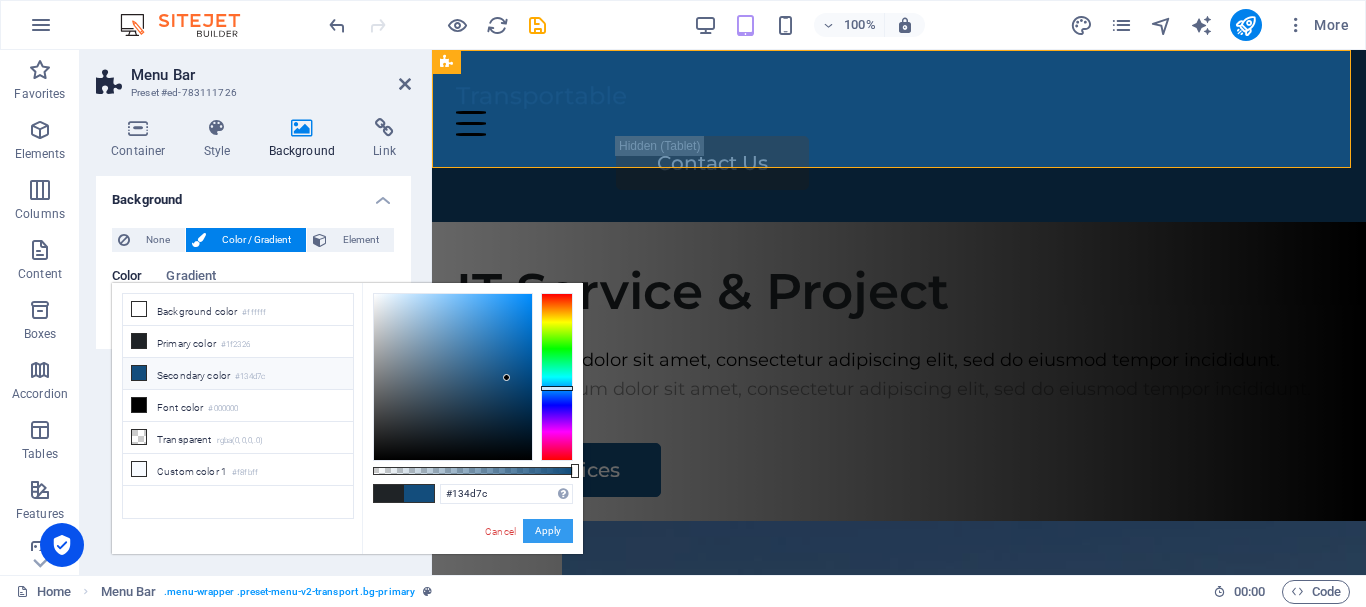 click on "Apply" at bounding box center [548, 531] 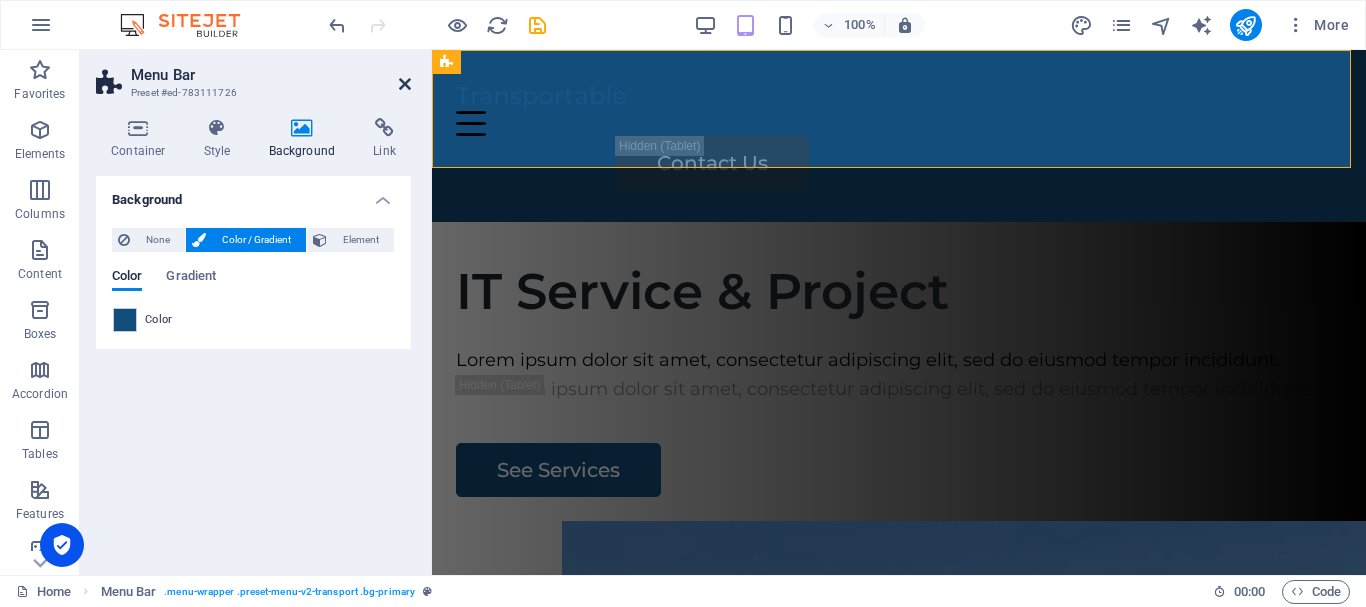 click at bounding box center (405, 84) 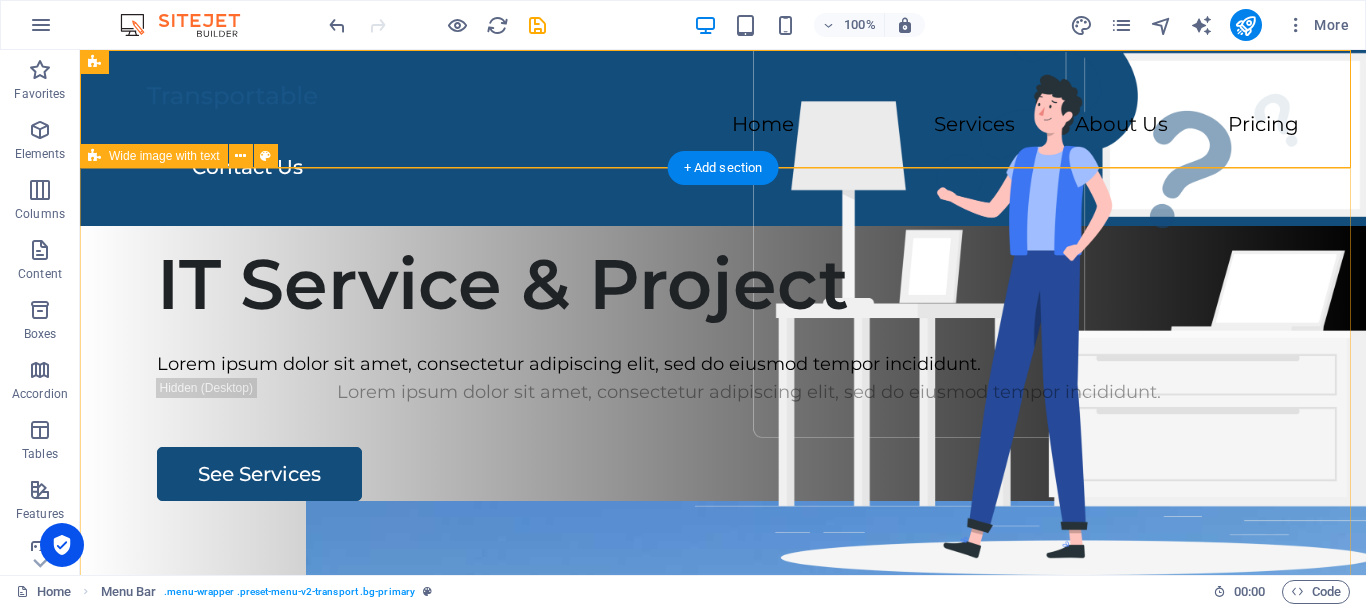click on "IT Service & Project Lorem ipsum dolor sit amet, consectetur adipiscing elit, sed do eiusmod tempor incididunt.  Lorem ipsum dolor sit amet, consectetur adipiscing elit, sed do eiusmod tempor incididunt.  See Services" at bounding box center [723, 609] 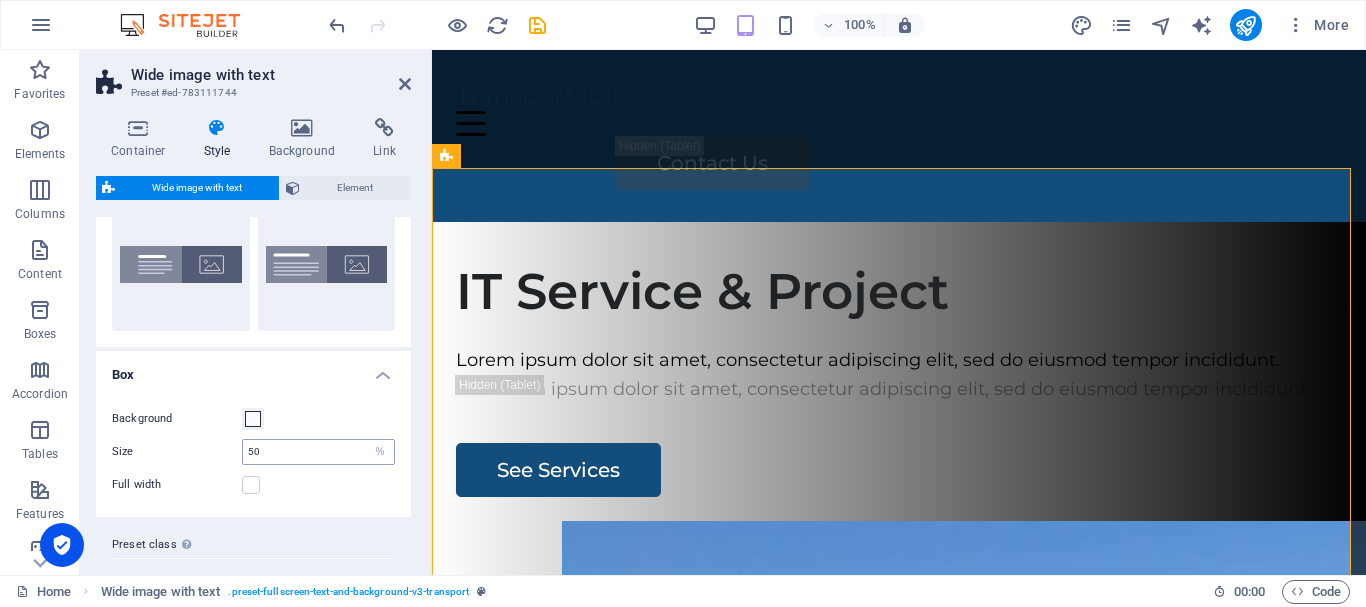 scroll, scrollTop: 100, scrollLeft: 0, axis: vertical 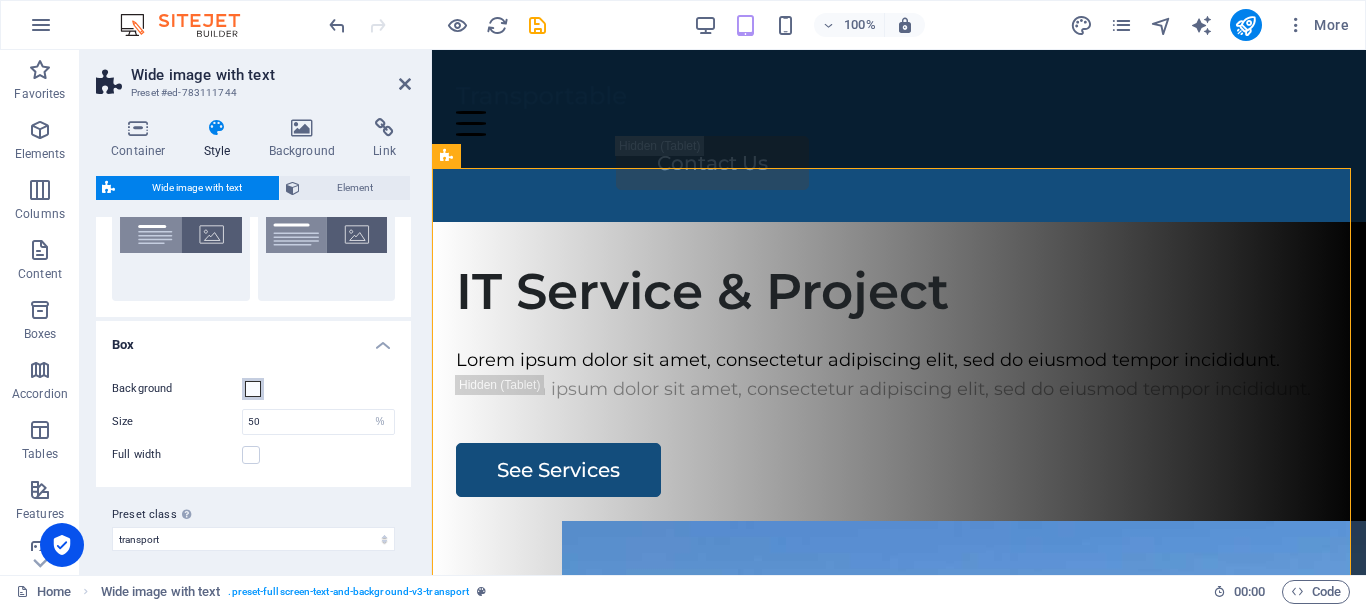 click at bounding box center (253, 389) 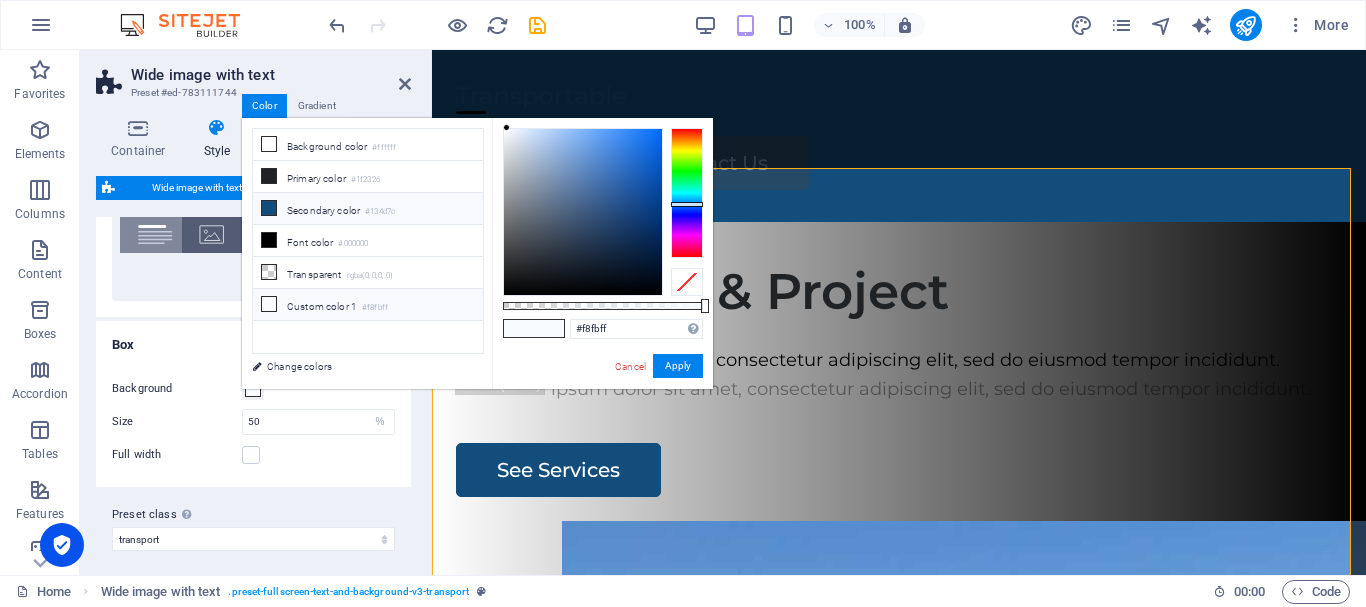 click on "Secondary color
#134d7c" at bounding box center (368, 209) 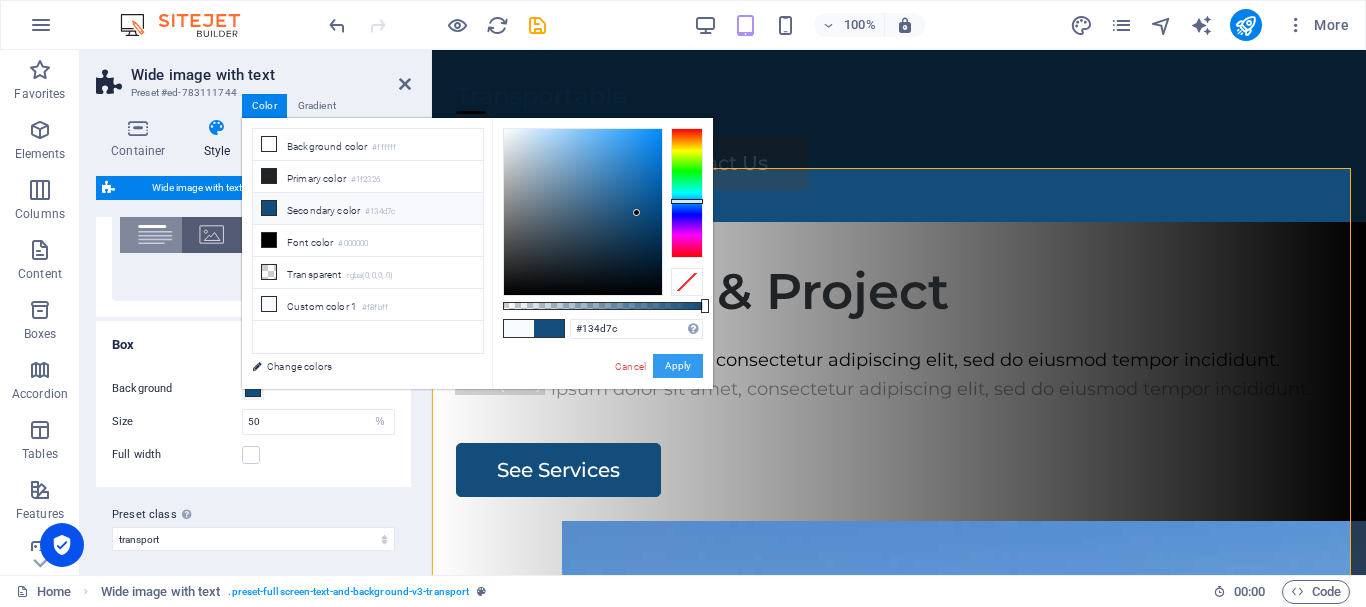 click on "Apply" at bounding box center (678, 366) 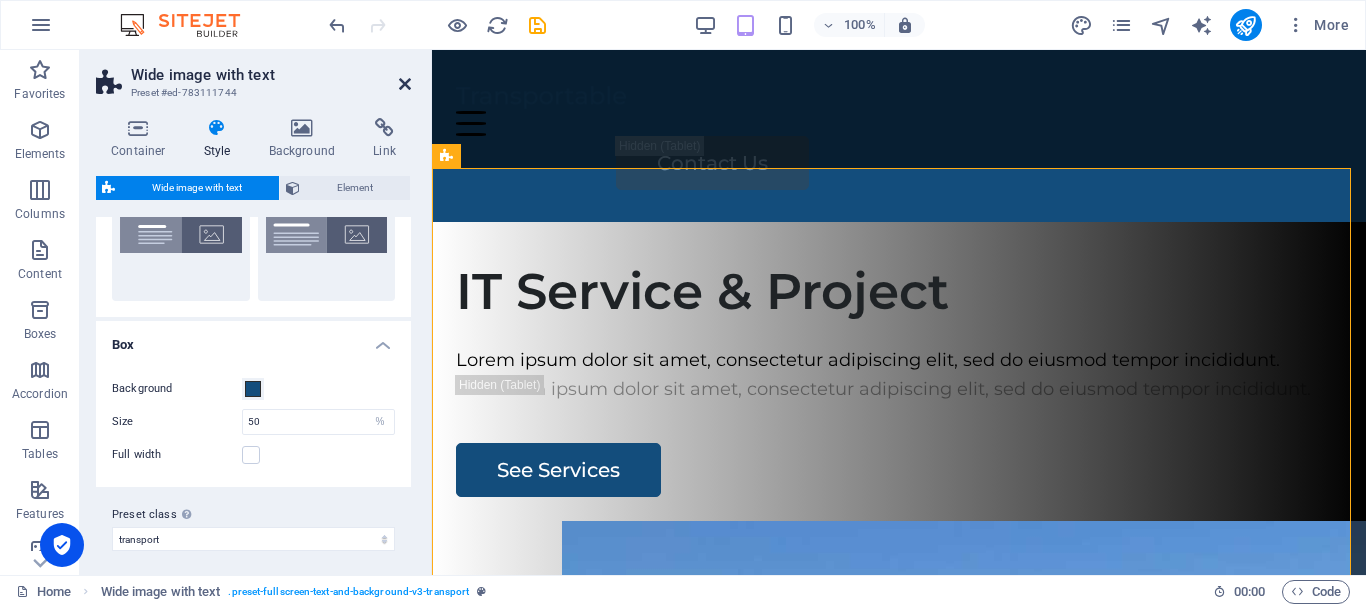 click at bounding box center [405, 84] 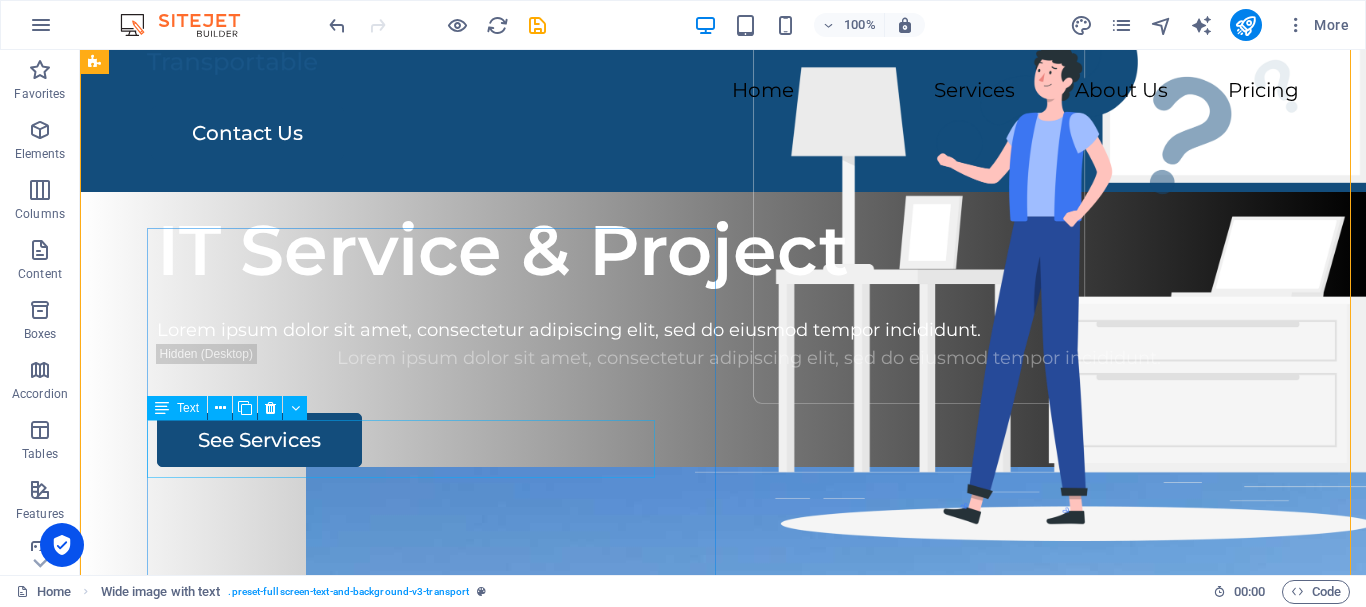 scroll, scrollTop: 0, scrollLeft: 0, axis: both 